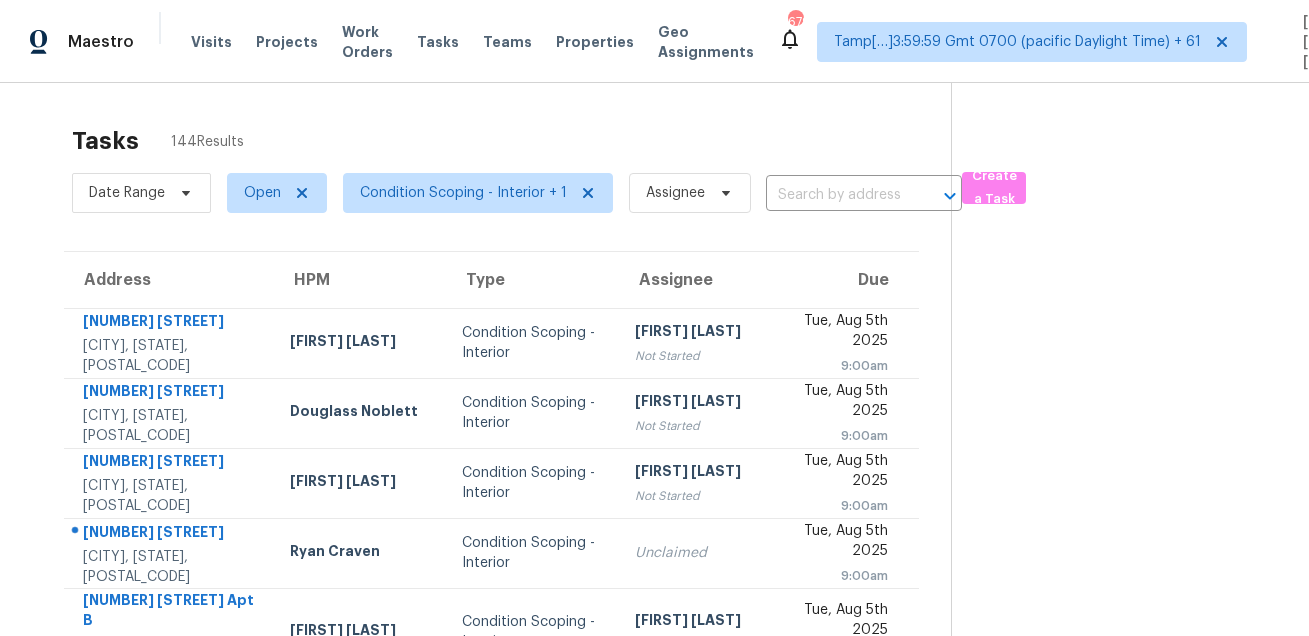 scroll, scrollTop: 0, scrollLeft: 0, axis: both 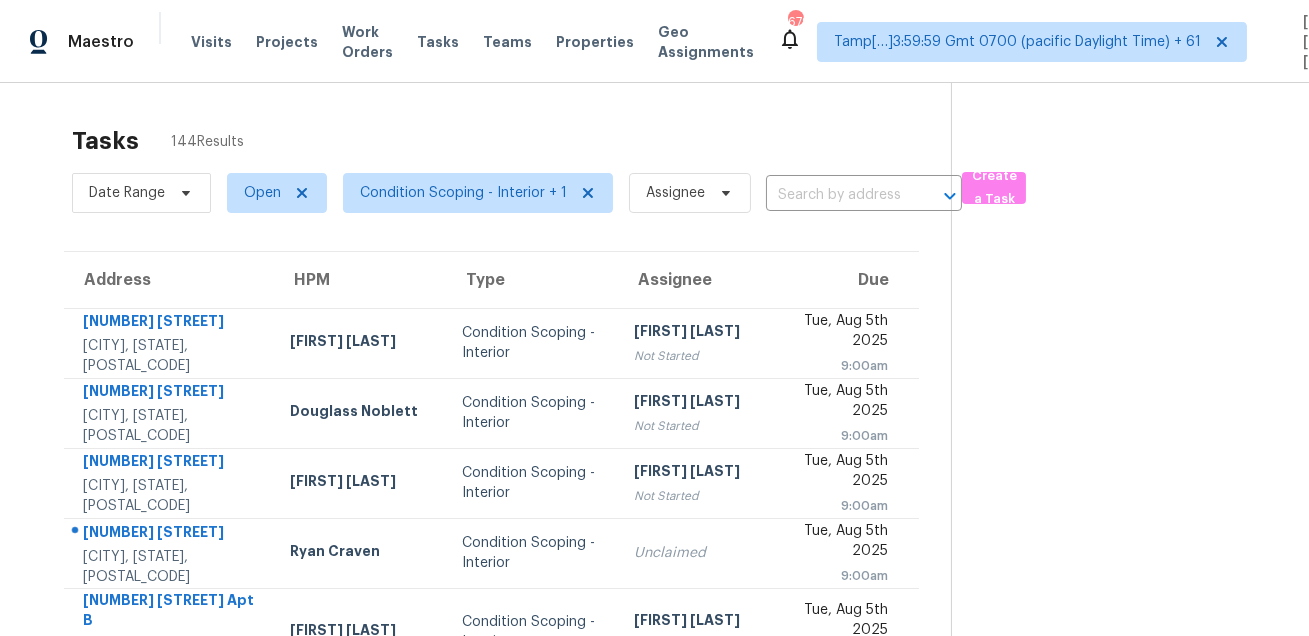 click on "Tasks 144  Results" at bounding box center [511, 141] 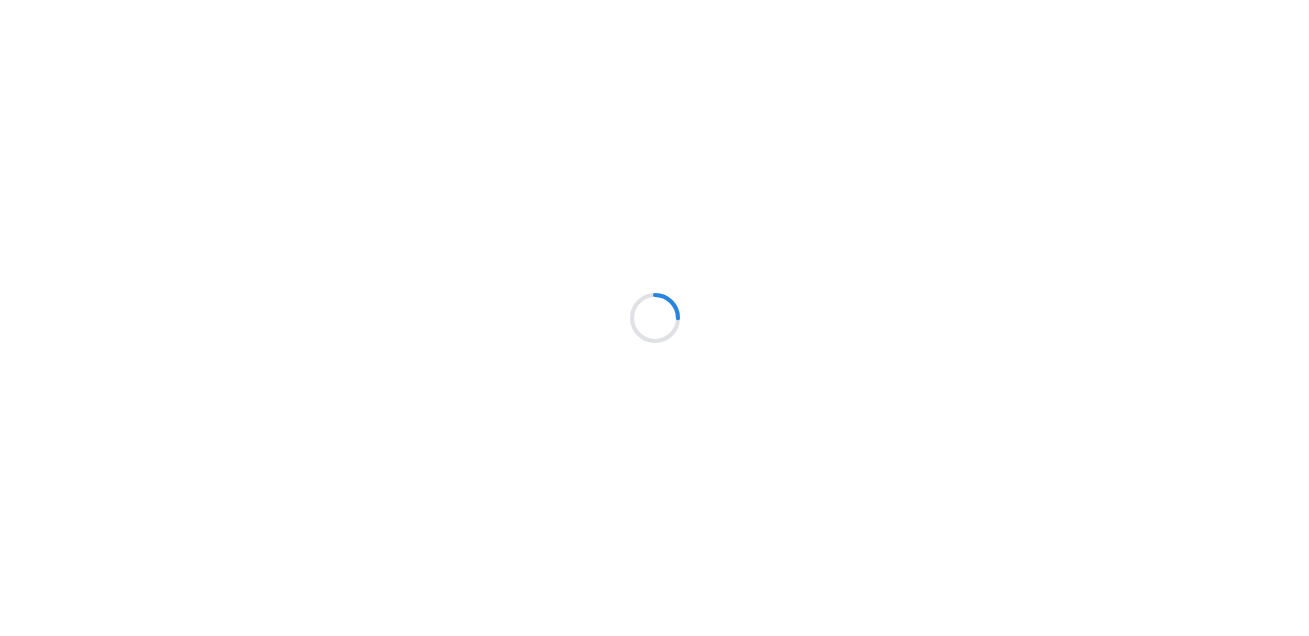 scroll, scrollTop: 0, scrollLeft: 0, axis: both 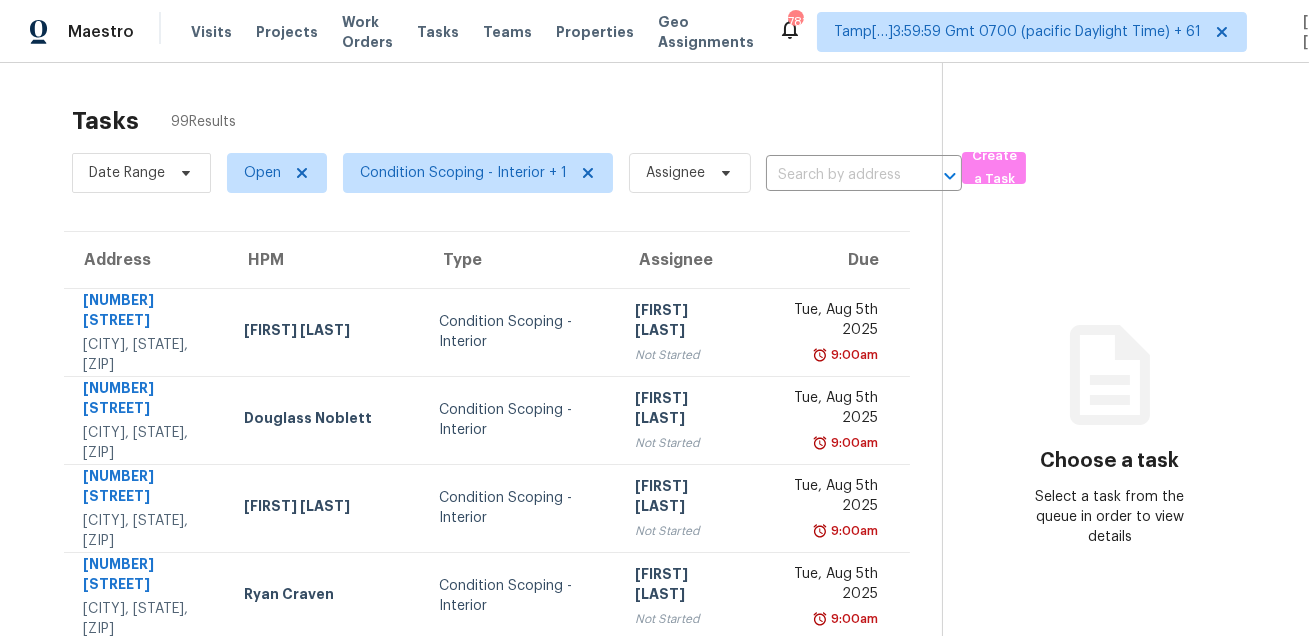 click on "Tasks 99  Results Date Range Open Condition Scoping - Interior + 1 Assignee ​ Create a Task Address HPM Type Assignee Due 240 Arras Dr   Saint Louis, MO, 63129 Michael Gruener Condition Scoping - Interior Prabhu Raja Not Started Tue, Aug 5th 2025 9:00am 5424 Coral Creek Way   Elk Grove, CA, 95758 Douglass Noblett Condition Scoping - Interior Prabhu Raja Not Started Tue, Aug 5th 2025 9:00am 202 Hickory Nut Ln   Canton, GA, 30115 Tyler Payne Condition Scoping - Interior Prabhu Raja Not Started Tue, Aug 5th 2025 9:00am 7426 Sparkleberry Dr   Indian Trail, NC, 28079 Ryan Craven Condition Scoping - Interior Salma Ansari Not Started Tue, Aug 5th 2025 9:00am 432 N Sappington Rd Apt B Saint Louis, MO, 63122 Michael Gruener Condition Scoping - Interior Prabhu Raja Not Started Tue, Aug 5th 2025 9:00am 5149 Limewood St   Knightdale, NC, 27545 Amanda Horton Condition Scoping - Interior Prabhu Raja Not Started Tue, Aug 5th 2025 9:00am 4141 Wisconsin Dr   Atlanta, GA, 30338 Tyler Payne Condition Scoping - Interior 9:00am" at bounding box center (654, 643) 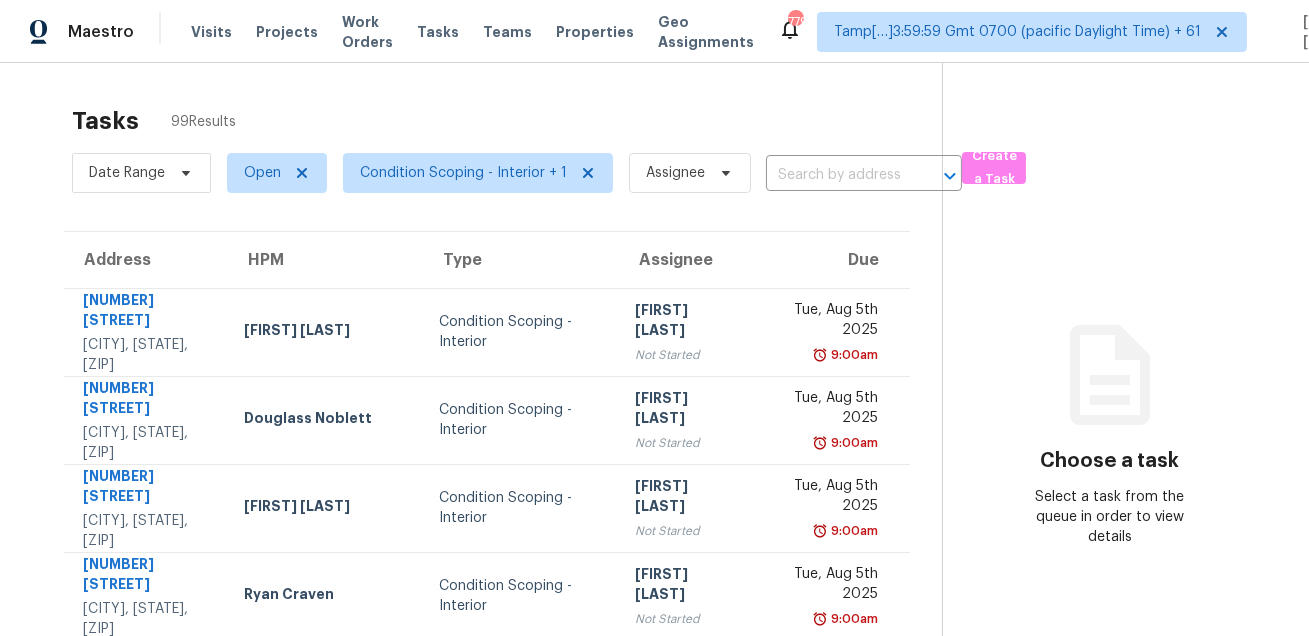 click on "Tasks 99  Results Date Range Open Condition Scoping - Interior + 1 Assignee ​ Create a Task Address HPM Type Assignee Due 240 Arras Dr   Saint Louis, MO, 63129 Michael Gruener Condition Scoping - Interior Prabhu Raja Not Started Tue, Aug 5th 2025 9:00am 5424 Coral Creek Way   Elk Grove, CA, 95758 Douglass Noblett Condition Scoping - Interior Prabhu Raja Not Started Tue, Aug 5th 2025 9:00am 202 Hickory Nut Ln   Canton, GA, 30115 Tyler Payne Condition Scoping - Interior Prabhu Raja Not Started Tue, Aug 5th 2025 9:00am 7426 Sparkleberry Dr   Indian Trail, NC, 28079 Ryan Craven Condition Scoping - Interior Salma Ansari Not Started Tue, Aug 5th 2025 9:00am 432 N Sappington Rd Apt B Saint Louis, MO, 63122 Michael Gruener Condition Scoping - Interior Prabhu Raja Not Started Tue, Aug 5th 2025 9:00am 5149 Limewood St   Knightdale, NC, 27545 Amanda Horton Condition Scoping - Interior Prabhu Raja Not Started Tue, Aug 5th 2025 9:00am 4141 Wisconsin Dr   Atlanta, GA, 30338 Tyler Payne Condition Scoping - Interior 9:00am" at bounding box center (654, 643) 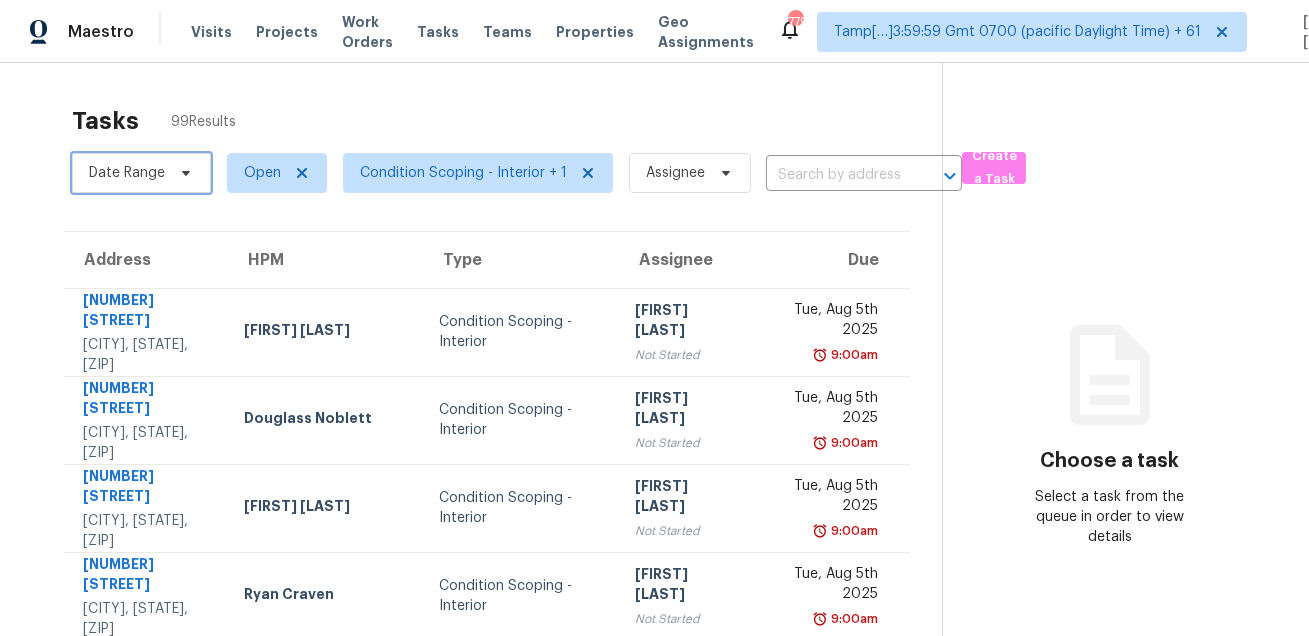 click on "Date Range" at bounding box center [127, 173] 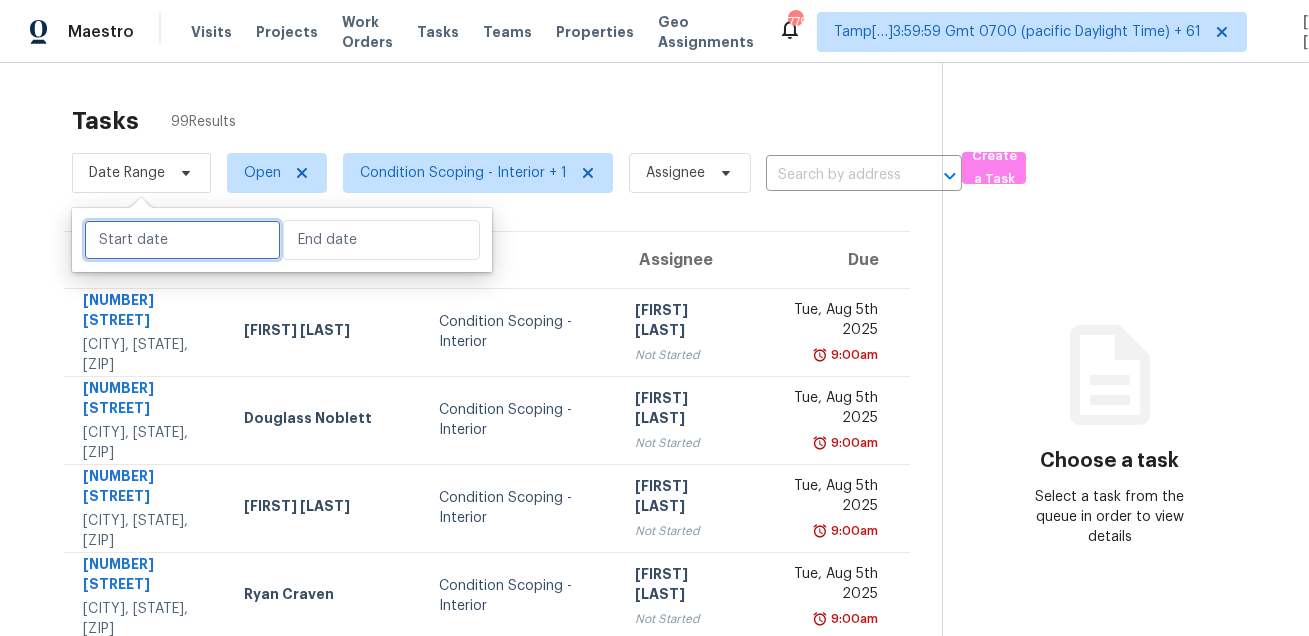 click at bounding box center (182, 240) 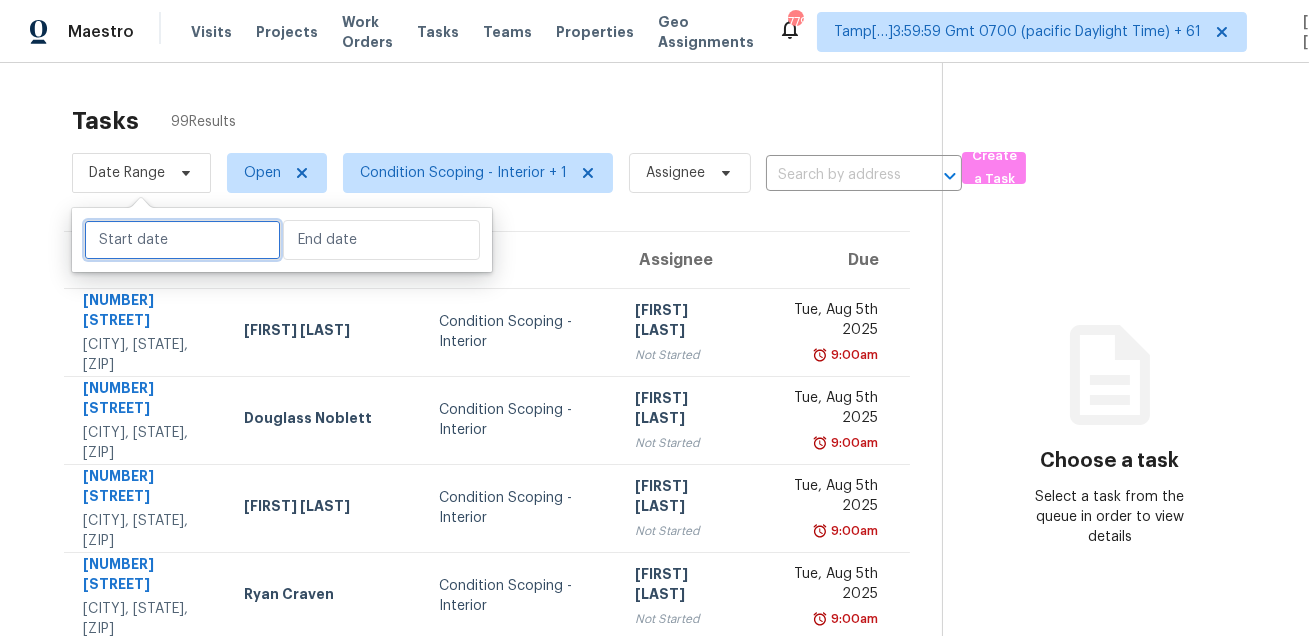 select on "2025" 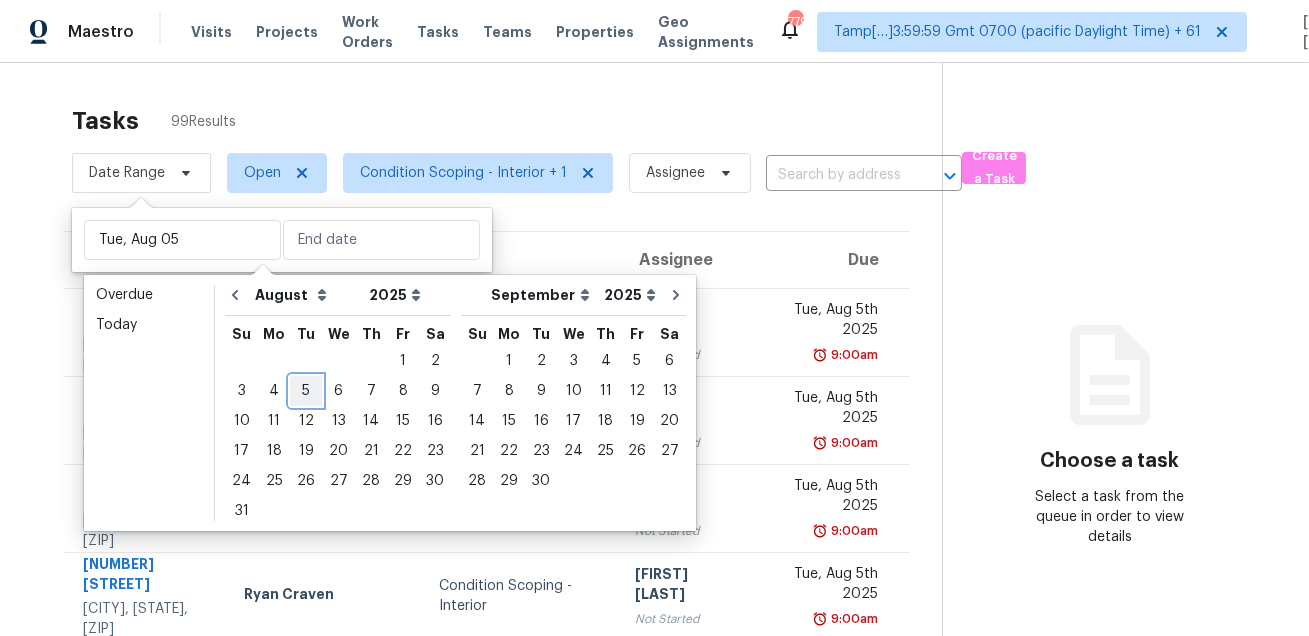 click on "5" at bounding box center [306, 391] 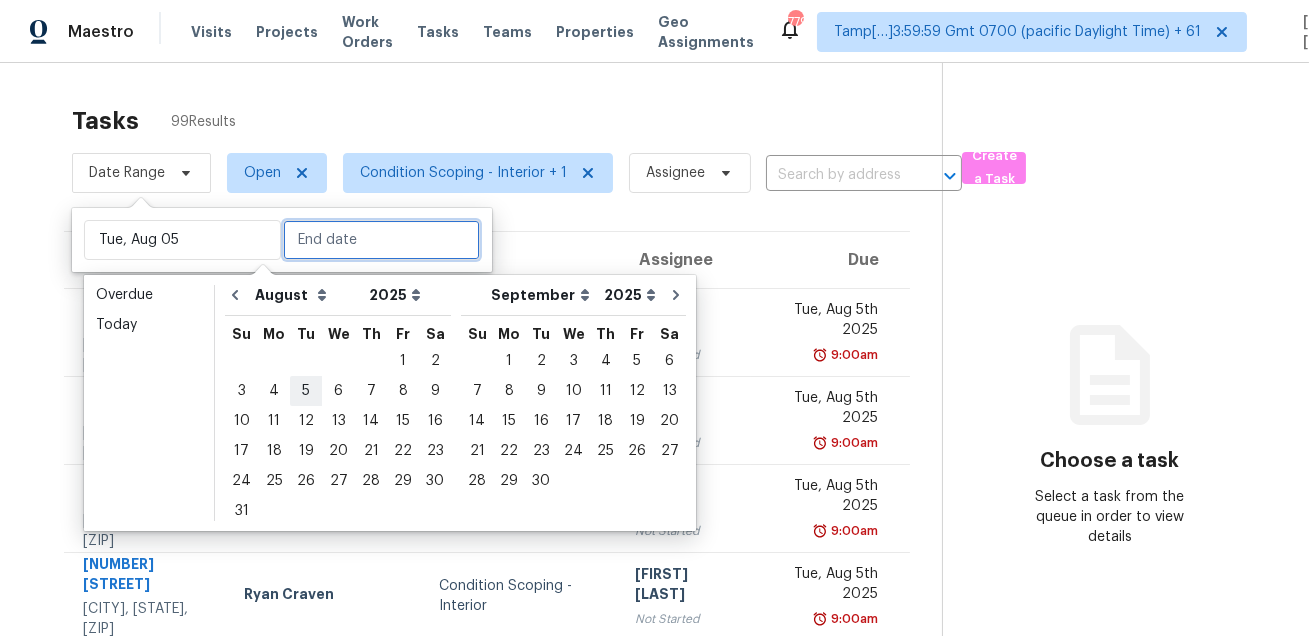 type on "Tue, Aug 05" 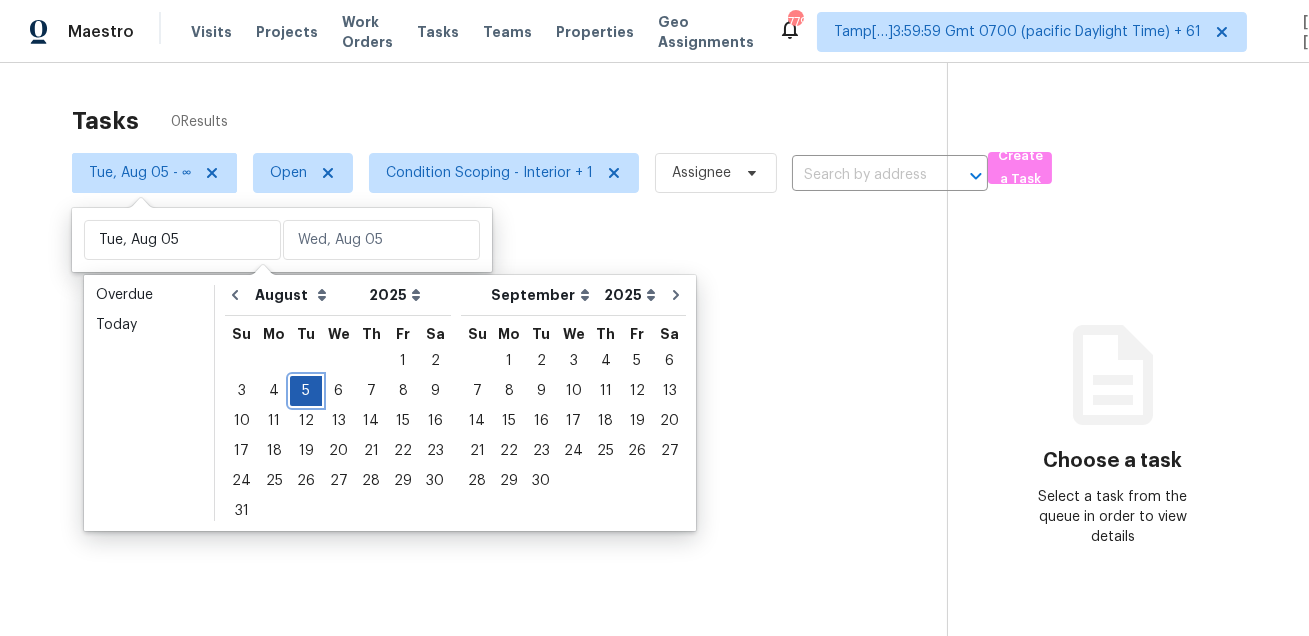 click on "5" at bounding box center [306, 391] 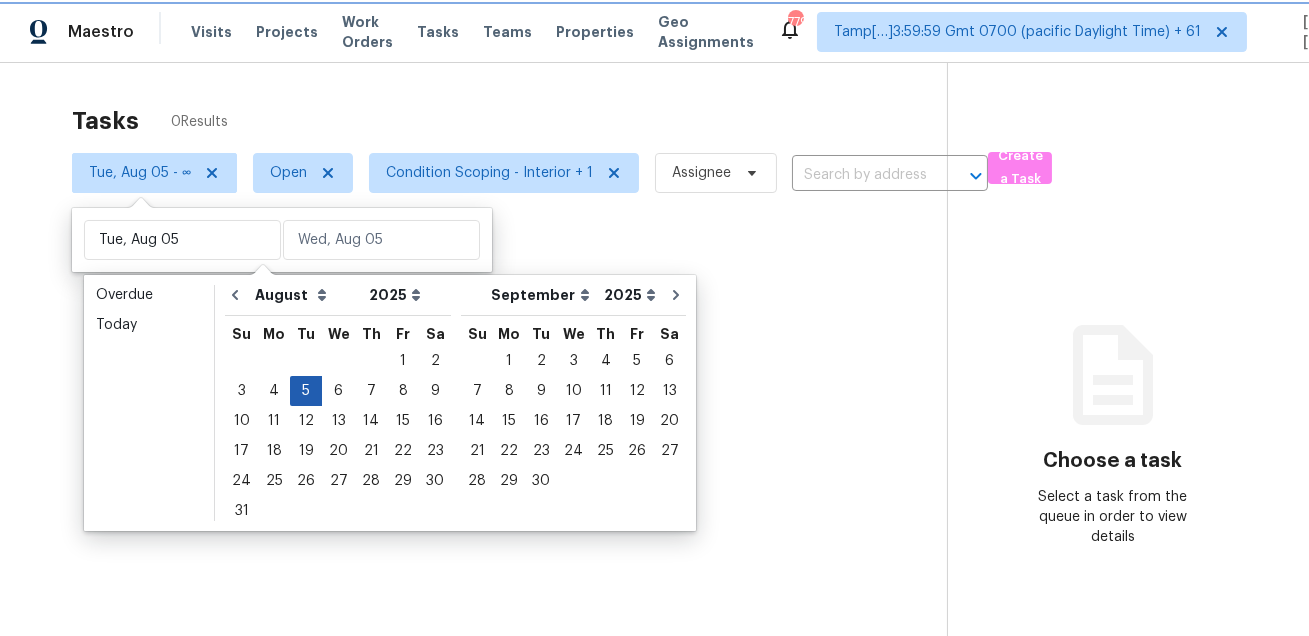 type on "Tue, Aug 05" 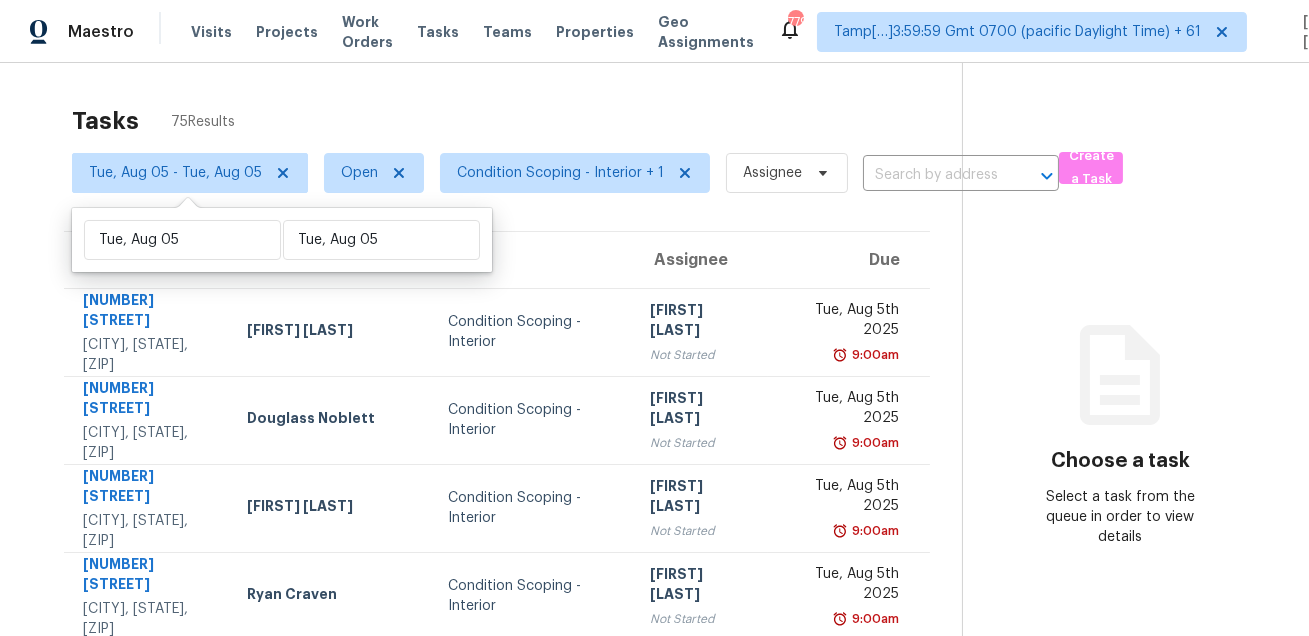 click on "Maestro Visits Projects Work Orders Tasks Teams Properties Geo Assignments 779 Tamp[…]3:59:59 Gmt 0700 (pacific Daylight Time) + 61 Mohammed Moshin Ali" at bounding box center (654, 31) 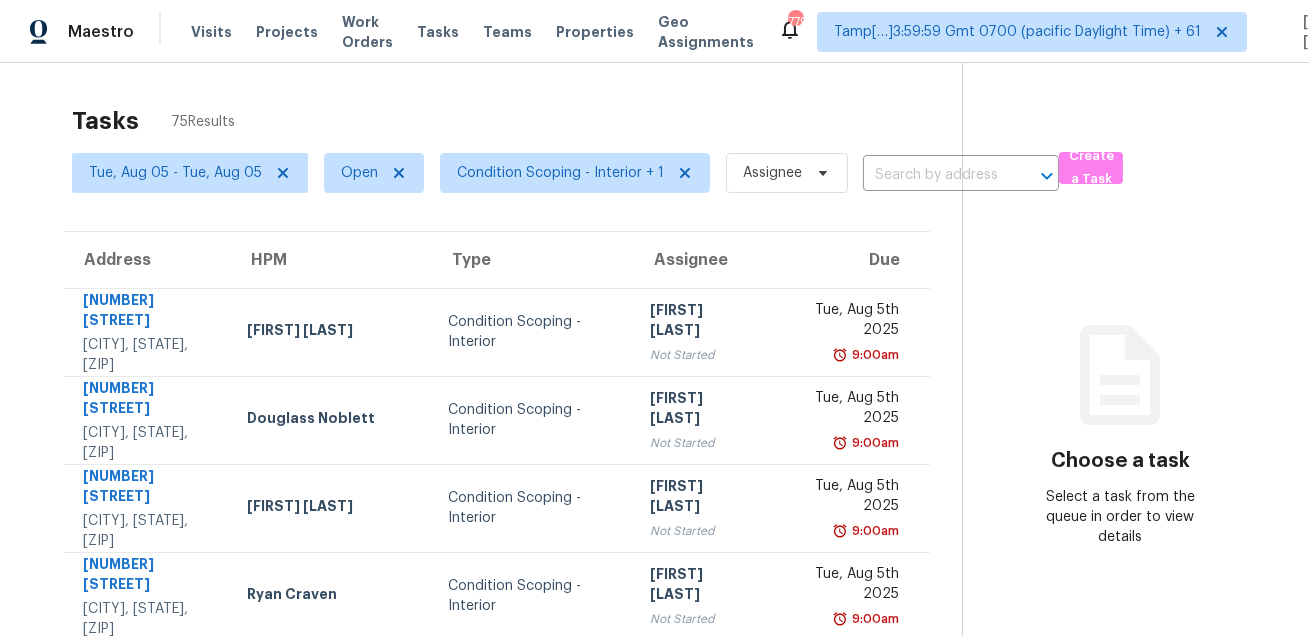 click on "Condition Scoping - Interior + 1" at bounding box center [567, 173] 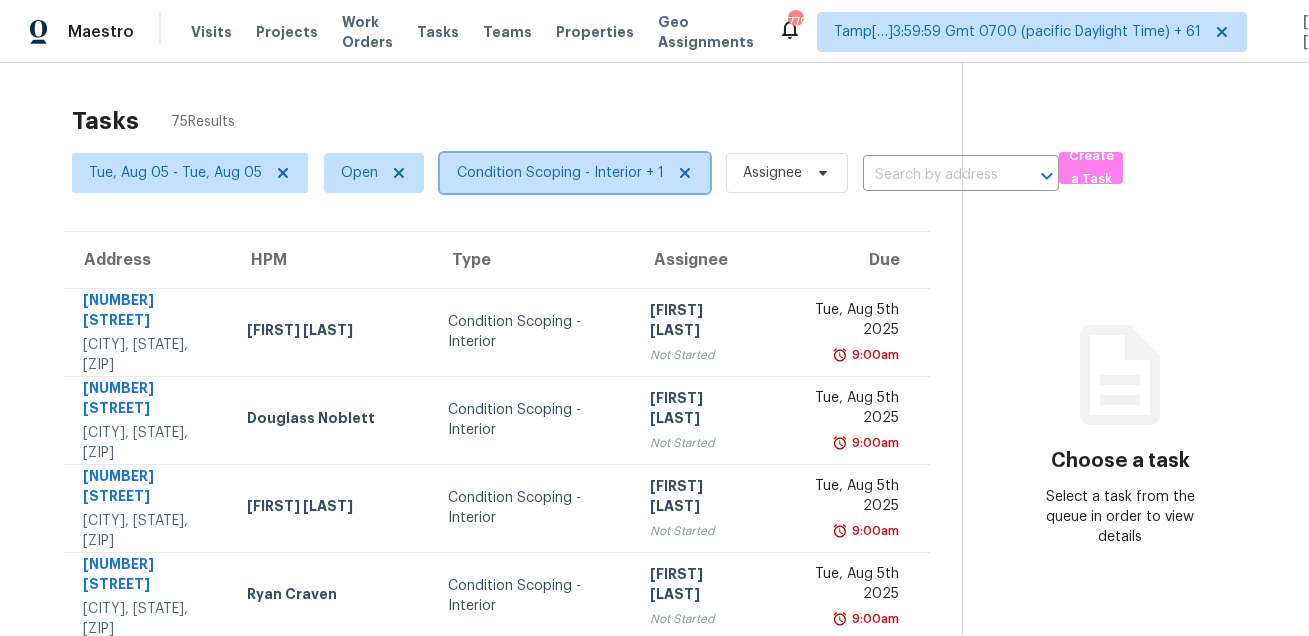 click on "Condition Scoping - Interior + 1" at bounding box center (560, 173) 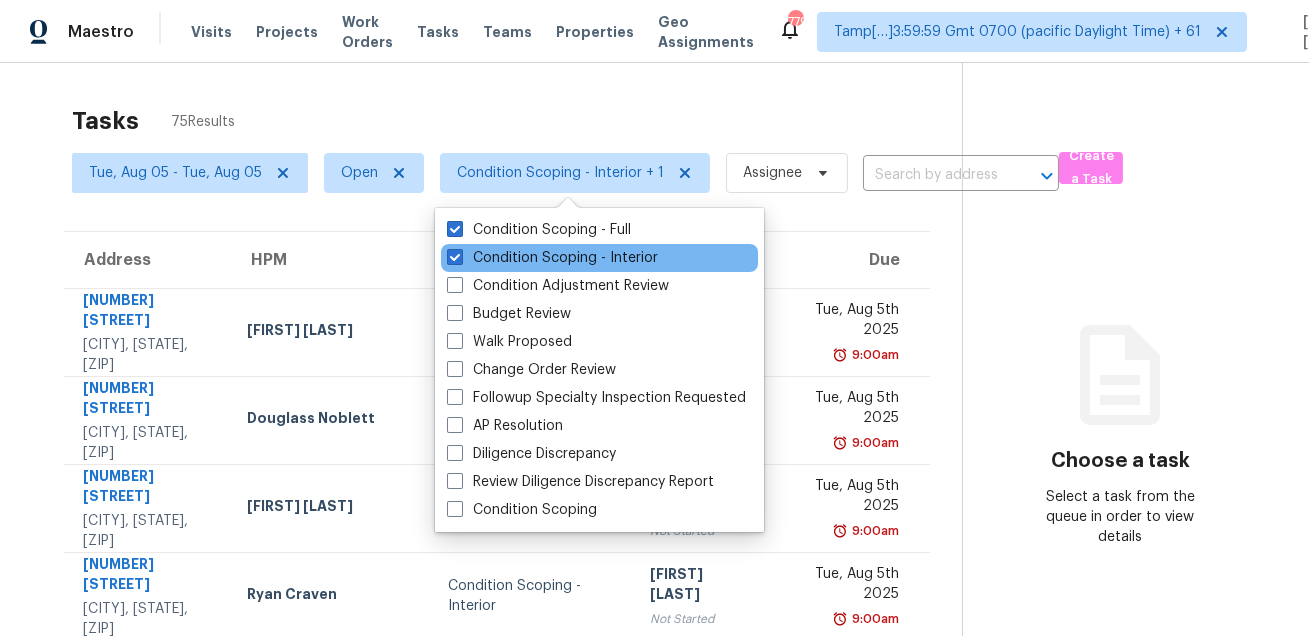 click on "Condition Scoping - Interior" at bounding box center (599, 258) 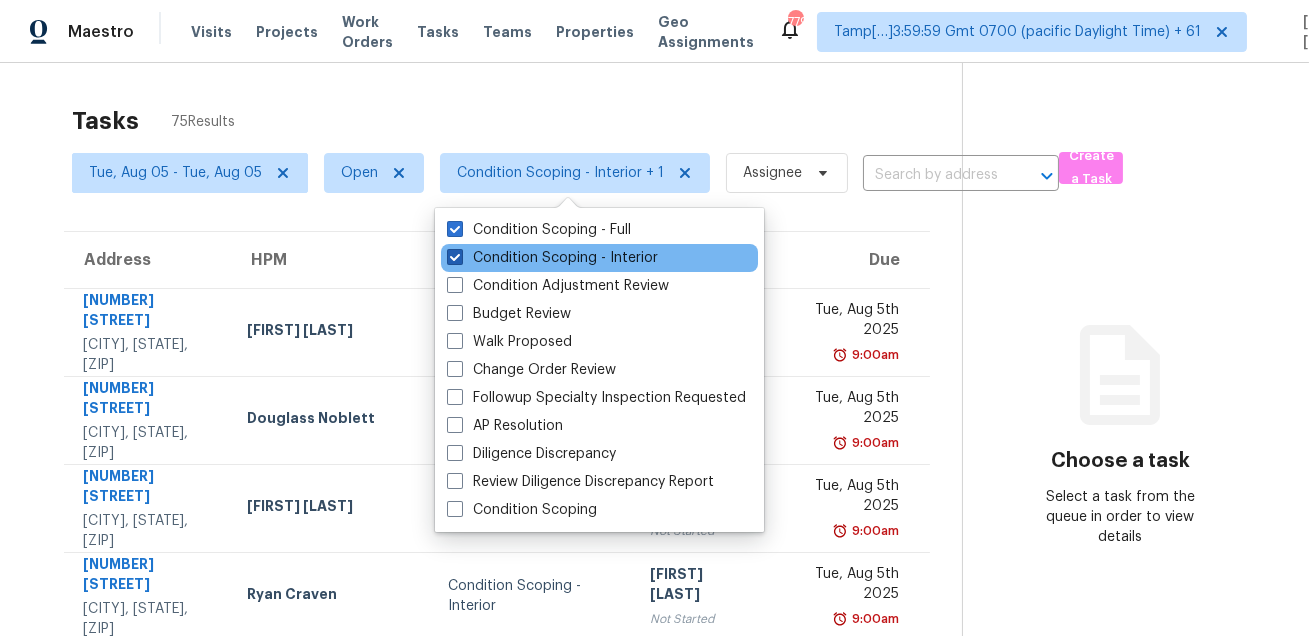 click on "Condition Scoping - Interior" at bounding box center [552, 258] 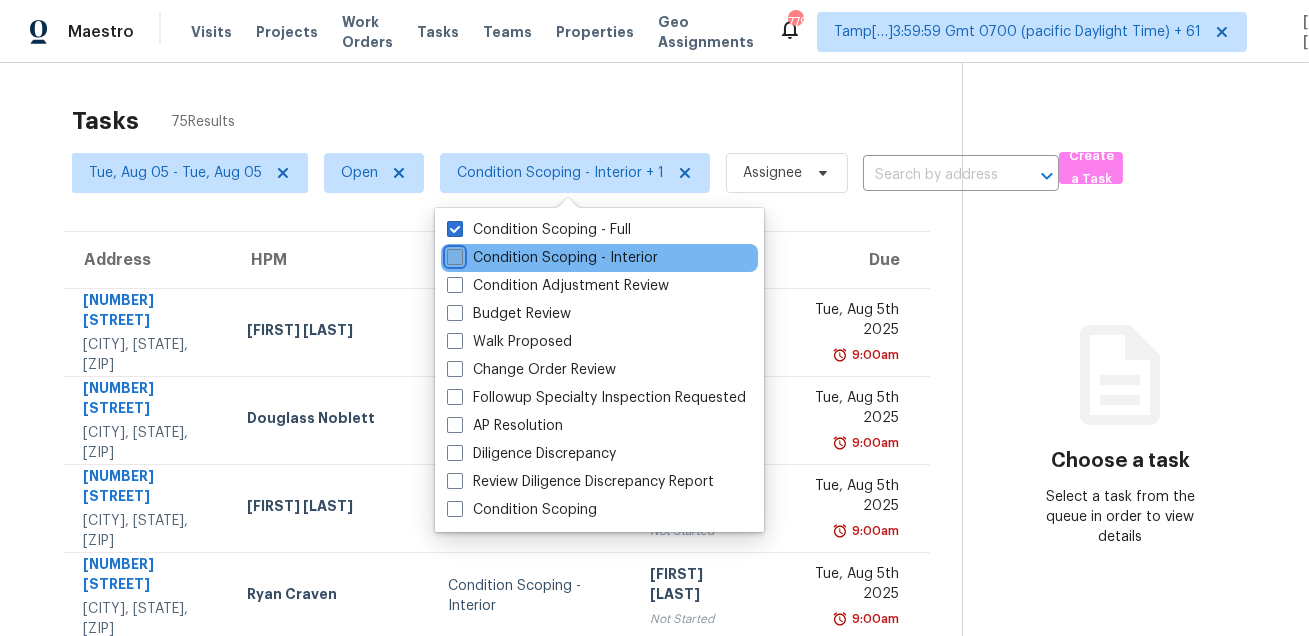 checkbox on "false" 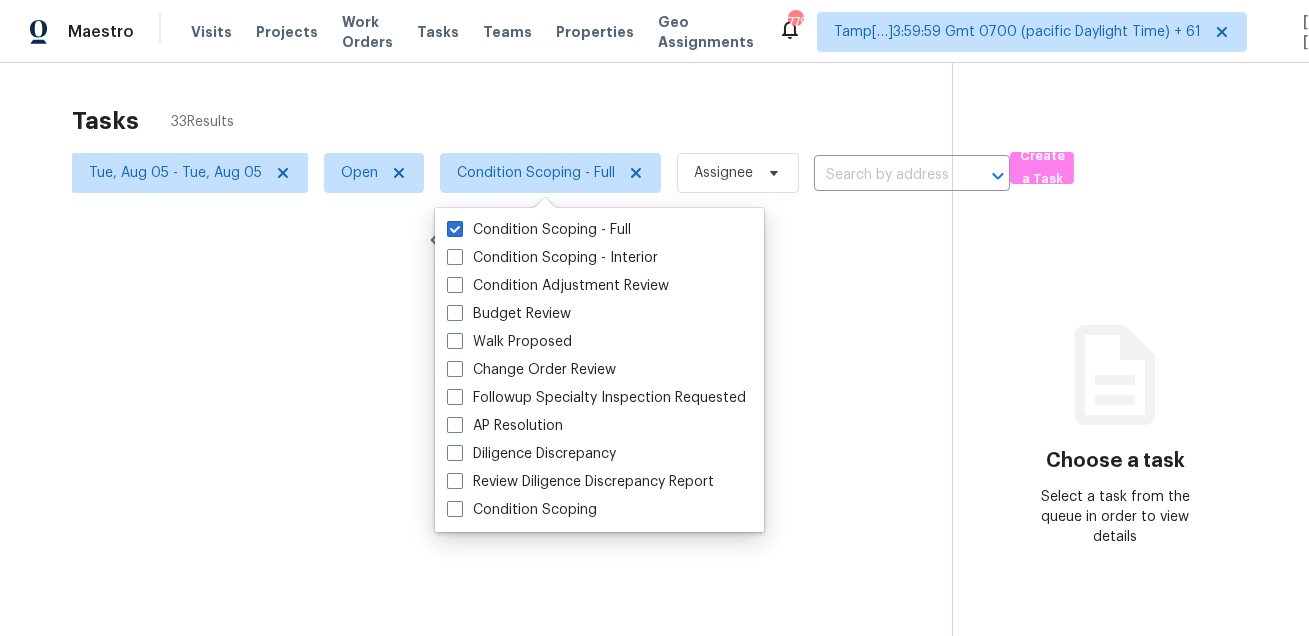 click at bounding box center (654, 318) 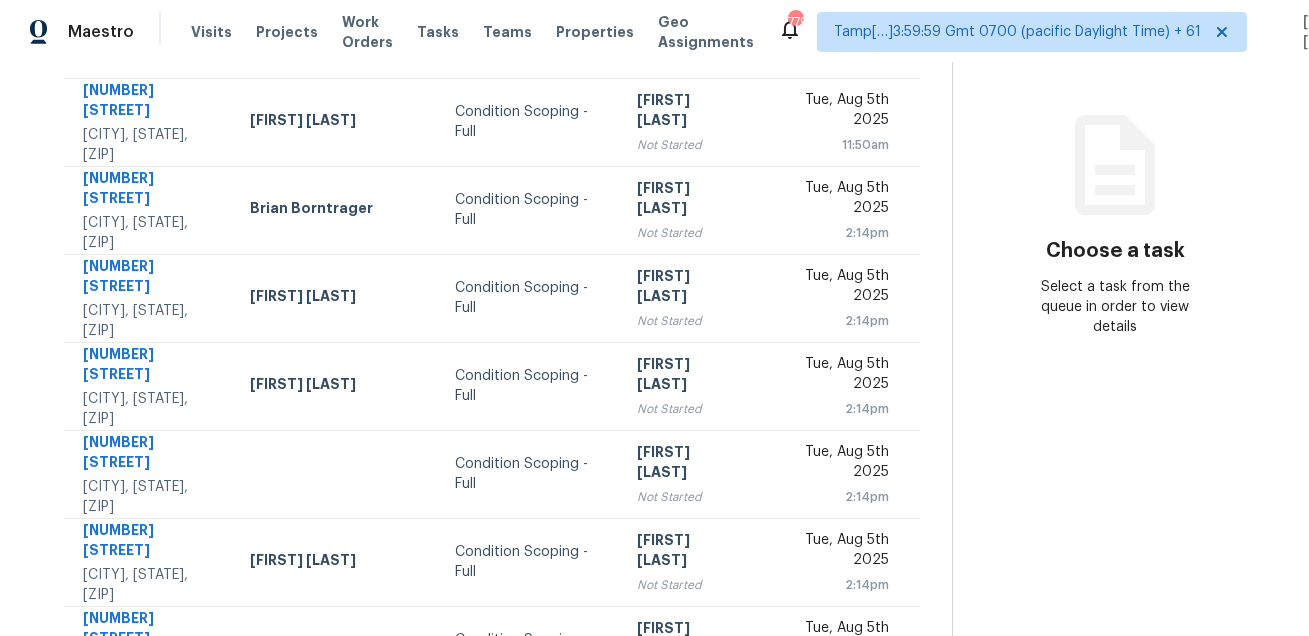 scroll, scrollTop: 405, scrollLeft: 0, axis: vertical 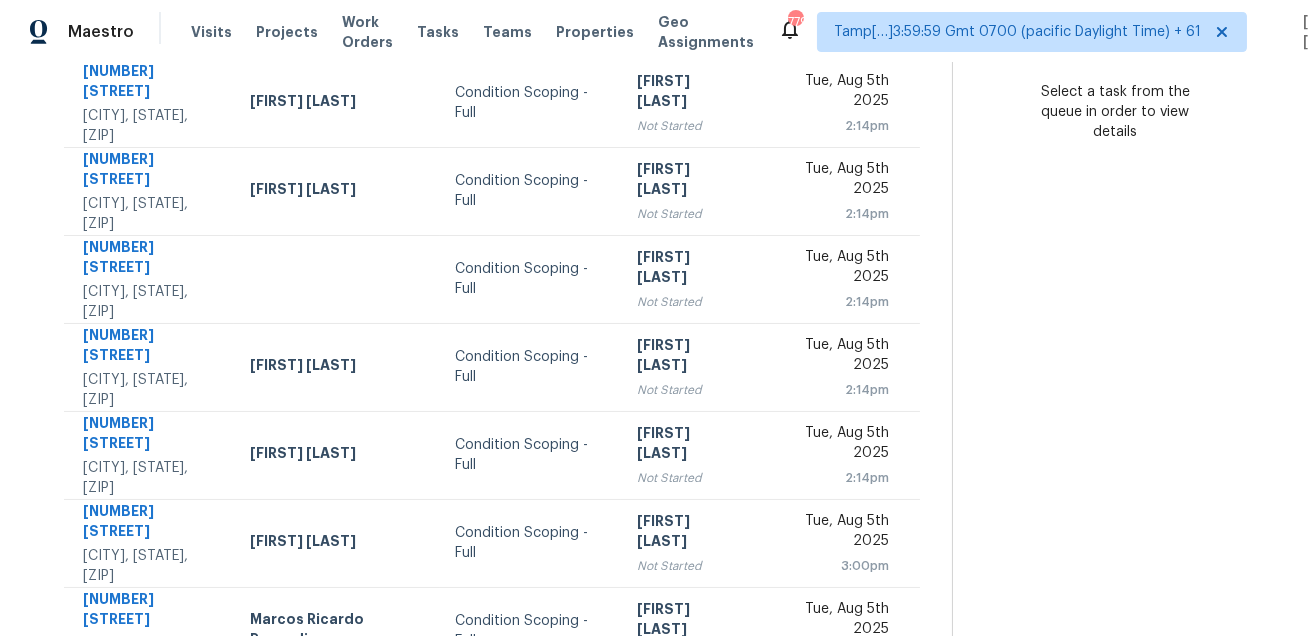 click on "1729 Misselthrush Ln" at bounding box center [150, 701] 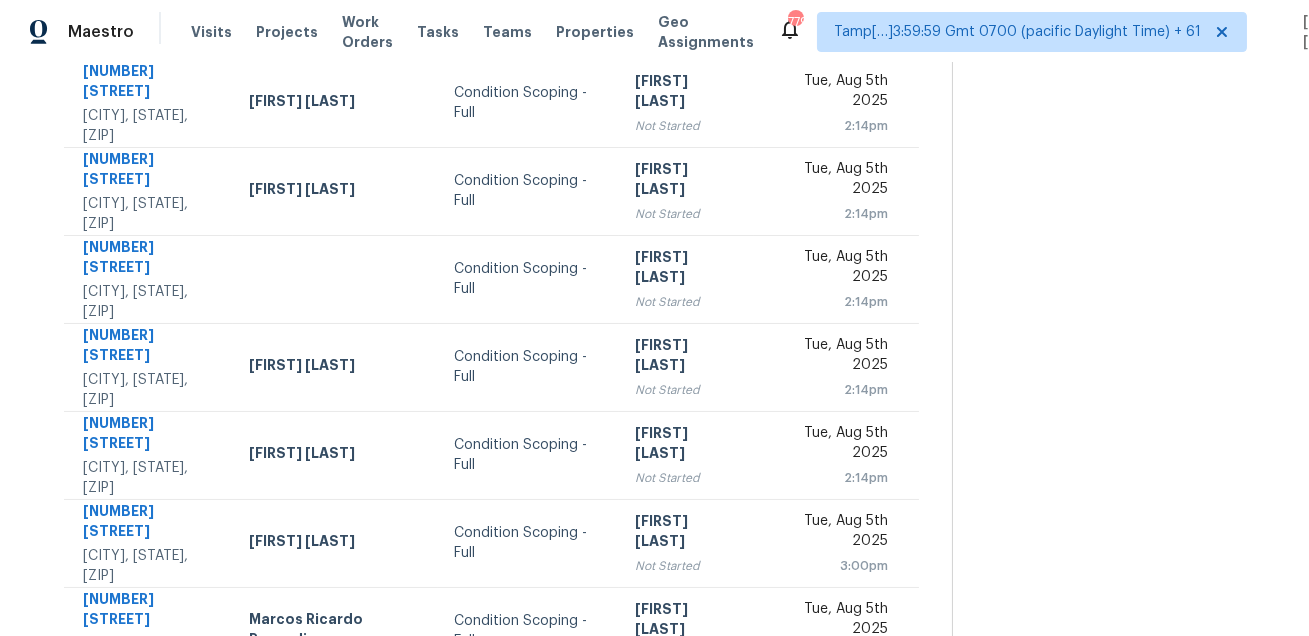 click on "1729 Misselthrush Ln" at bounding box center [150, 701] 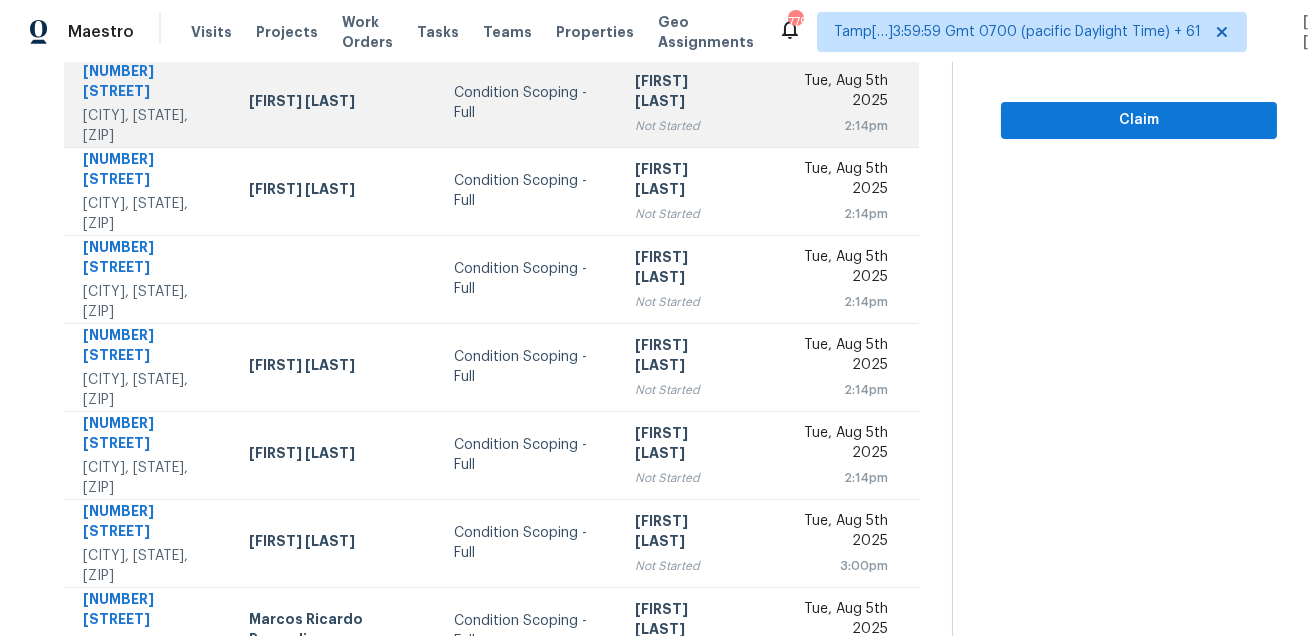 copy on "1729 Misselthrush Ln" 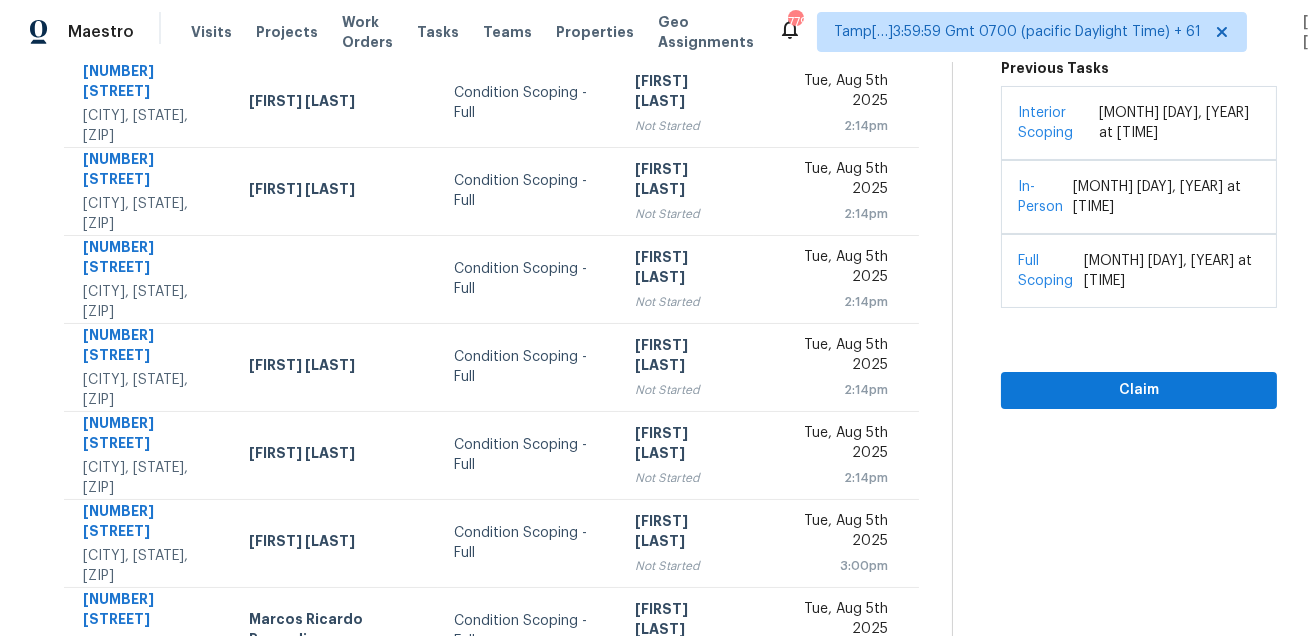 click 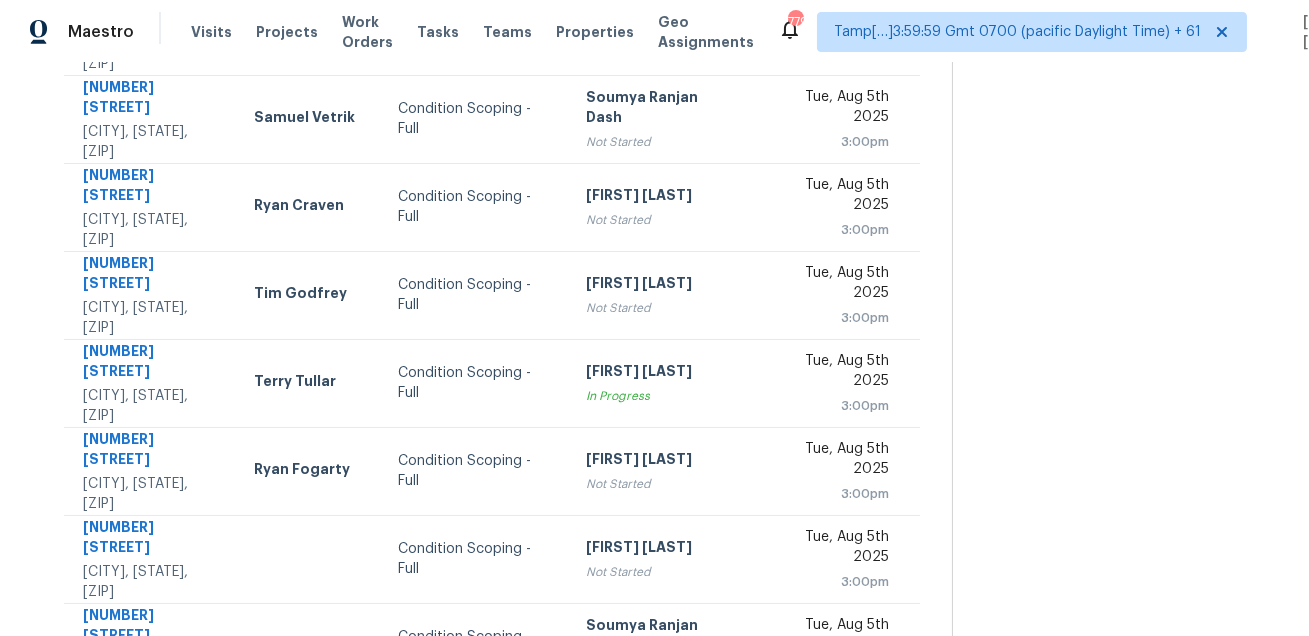 scroll, scrollTop: 405, scrollLeft: 0, axis: vertical 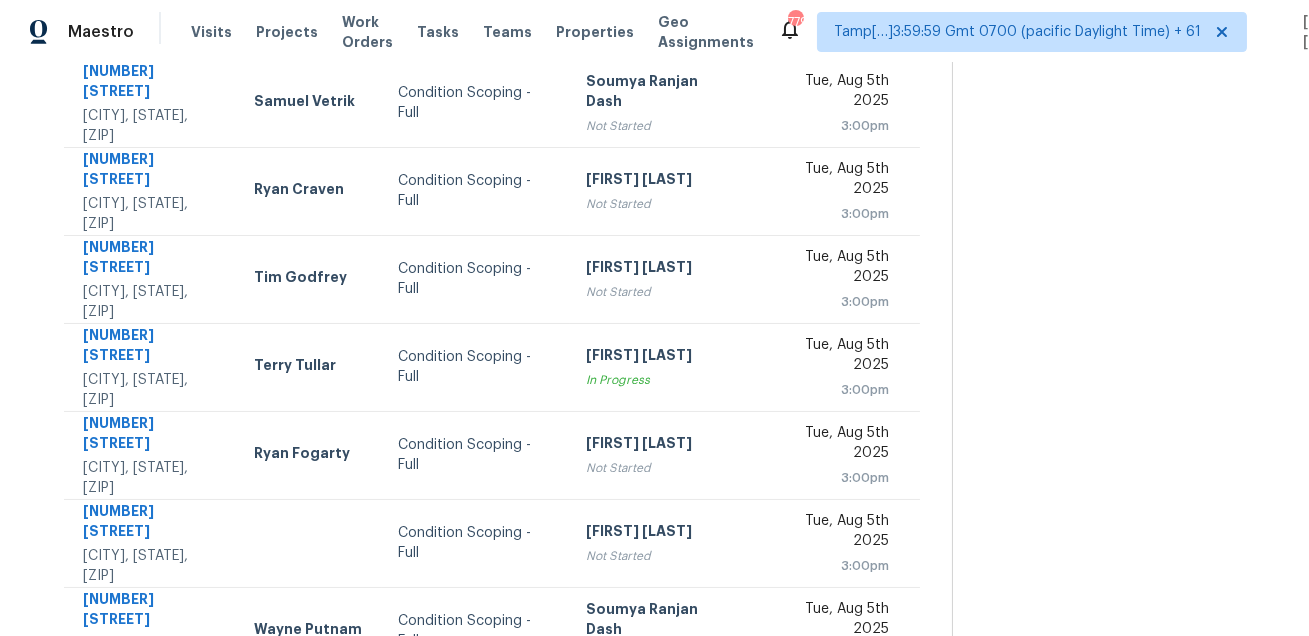 click 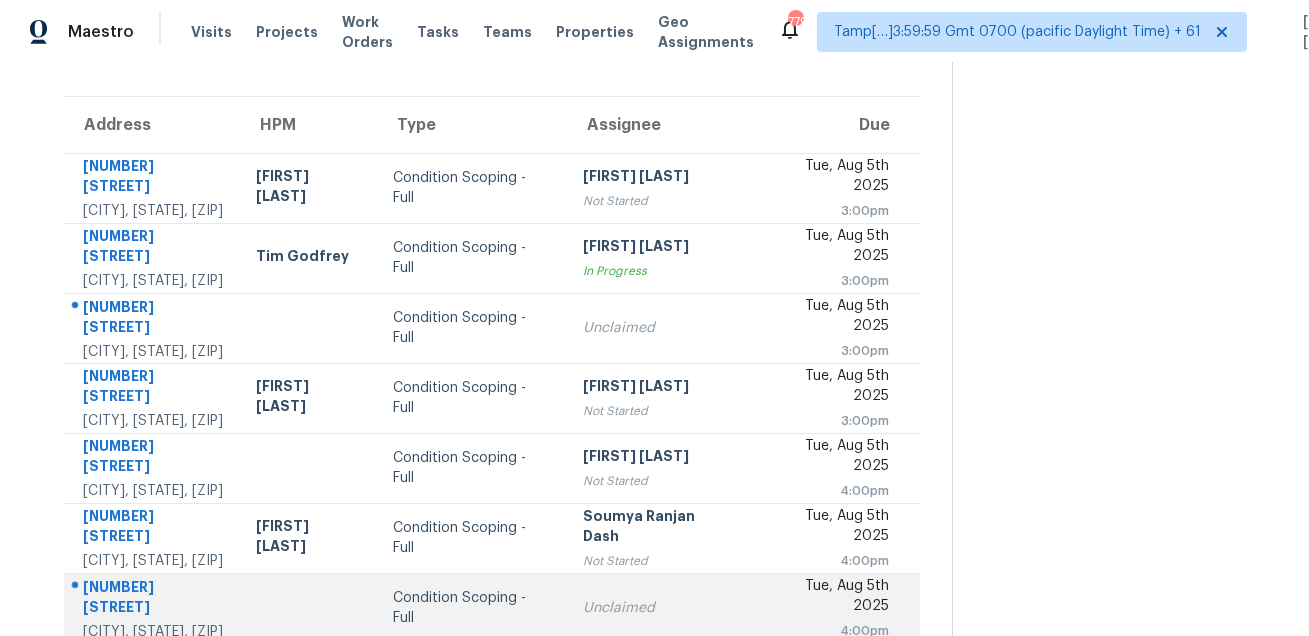 scroll, scrollTop: 129, scrollLeft: 0, axis: vertical 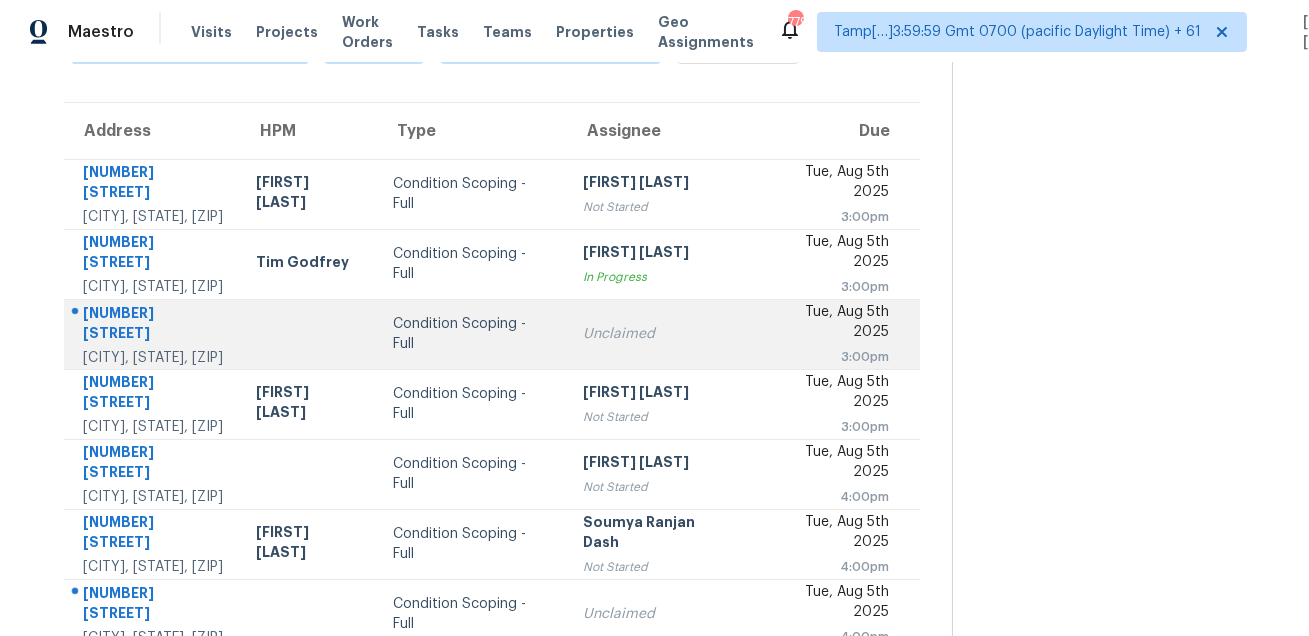 click on "724 Birch Arbor Cir" at bounding box center (153, 325) 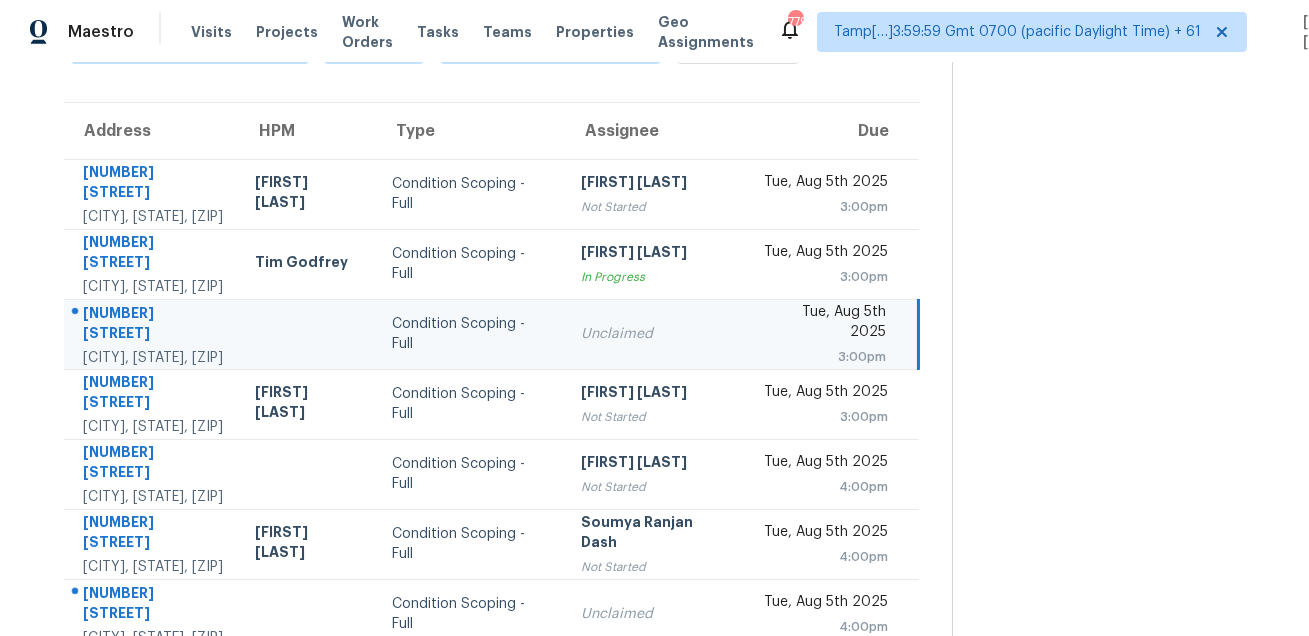 click on "724 Birch Arbor Cir" at bounding box center [153, 325] 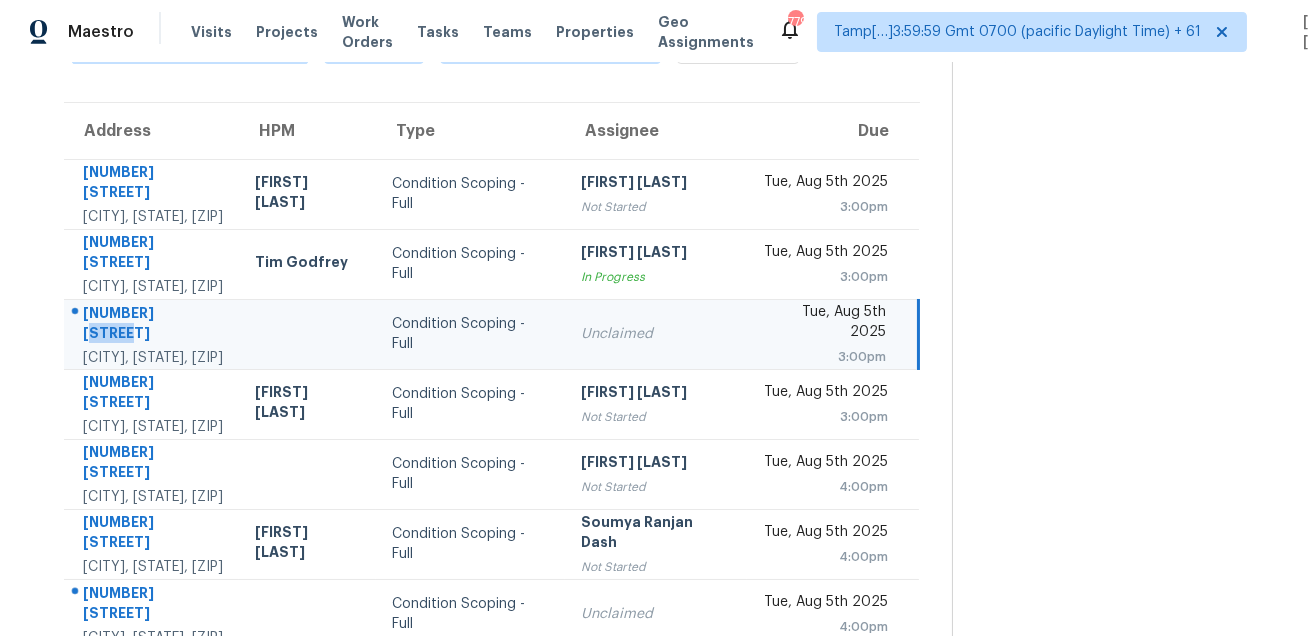 click on "724 Birch Arbor Cir" at bounding box center (153, 325) 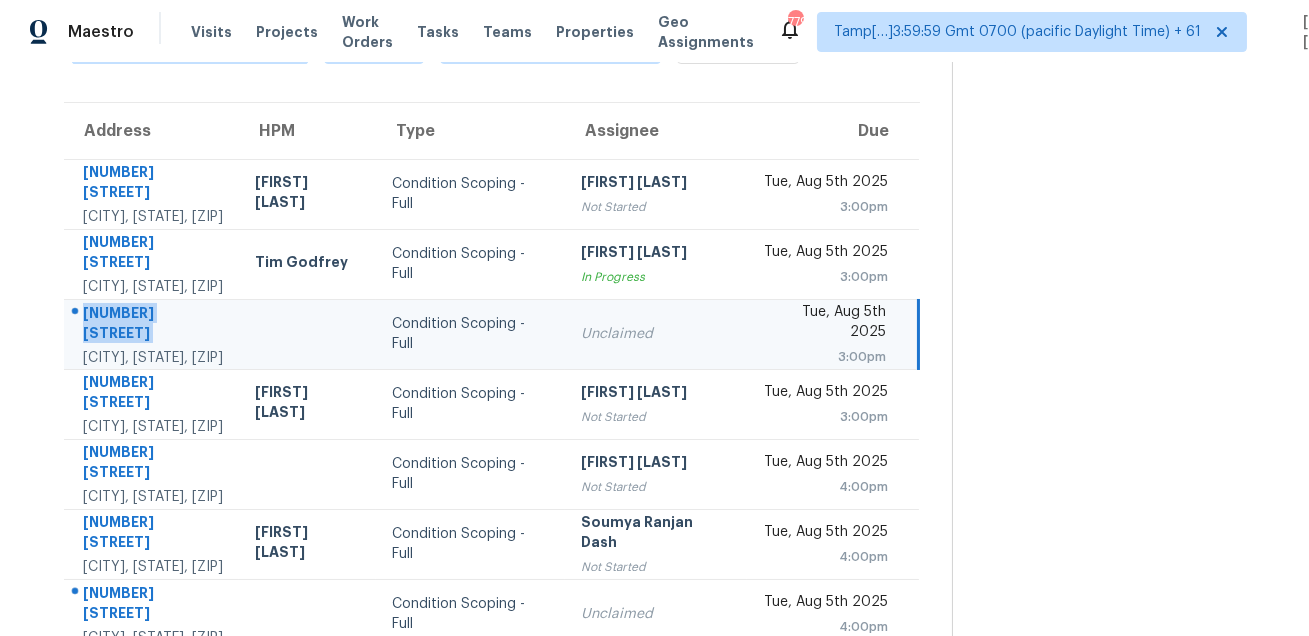 copy on "724 Birch Arbor Cir" 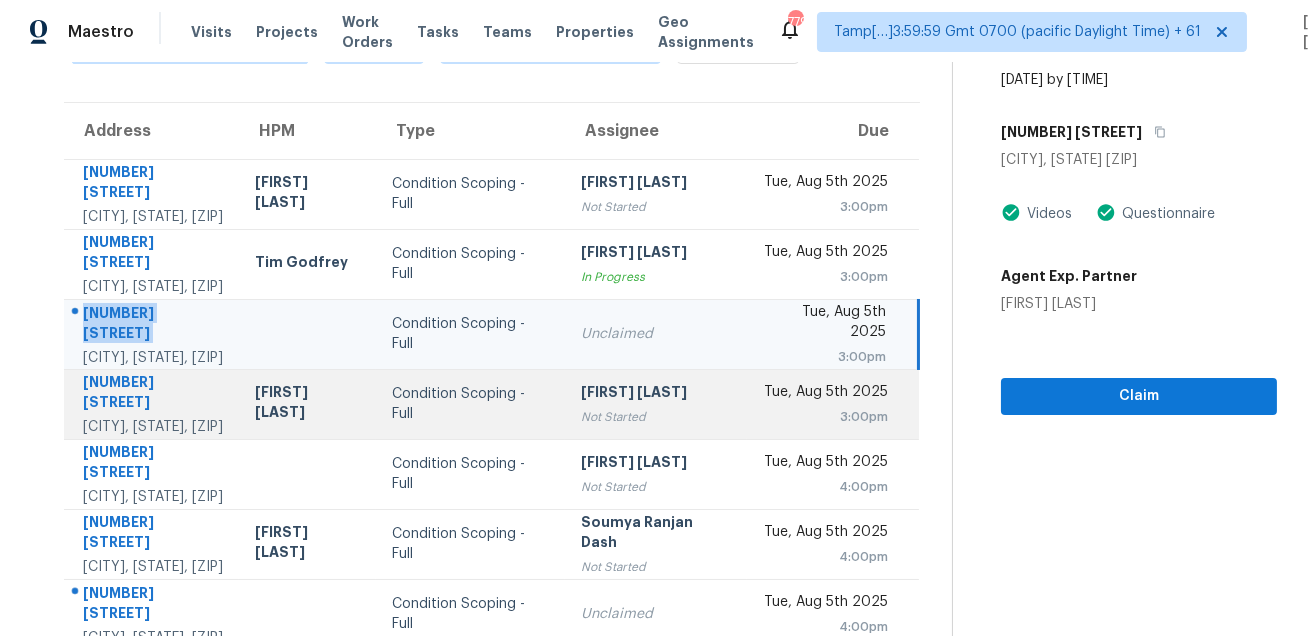 scroll, scrollTop: 405, scrollLeft: 0, axis: vertical 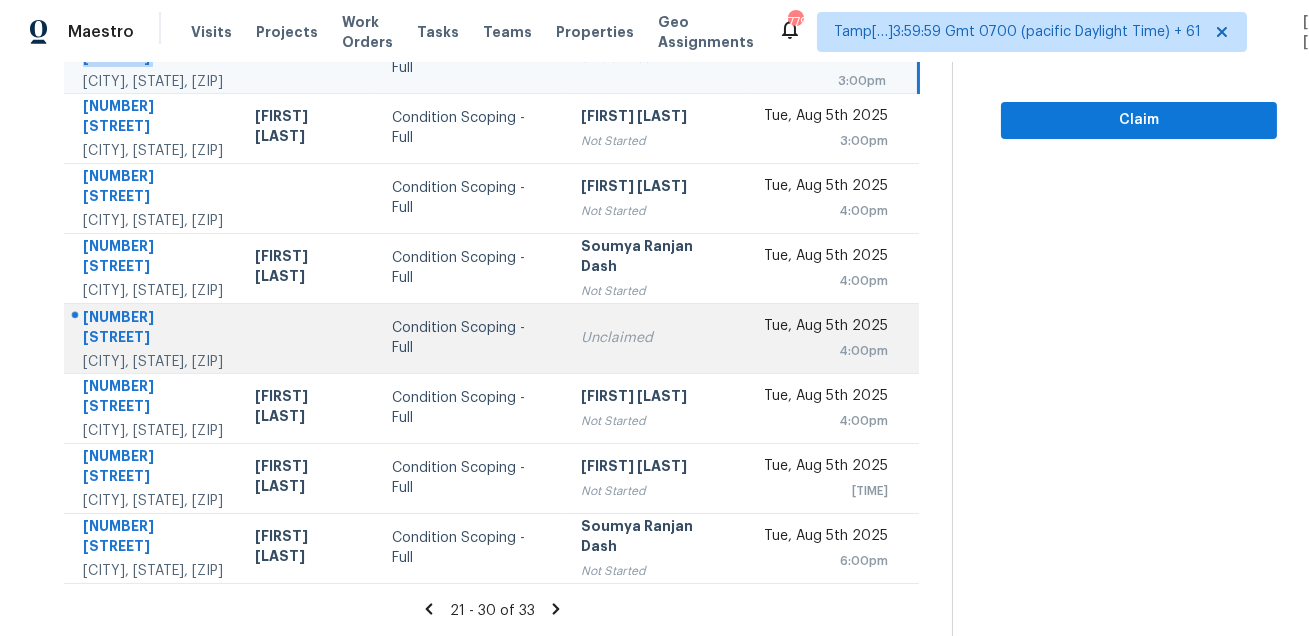 click on "7075 168th St W" at bounding box center (153, 329) 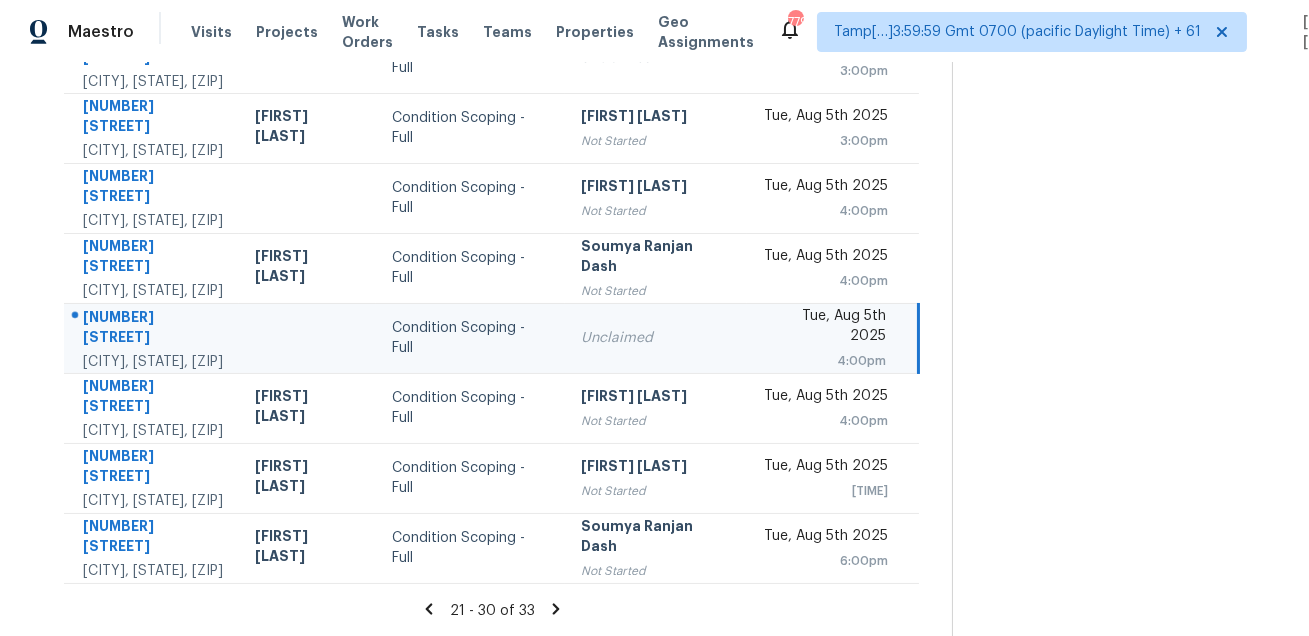 click on "7075 168th St W" at bounding box center (153, 329) 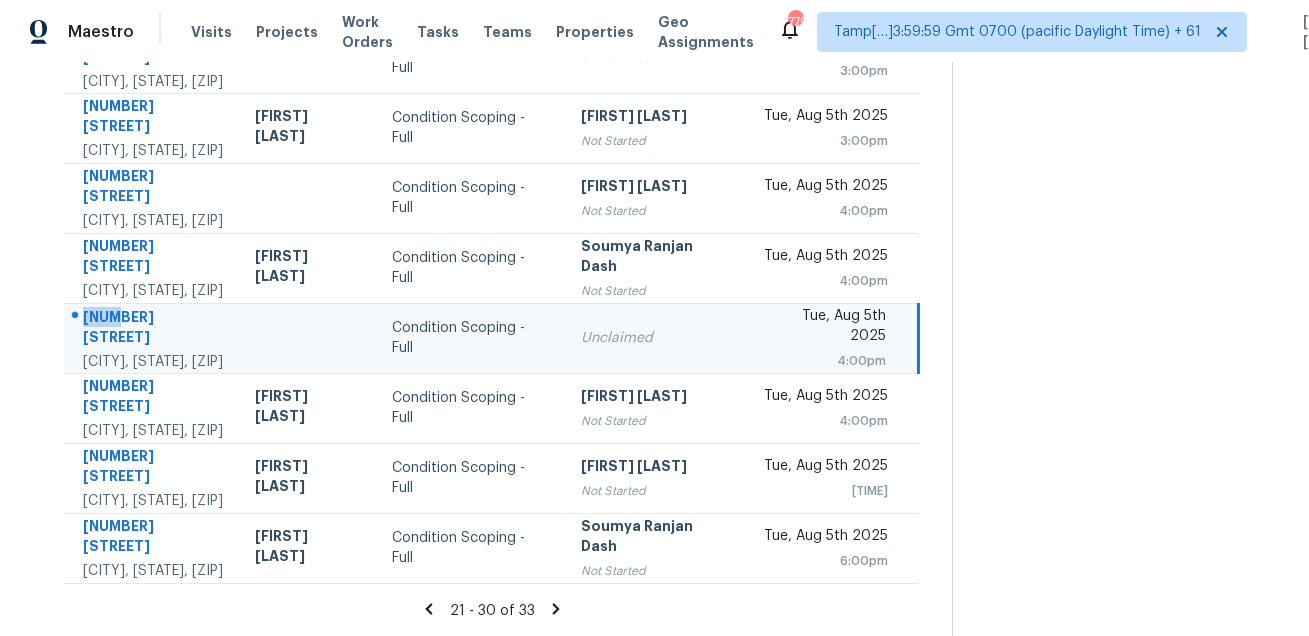click on "7075 168th St W" at bounding box center [153, 329] 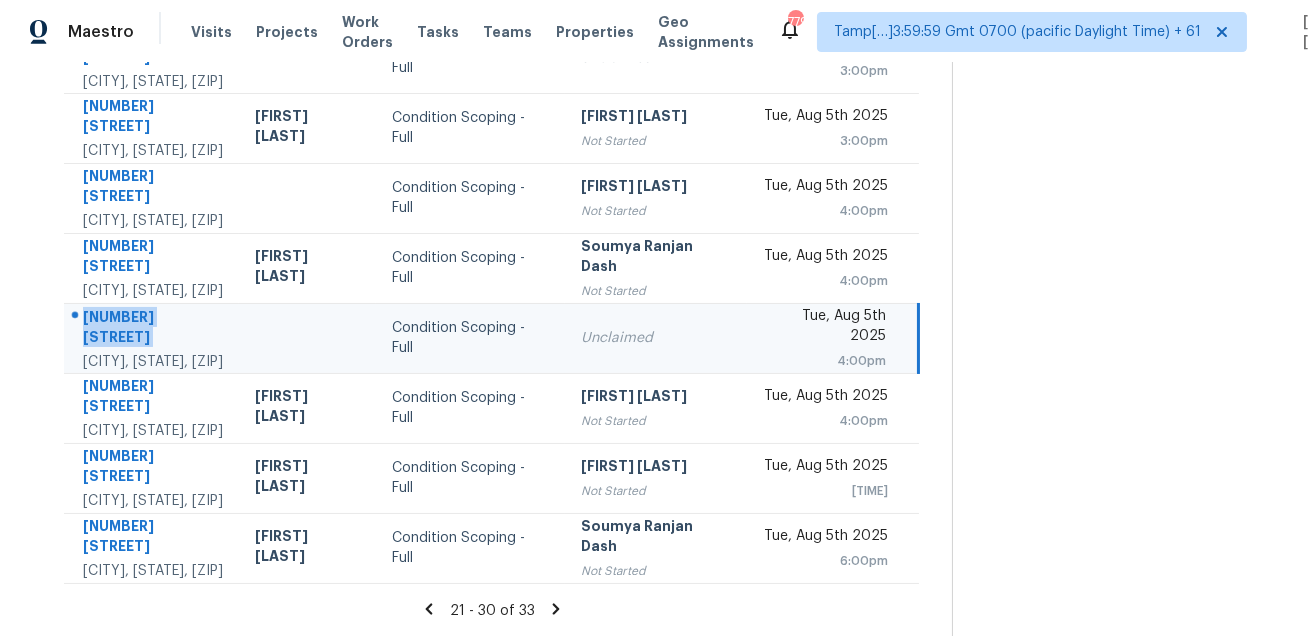 copy on "7075 168th St W" 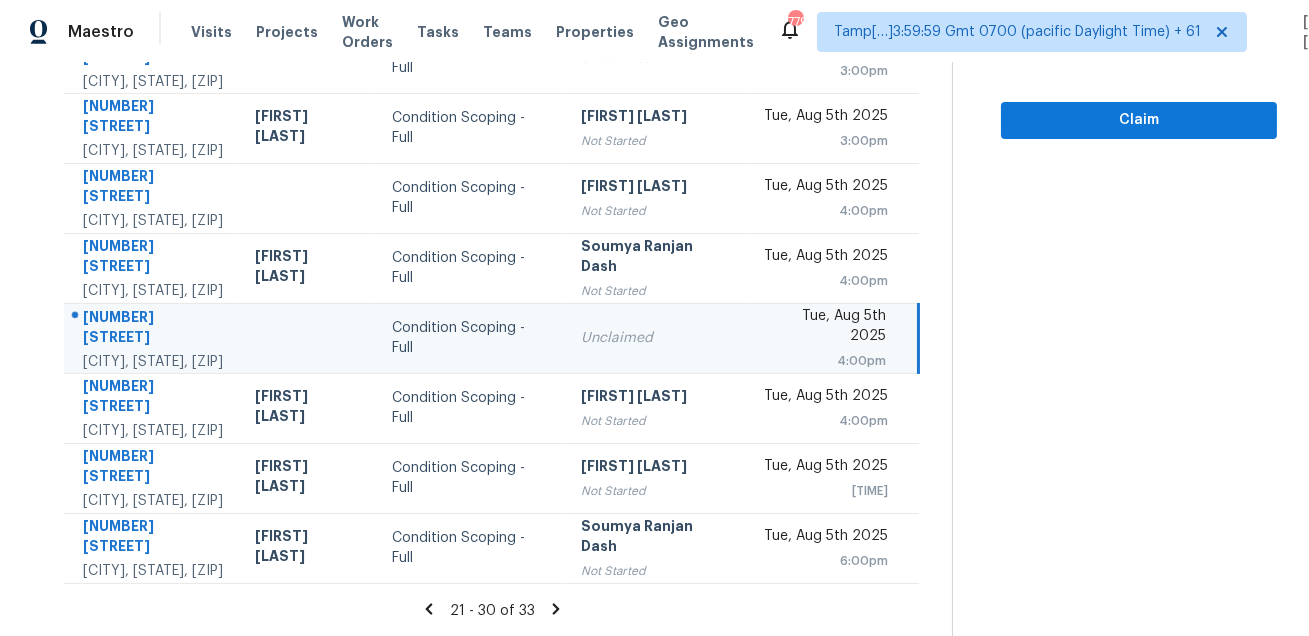 click 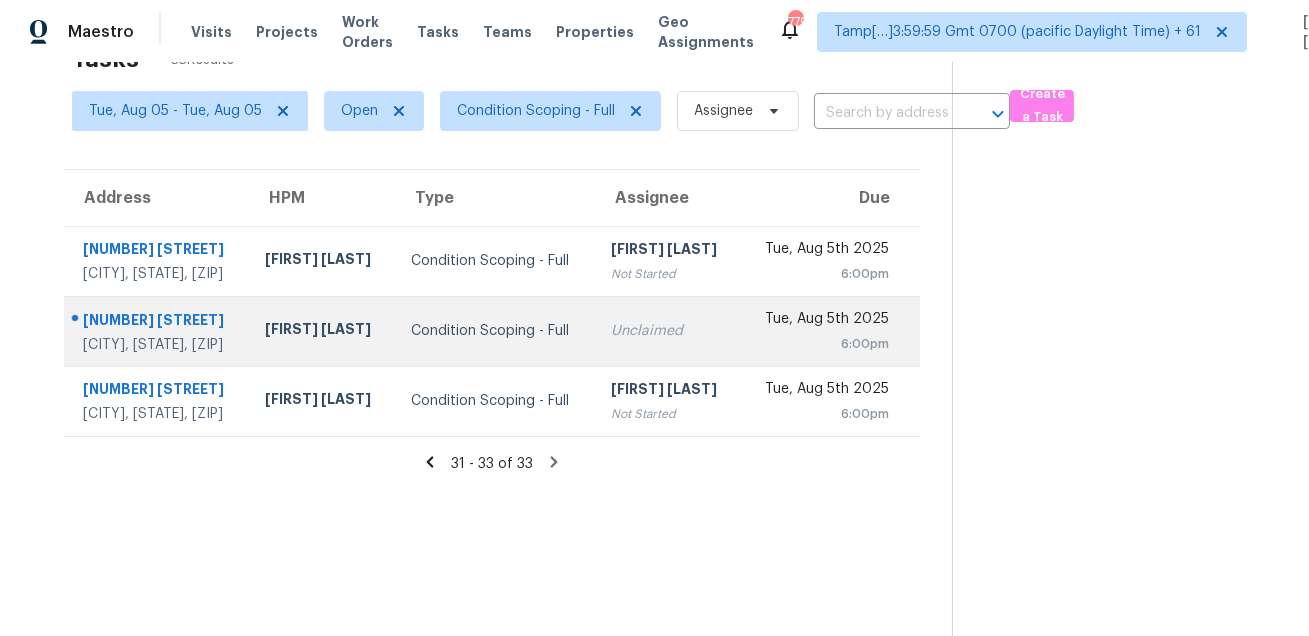 click on "6584 S 258th Dr" at bounding box center (158, 322) 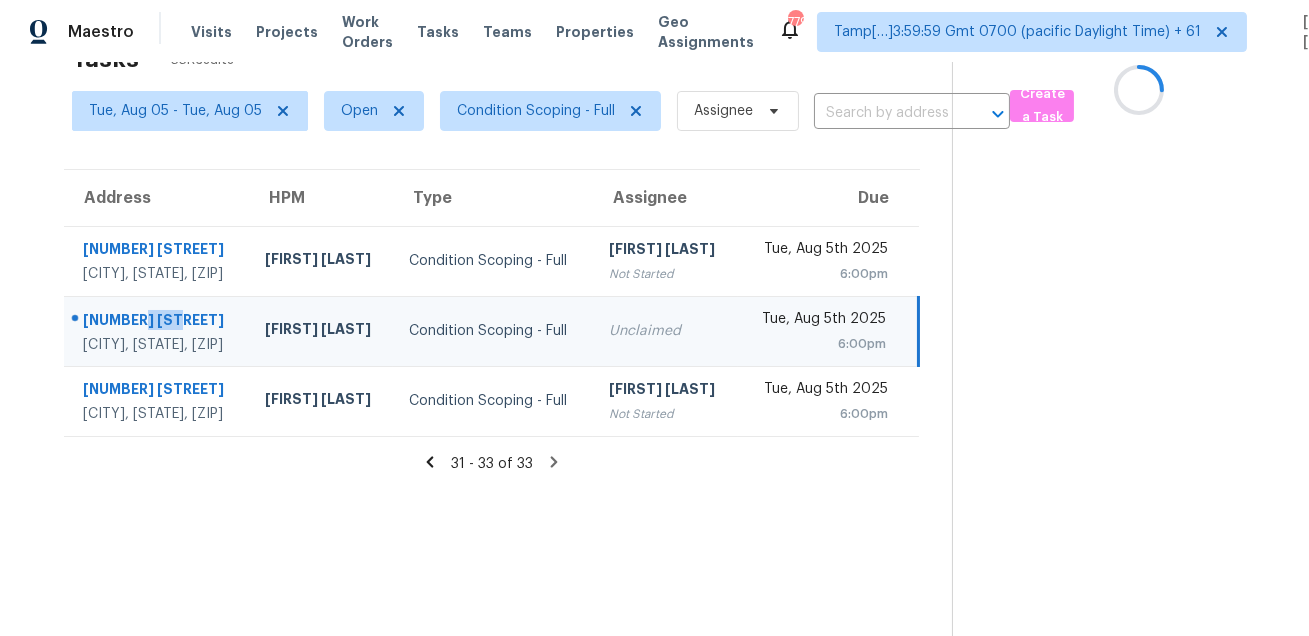 click on "6584 S 258th Dr" at bounding box center (158, 322) 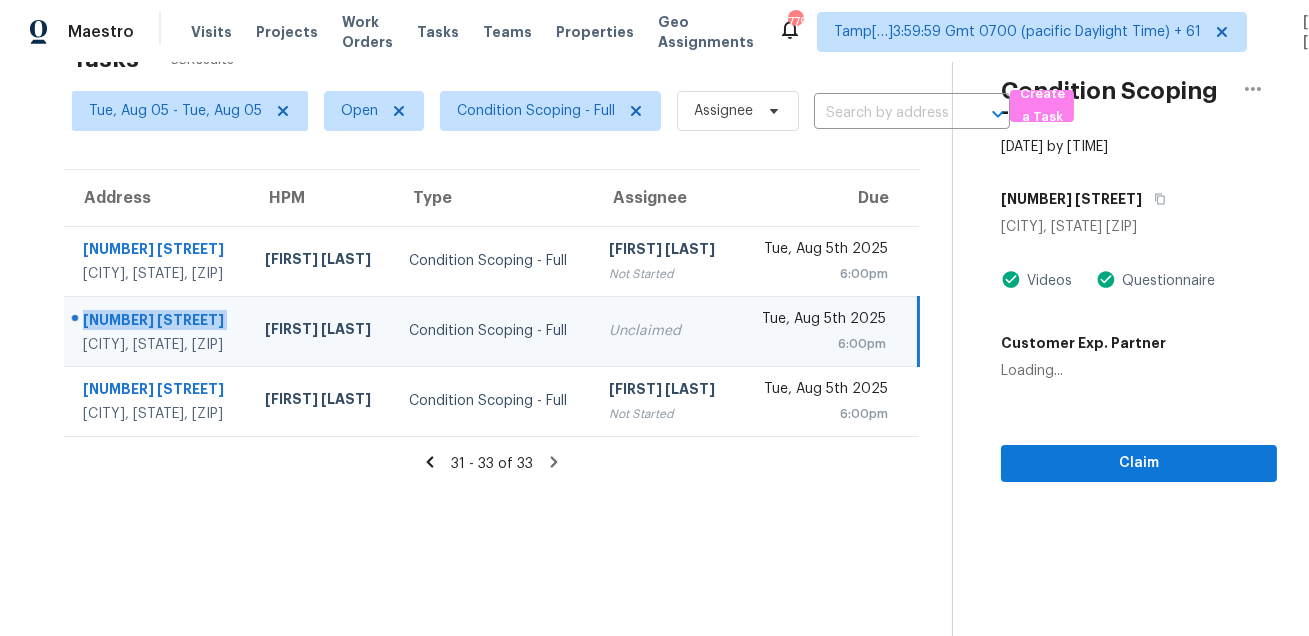 copy on "6584 S 258th Dr" 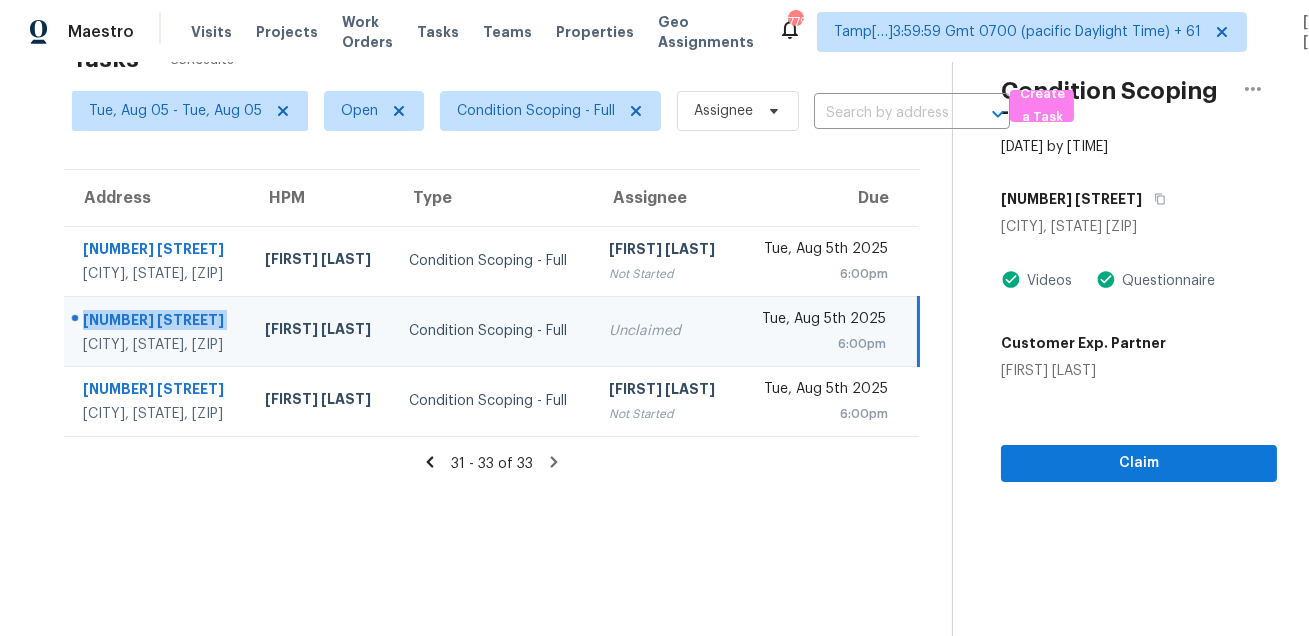 click on "31 - 33 of 33" at bounding box center (492, 463) 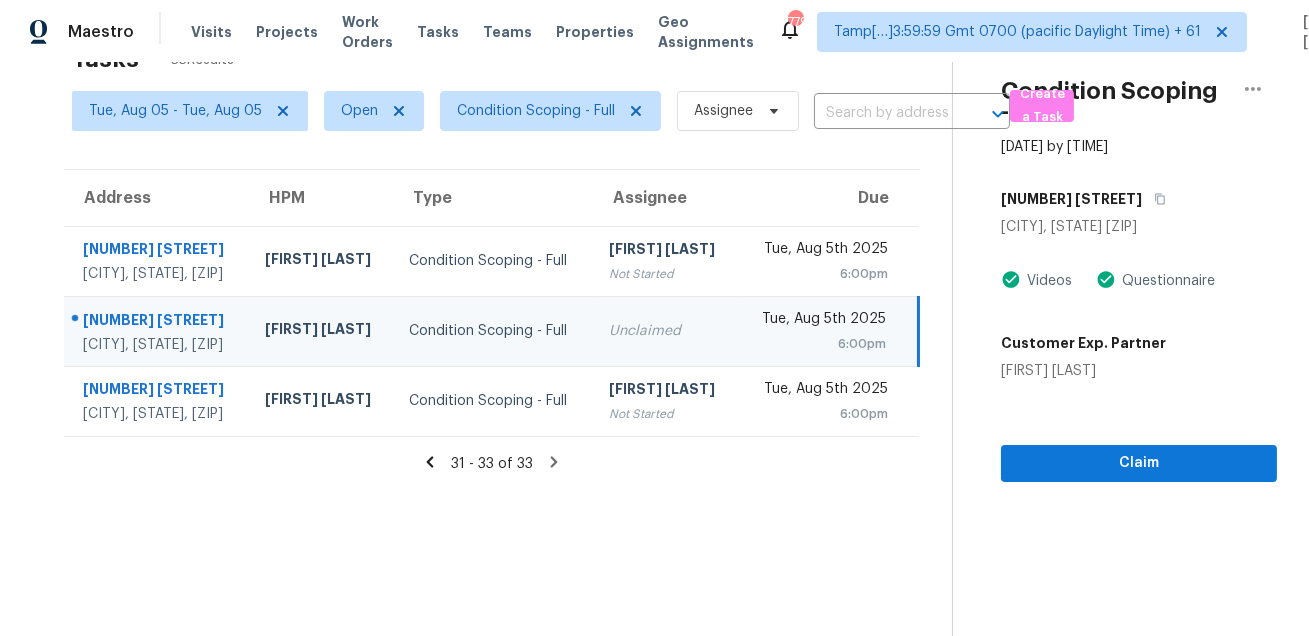 click 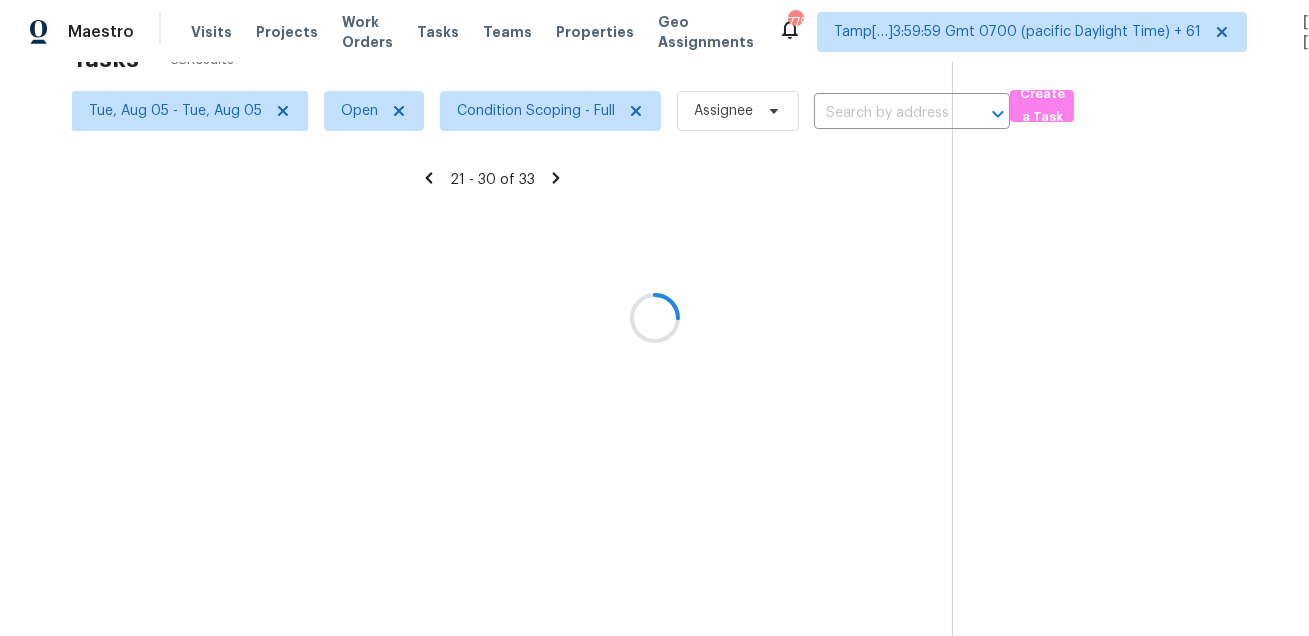 click at bounding box center [654, 318] 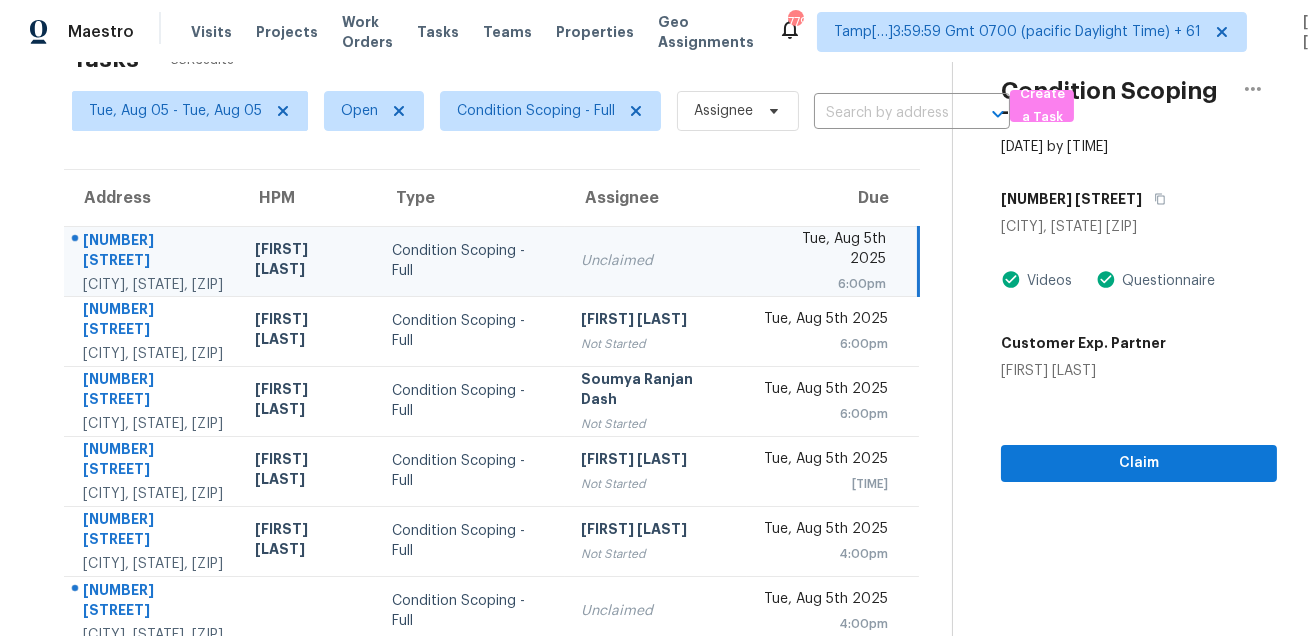 scroll, scrollTop: 405, scrollLeft: 0, axis: vertical 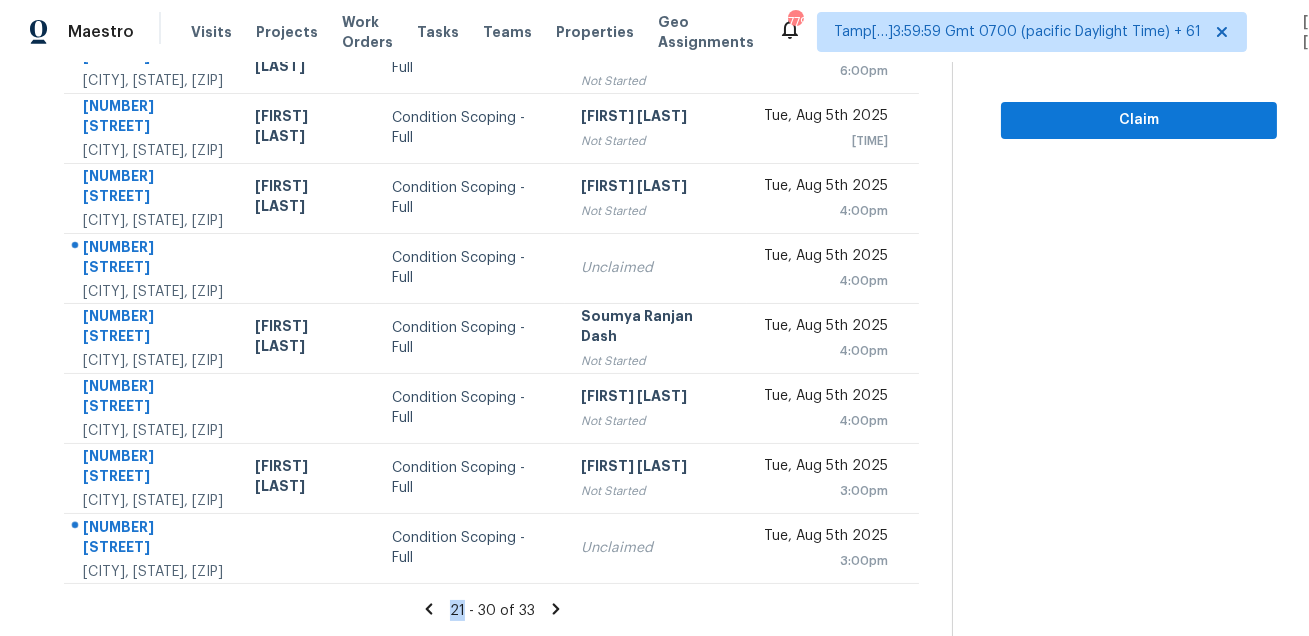 click on "Condition Scoping - Full Aug 5th 2025 by 6:00pm 6584 S 258th Dr Buckeye, AZ 85326 Videos Questionnaire Customer Exp. Partner Jonathan Pryde Claim" at bounding box center (1114, 147) 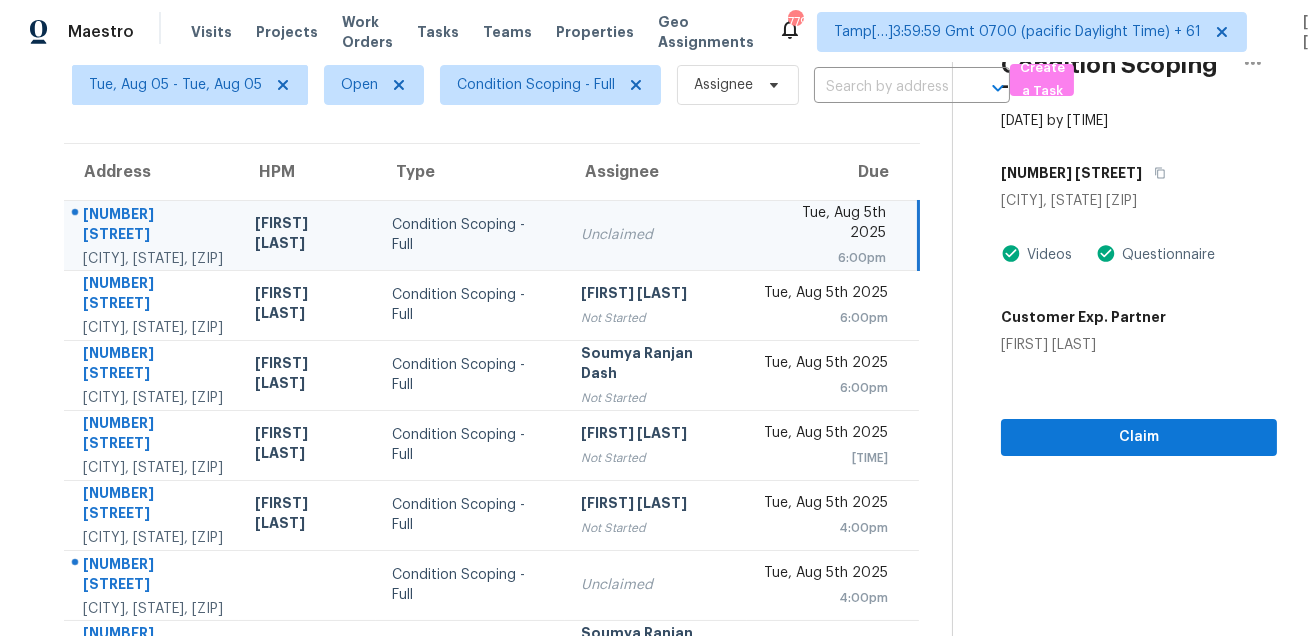 scroll, scrollTop: 0, scrollLeft: 0, axis: both 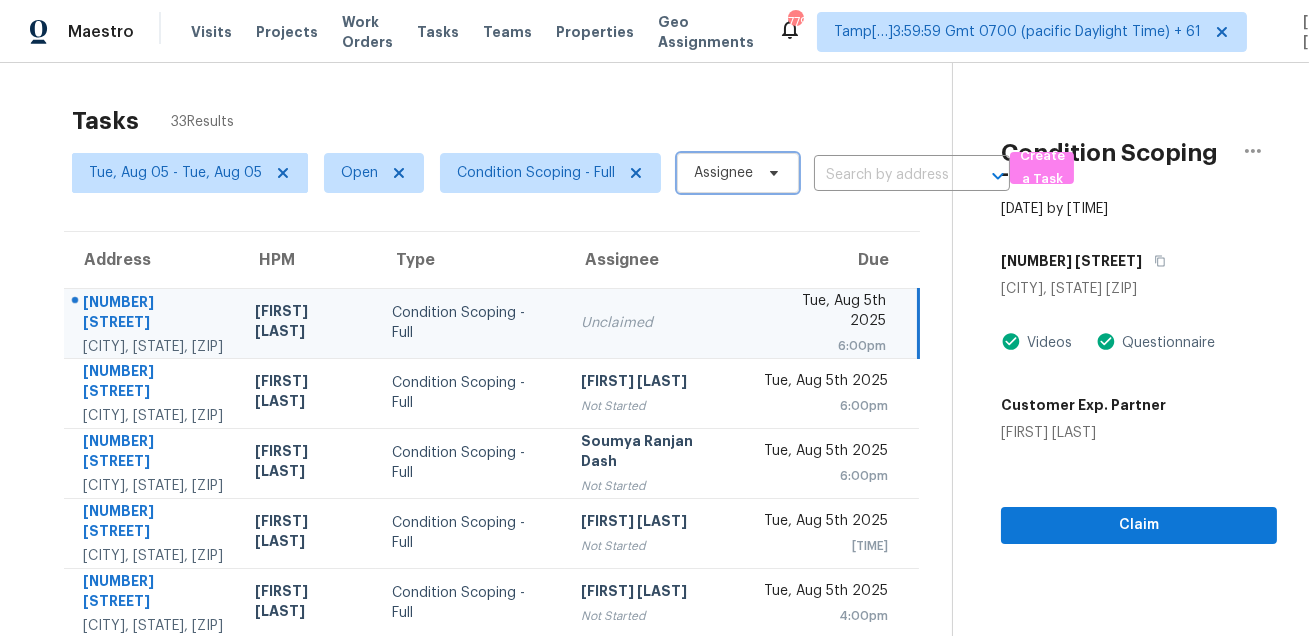 click on "Assignee" at bounding box center [723, 173] 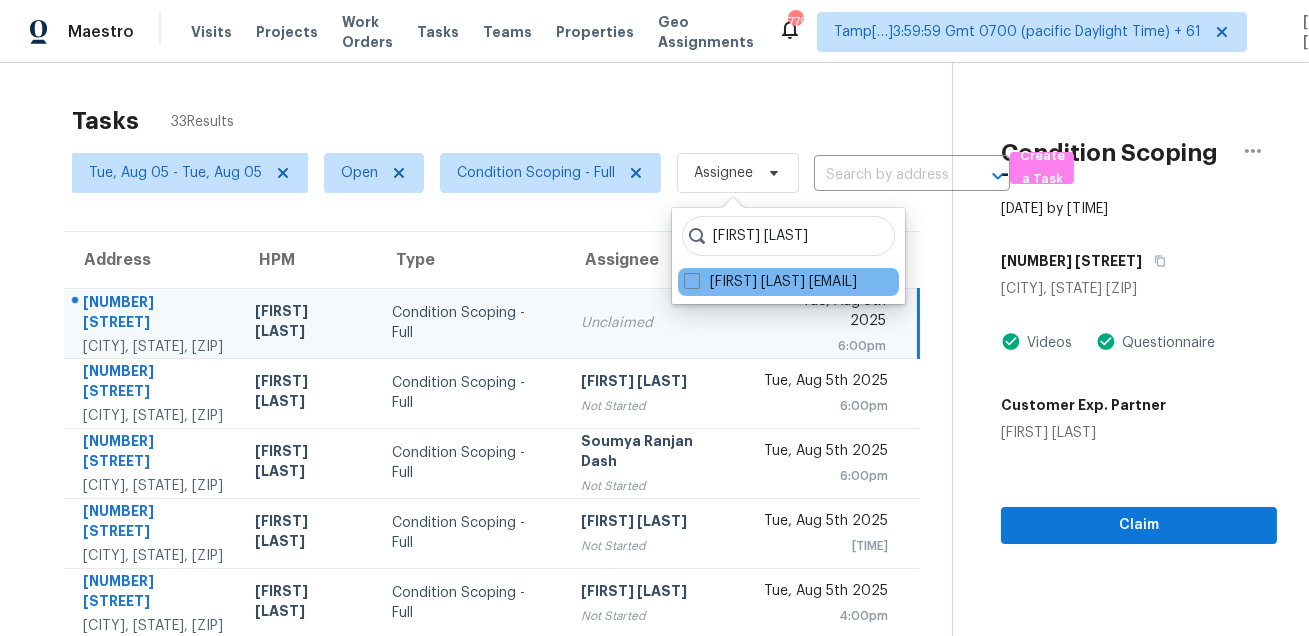 type on "roopesh jaikanth" 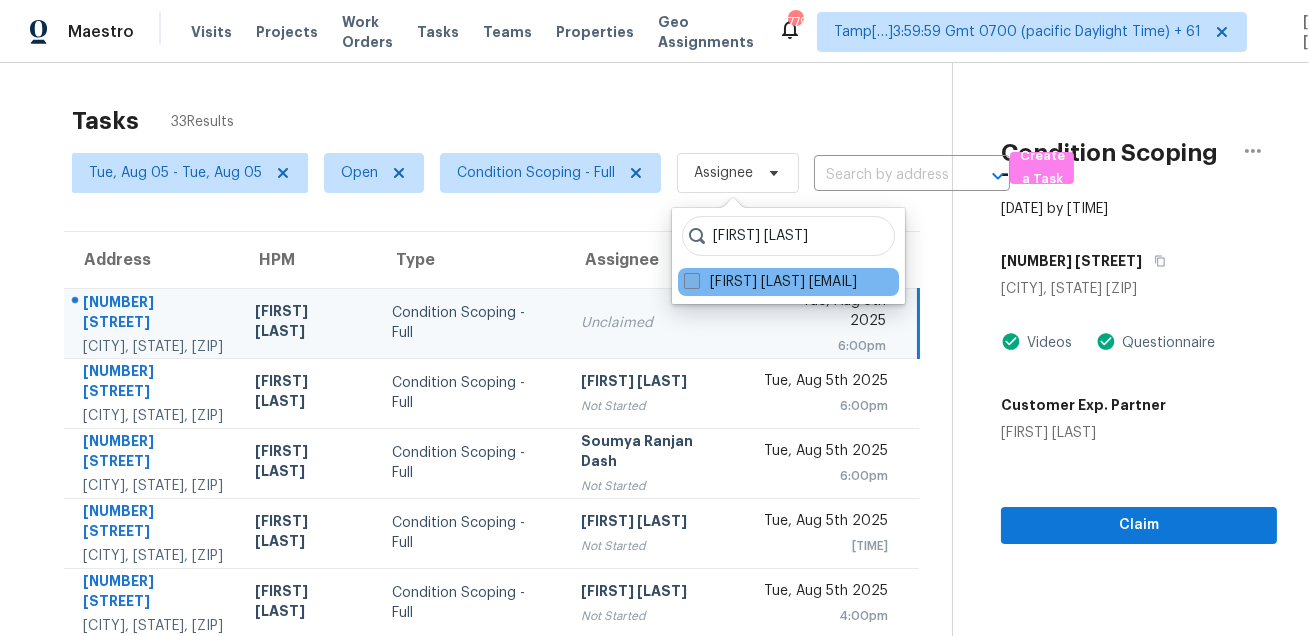 click at bounding box center [692, 281] 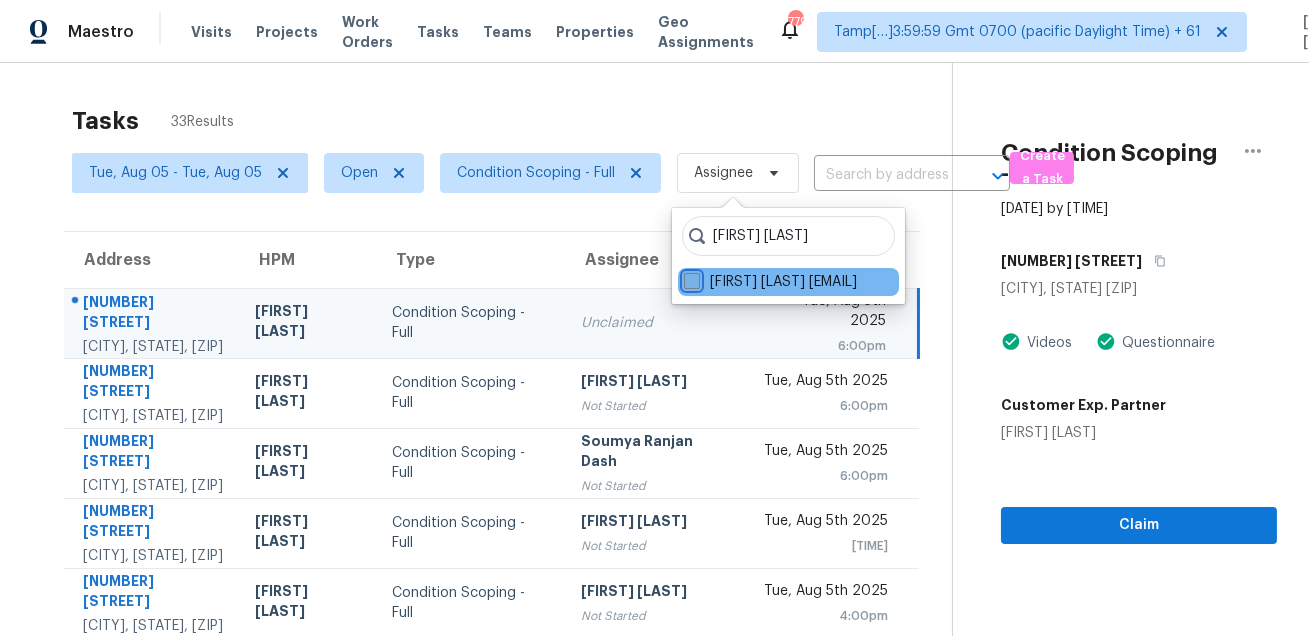 click on "Roopesh Jaikanth
roopesh.jaikanth@opendoor.com" at bounding box center [690, 278] 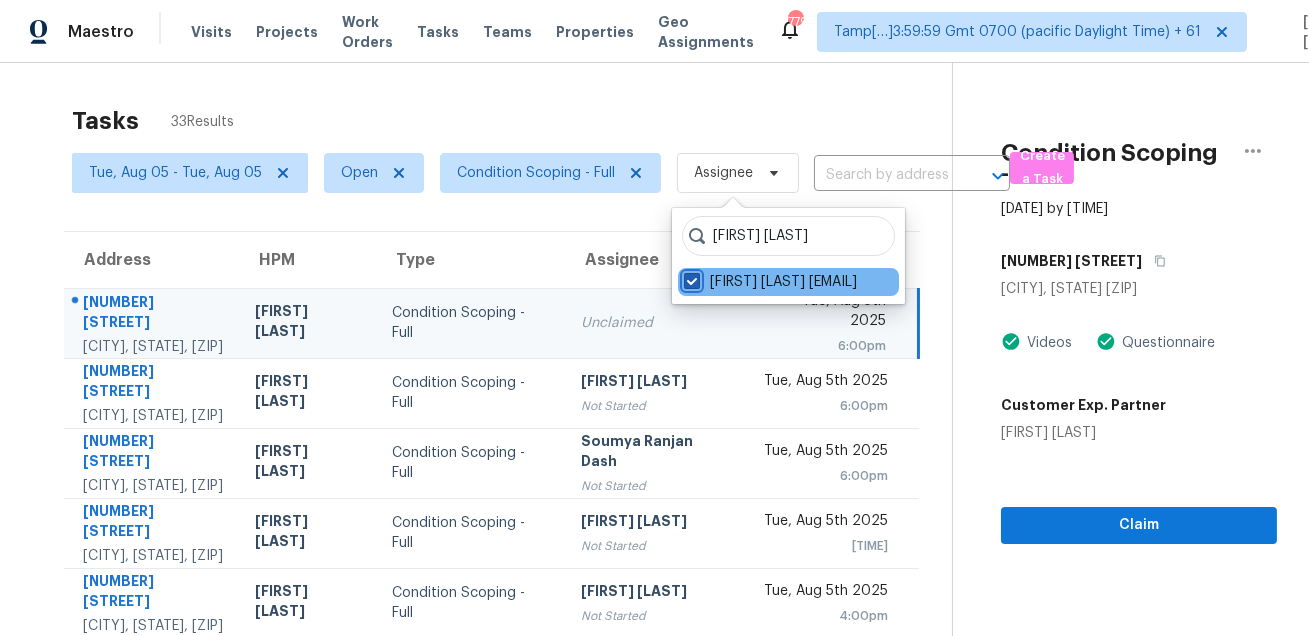 checkbox on "true" 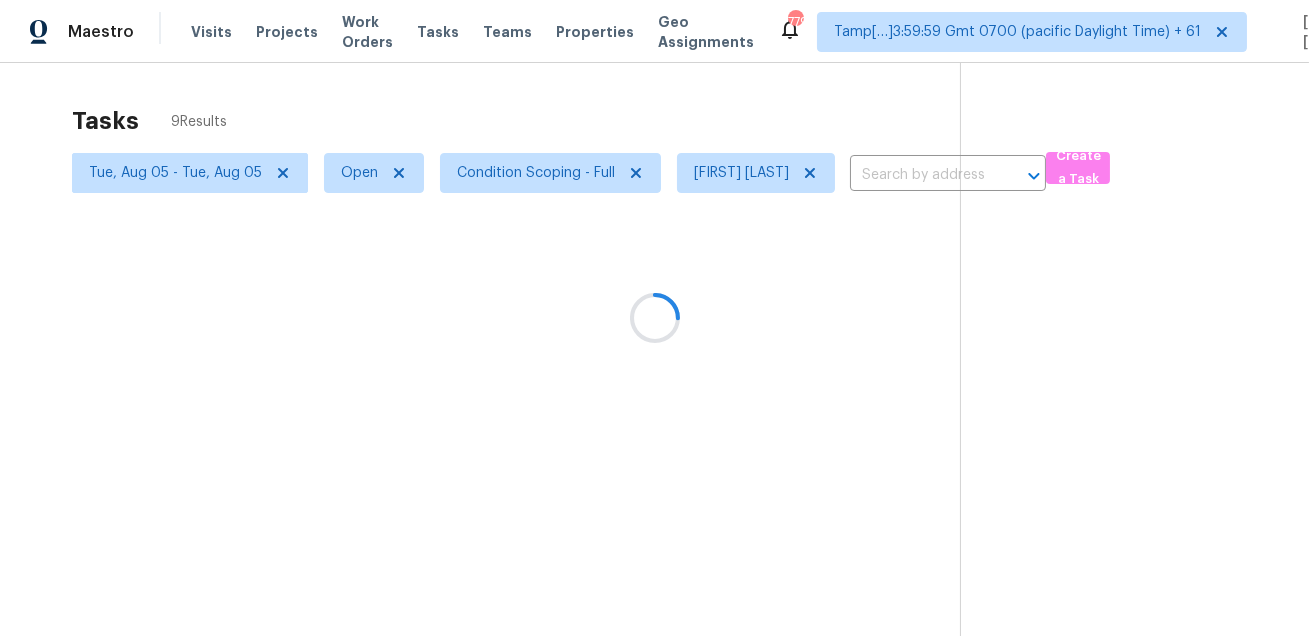 click at bounding box center (654, 318) 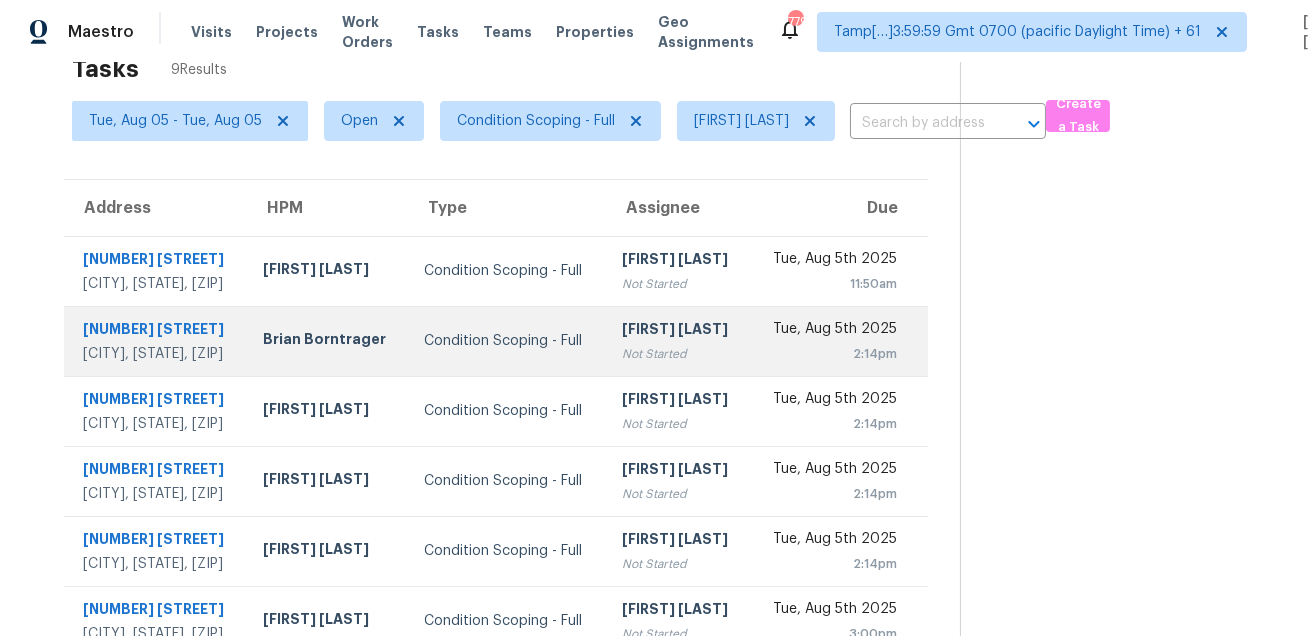 scroll, scrollTop: 0, scrollLeft: 0, axis: both 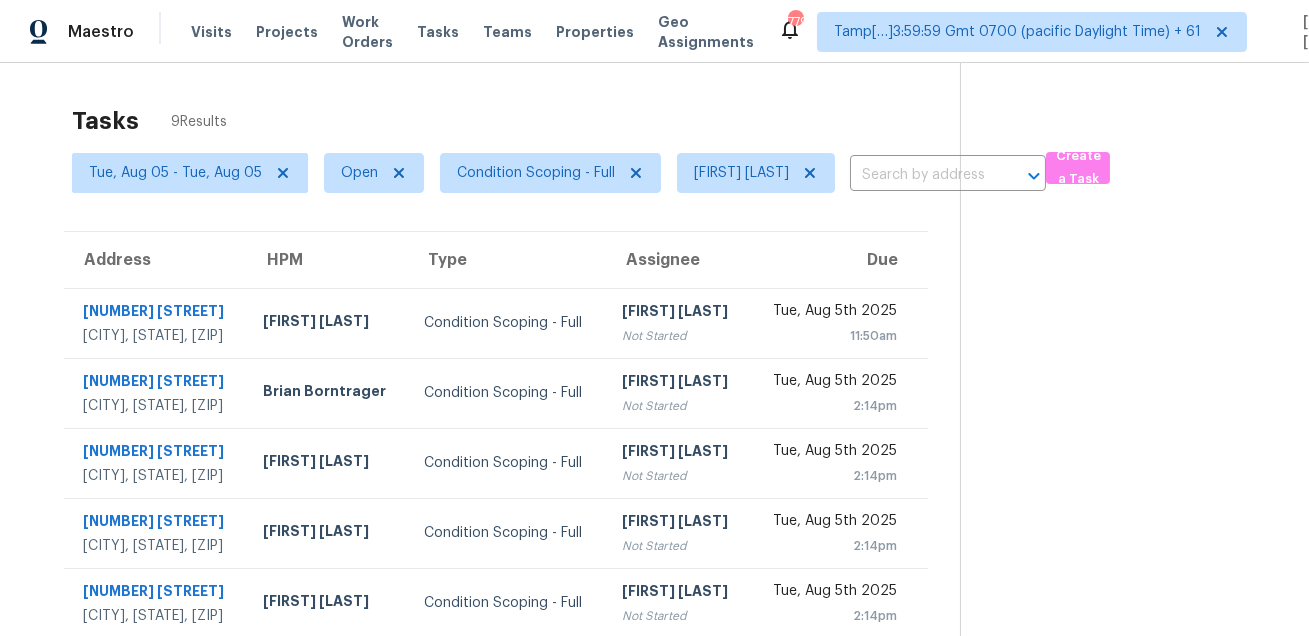 click on "Tasks 9  Results" at bounding box center (516, 121) 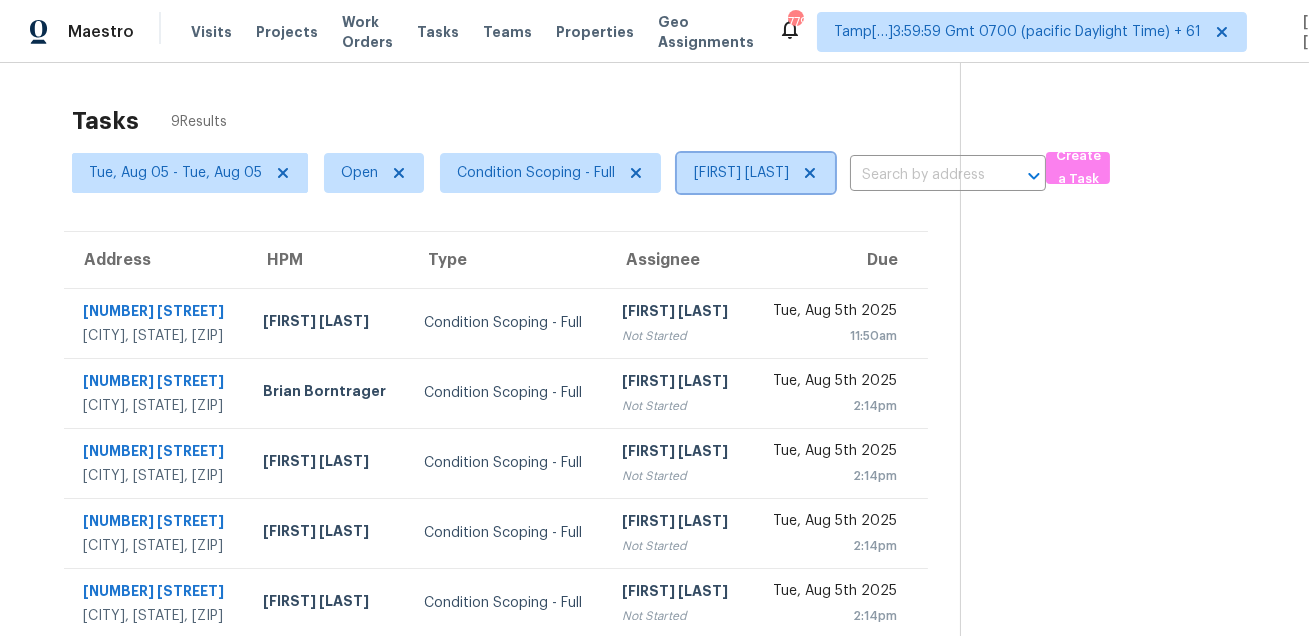 click 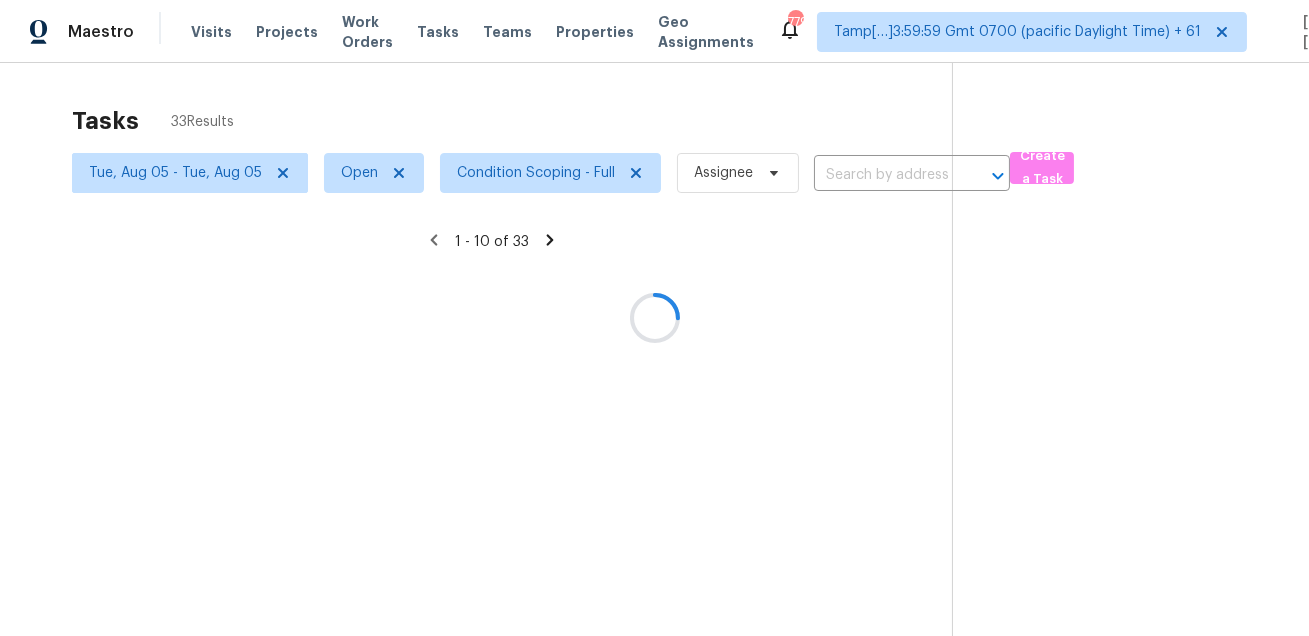 click at bounding box center [654, 318] 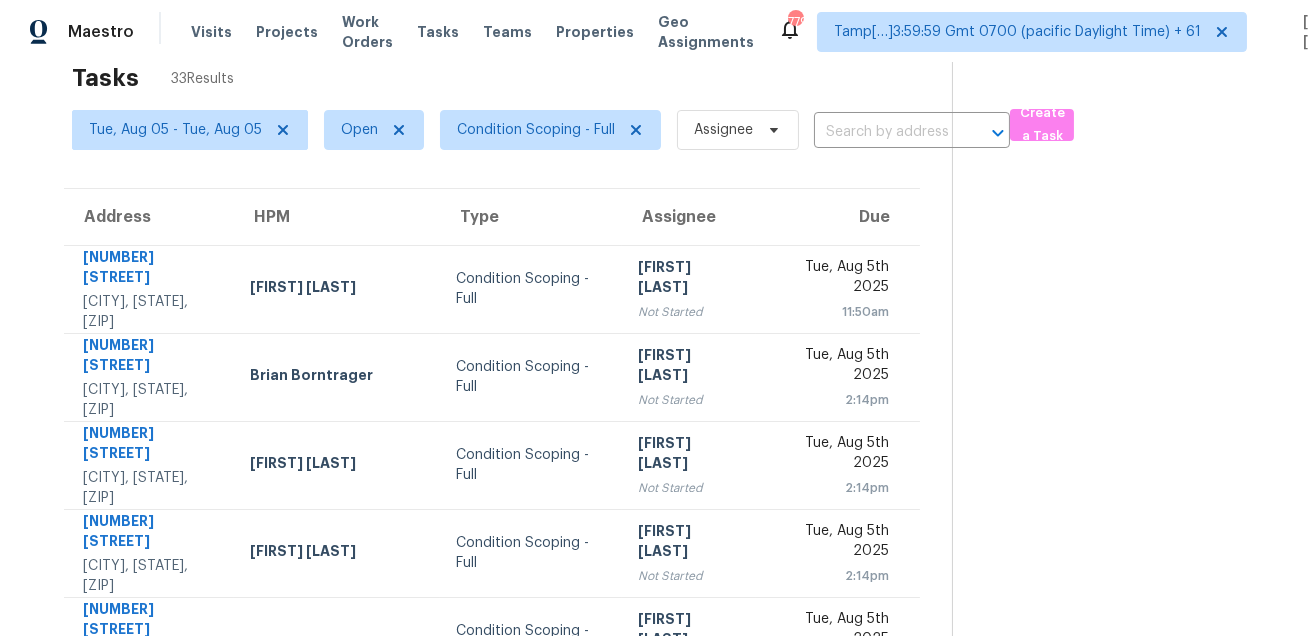 scroll, scrollTop: 0, scrollLeft: 0, axis: both 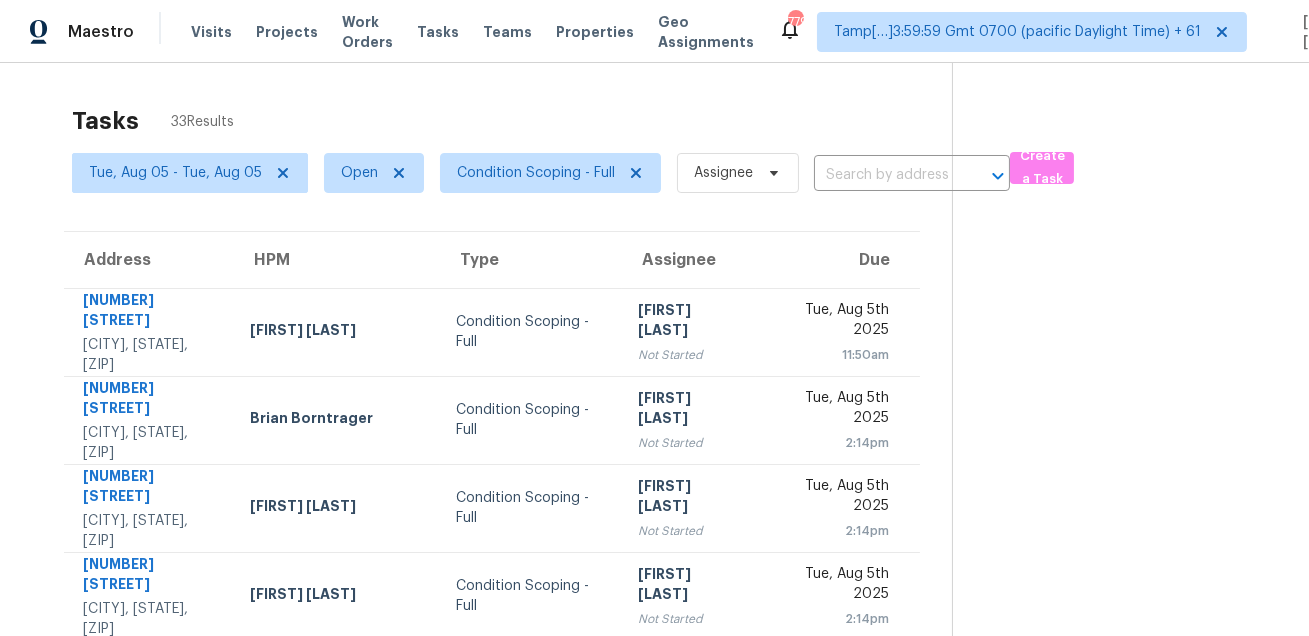 click on "Tasks 33  Results" at bounding box center [512, 121] 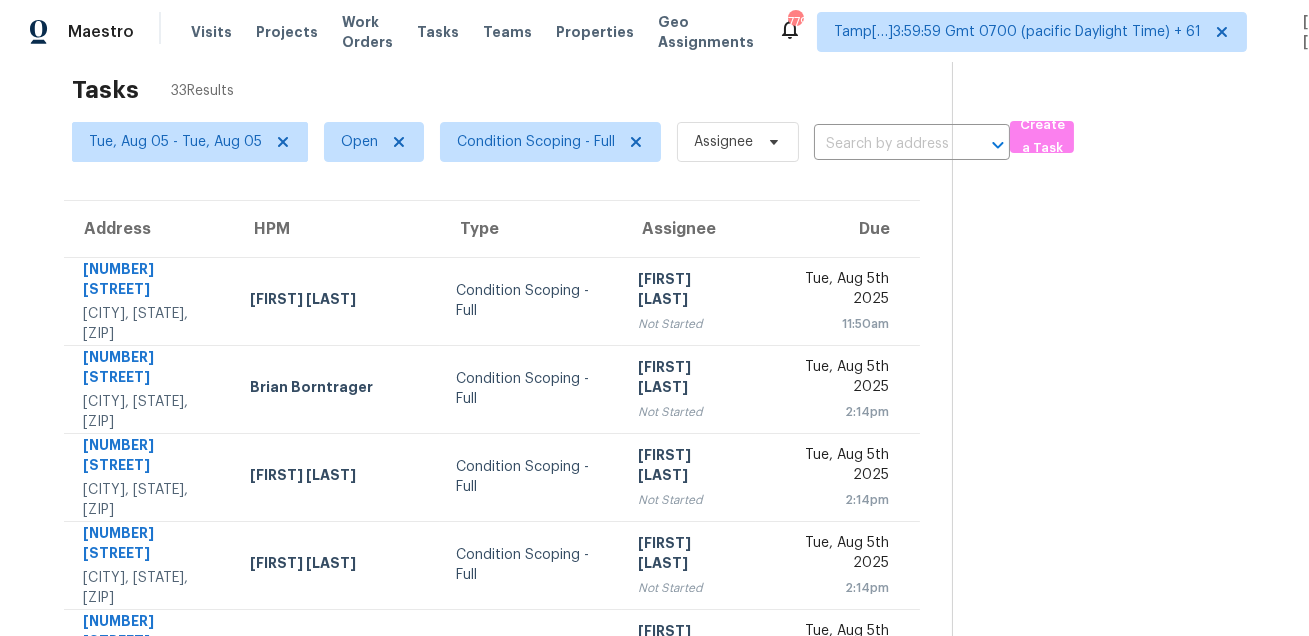 scroll, scrollTop: 0, scrollLeft: 0, axis: both 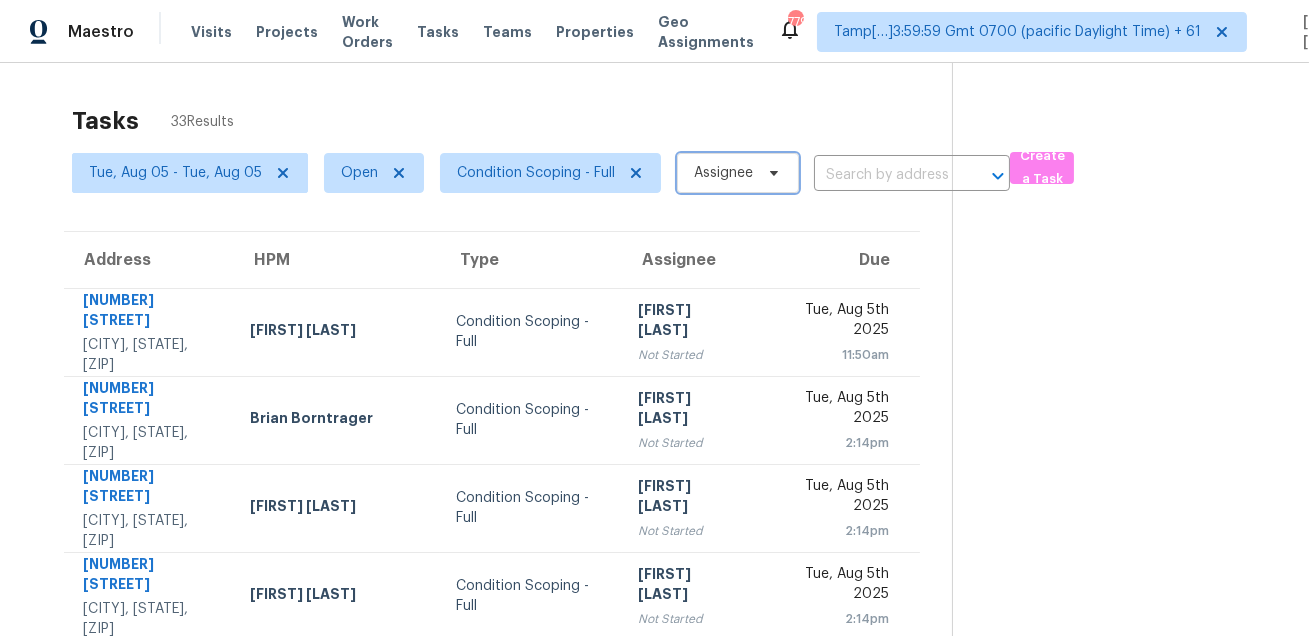 click on "Assignee" at bounding box center [723, 173] 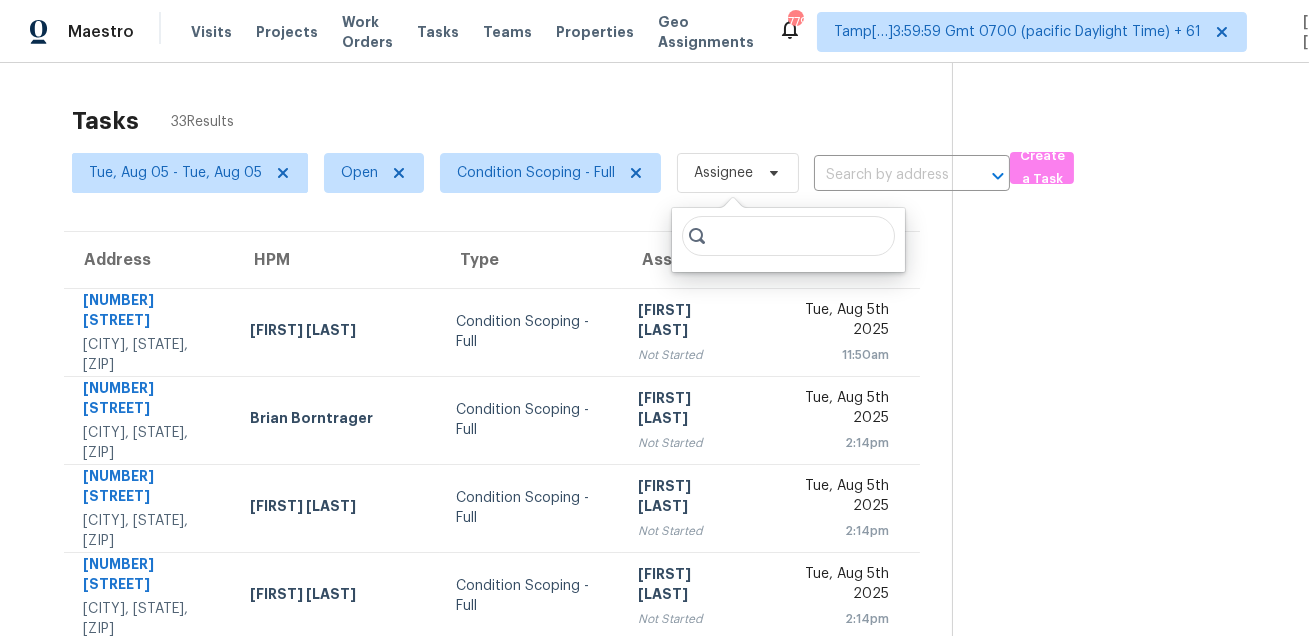 click on "Tasks 33  Results" at bounding box center [512, 121] 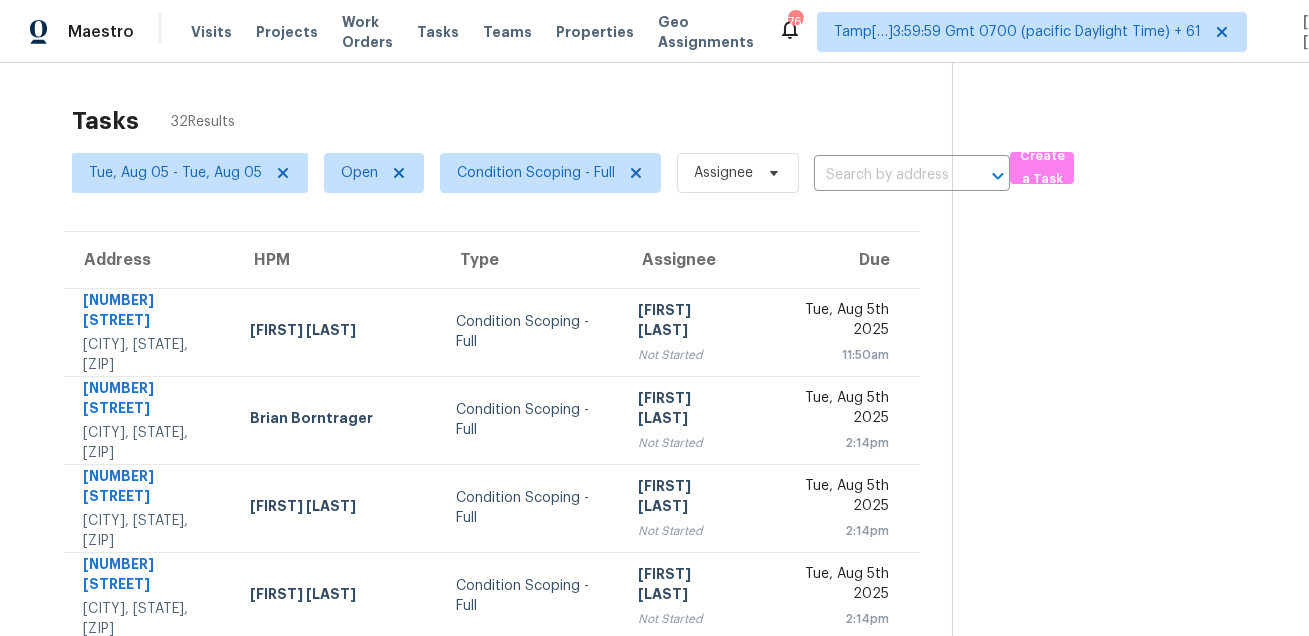 click on "Tasks 32  Results Tue, Aug 05 - Tue, Aug 05 Open Condition Scoping - Full Assignee ​ Create a Task Address HPM Type Assignee Due 11275 Linden Dr   Spring Hill, FL, 34609 Mat Smith Condition Scoping - Full Roopesh Jaikanth Not Started Tue, Aug 5th 2025 11:50am 3433 W Chambers St   Phoenix, AZ, 85041 Brian Borntrager Condition Scoping - Full Roopesh Jaikanth Not Started Tue, Aug 5th 2025 2:14pm 3605 NE 57th St   Kansas City, MO, 64119 Joshua Beatty Condition Scoping - Full Roopesh Jaikanth Not Started Tue, Aug 5th 2025 2:14pm 5649 Harveston Way   Sacramento, CA, 95835 Toni Little Condition Scoping - Full Roopesh Jaikanth Not Started Tue, Aug 5th 2025 2:14pm 1472 Woodridge Ln   Lincolnton, NC, 28092 Condition Scoping - Full Prabhu Raja Not Started Tue, Aug 5th 2025 2:14pm 4175 W Donibristle Cir   South Jordan, UT, 84009 Scott Beirdneau Condition Scoping - Full Prabhu Raja Not Started Tue, Aug 5th 2025 2:14pm 2372 Bella Ct   Carrollton, TX, 75010 RonDerrick Jackson Condition Scoping - Full Roopesh Jaikanth" at bounding box center [654, 642] 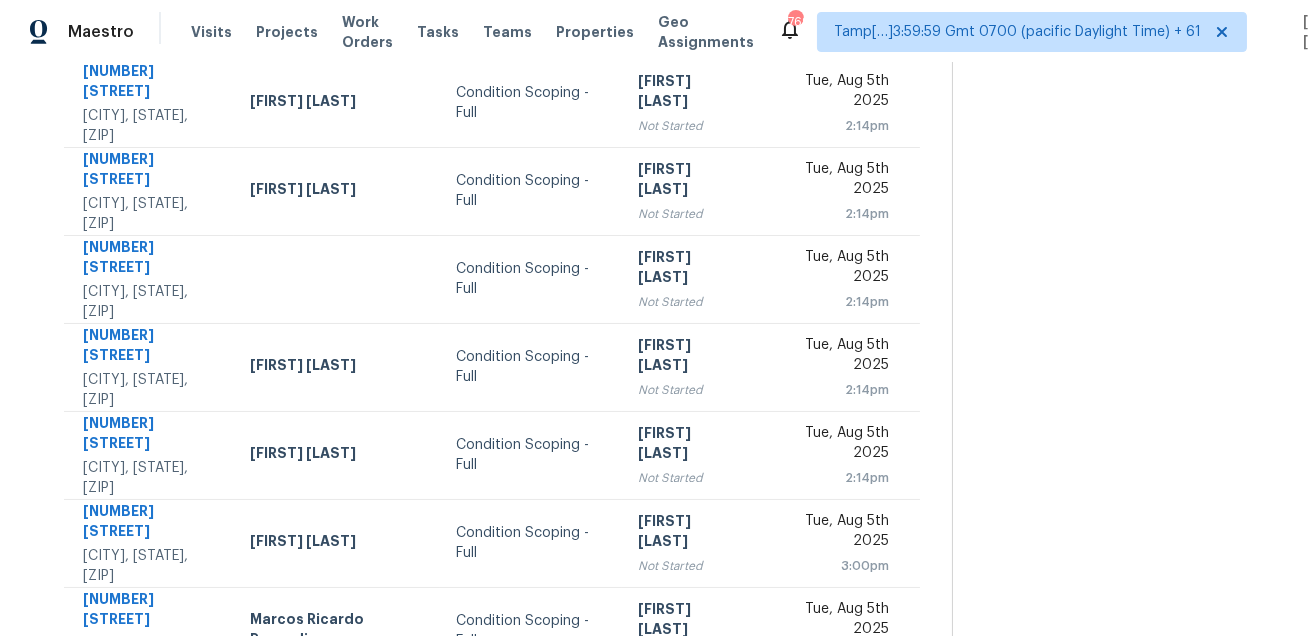 scroll, scrollTop: 0, scrollLeft: 0, axis: both 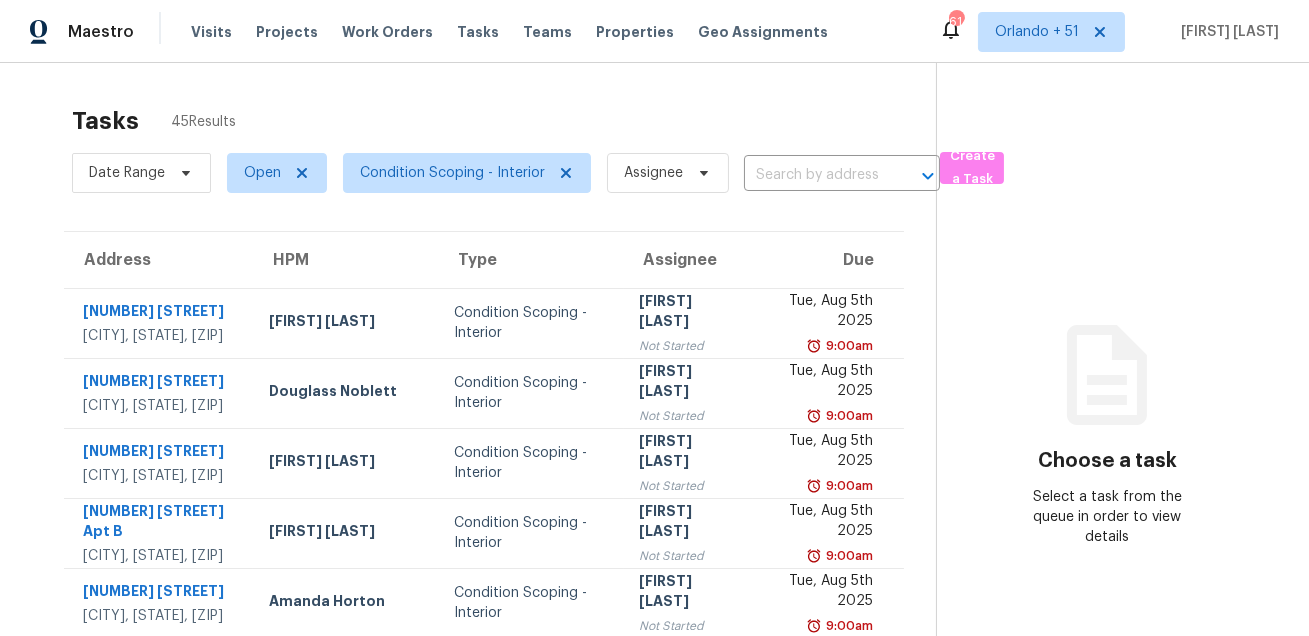 click on "Tasks 45 Results Date Range Open Condition Scoping - Interior Assignee Create a Task Address HPM Type Assignee Due [NUMBER] [STREET] [CITY], [STATE], [ZIP] [FIRST] [LAST] Condition Scoping - Interior [FIRST] [LAST] Not Started [MONTH], [DAY] [YEAR] [TIME] [NUMBER] [STREET] [CITY], [STATE], [ZIP] [FIRST] [LAST] Condition Scoping - Interior [FIRST] [LAST] Not Started [MONTH], [DAY] [YEAR] [TIME] [NUMBER] [STREET] [CITY], [STATE], [ZIP] [FIRST] [LAST] Condition Scoping - Interior [FIRST] [LAST] Not Started [MONTH], [DAY] [YEAR] [TIME] [NUMBER] [STREET] Apt B [CITY], [STATE], [ZIP] [FIRST] [LAST] Condition Scoping - Interior [FIRST] [LAST] Not Started [MONTH], [DAY] [YEAR] [TIME] [NUMBER] [STREET] [CITY], [STATE], [ZIP] [FIRST] [LAST] Condition Scoping - Interior [FIRST] [LAST] Not Started [MONTH], [DAY] [YEAR] [TIME] [NUMBER] [STREET] [CITY], [STATE], [ZIP] [FIRST] [LAST] Condition Scoping - Interior Unclaimed [MONTH], [DAY] [YEAR] [TIME] [NUMBER] [STREET] [CITY], [STATE], [ZIP] [FIRST] [LAST] [TIME]" at bounding box center (654, 552) 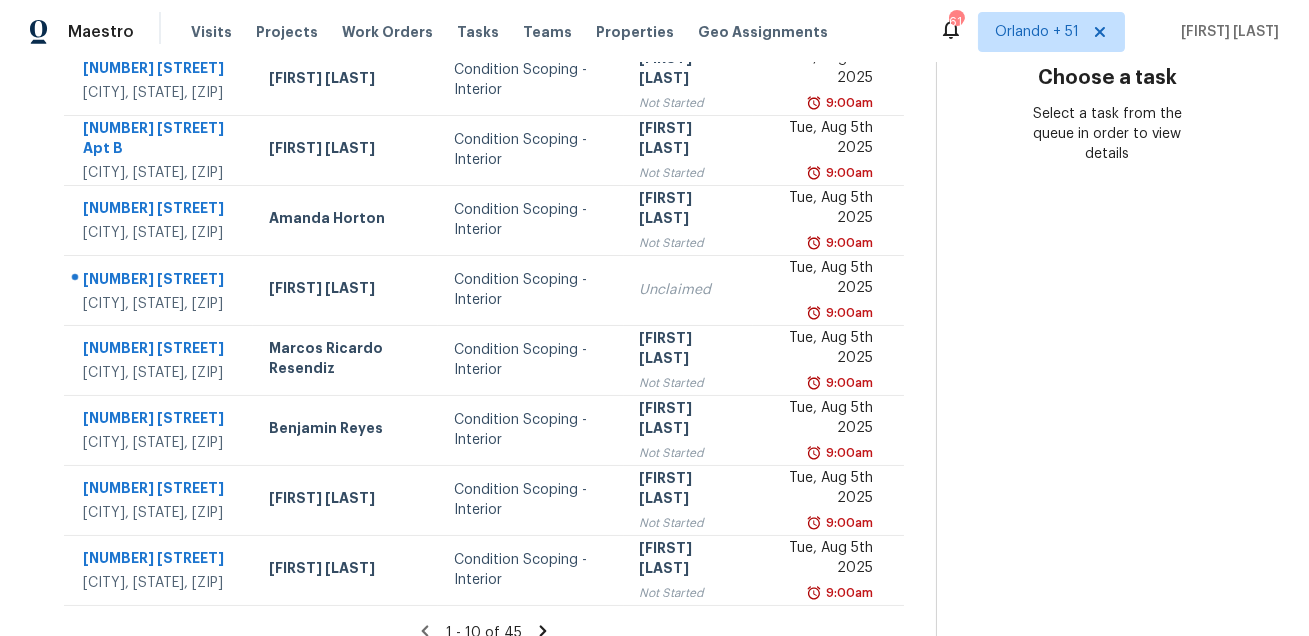 scroll, scrollTop: 386, scrollLeft: 0, axis: vertical 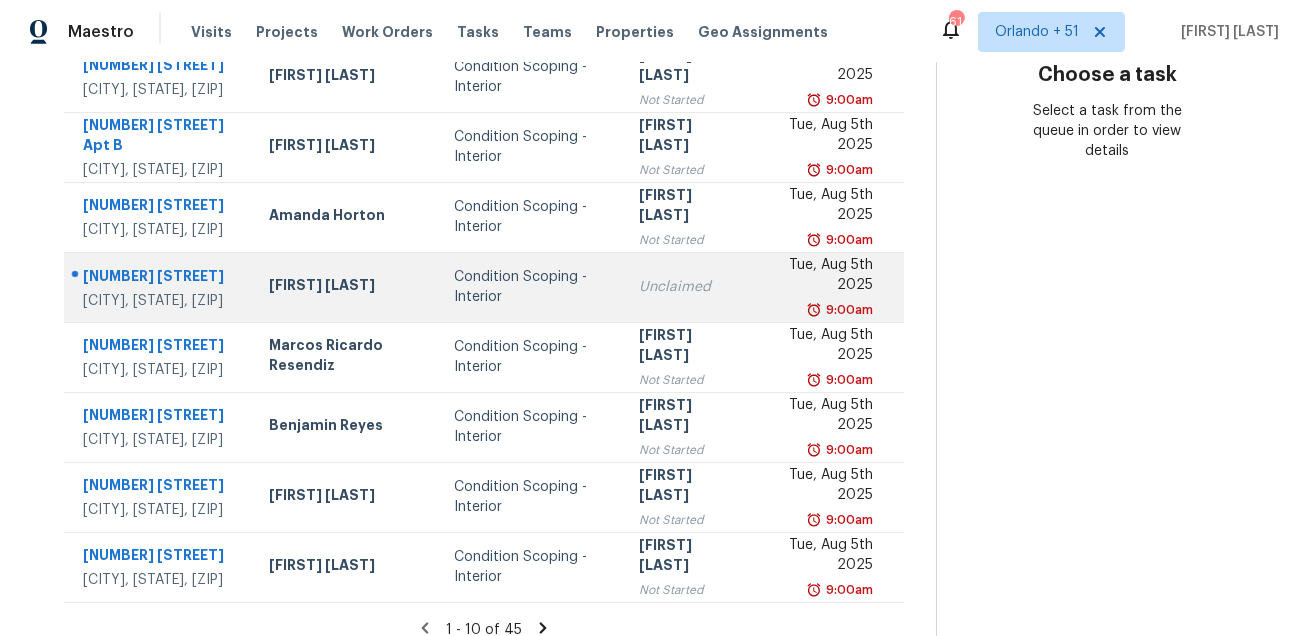 click on "[NUMBER] [STREET] [CITY], [STATE], [ZIP]" at bounding box center [158, 287] 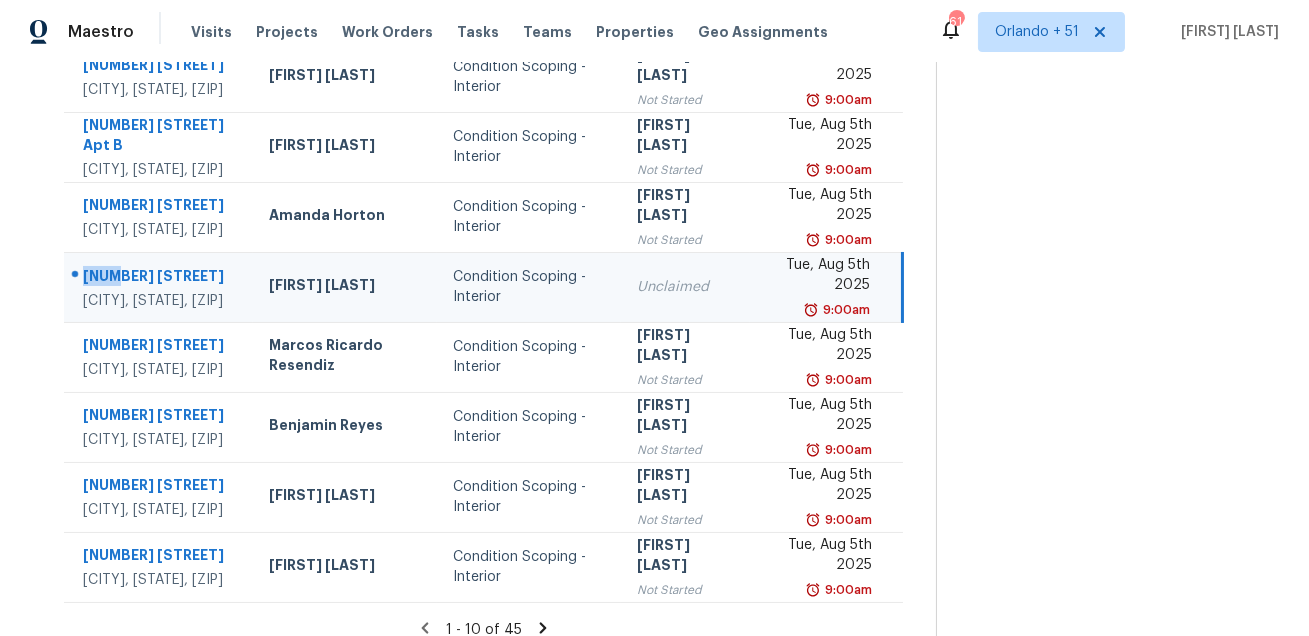click on "4141 Wisconsin Dr   Atlanta, GA, 30338" at bounding box center (158, 287) 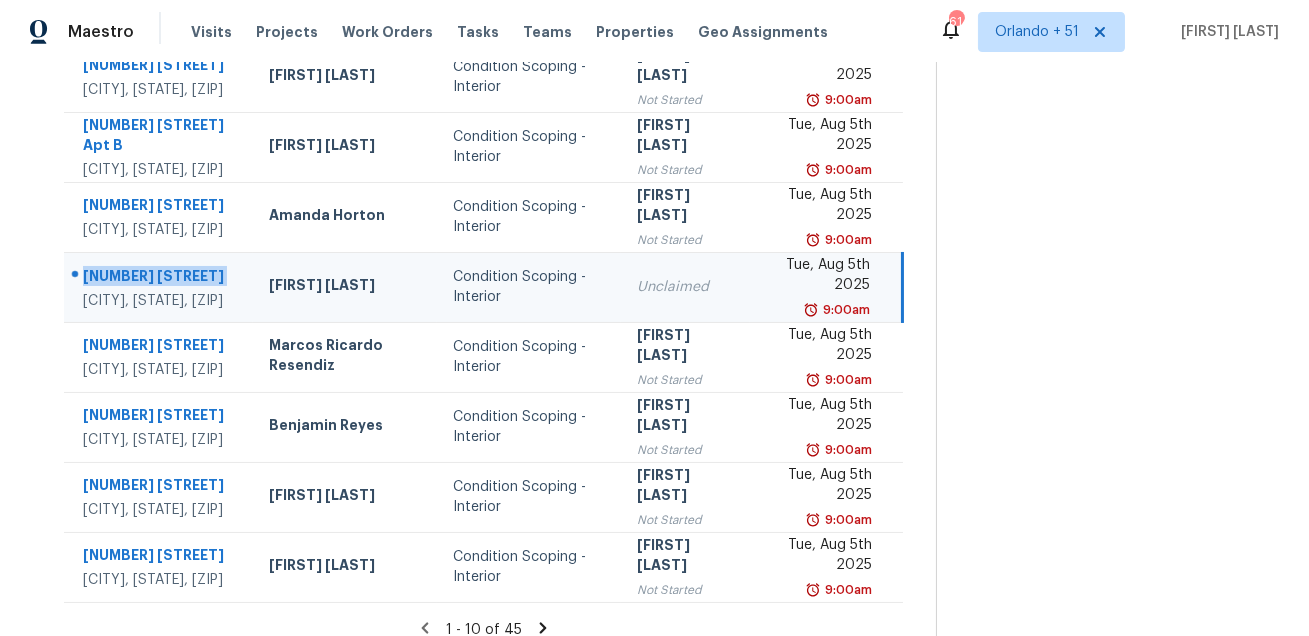 copy on "[NUMBER] [STREET]" 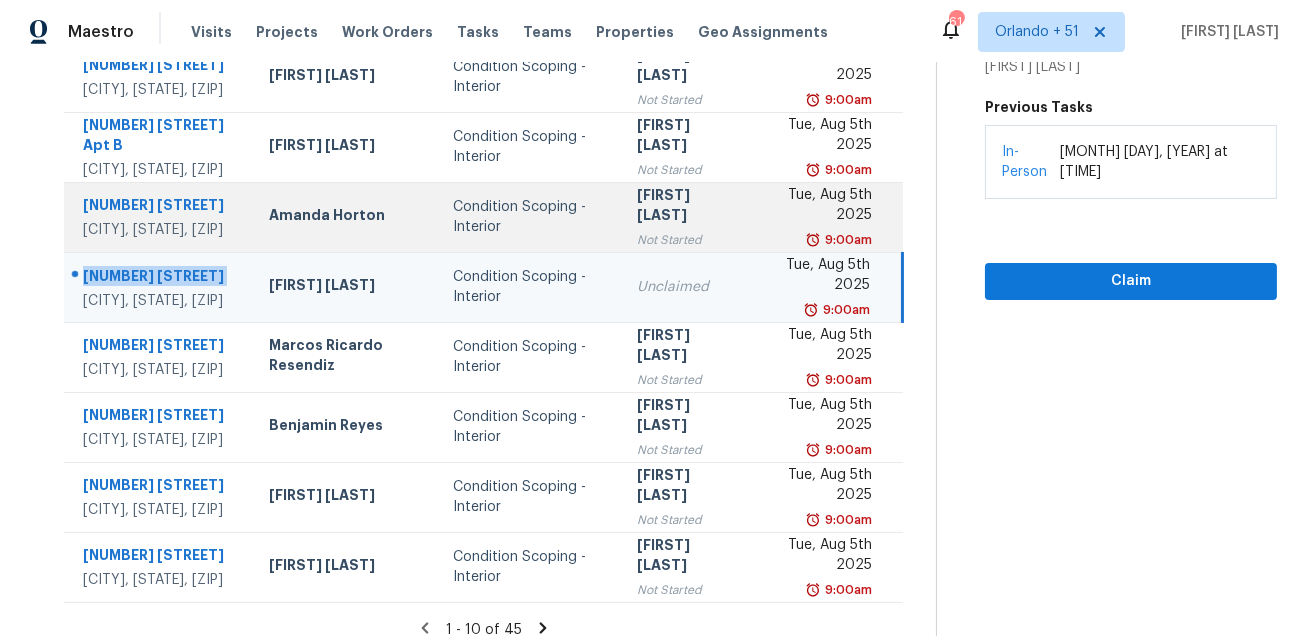 scroll, scrollTop: 405, scrollLeft: 0, axis: vertical 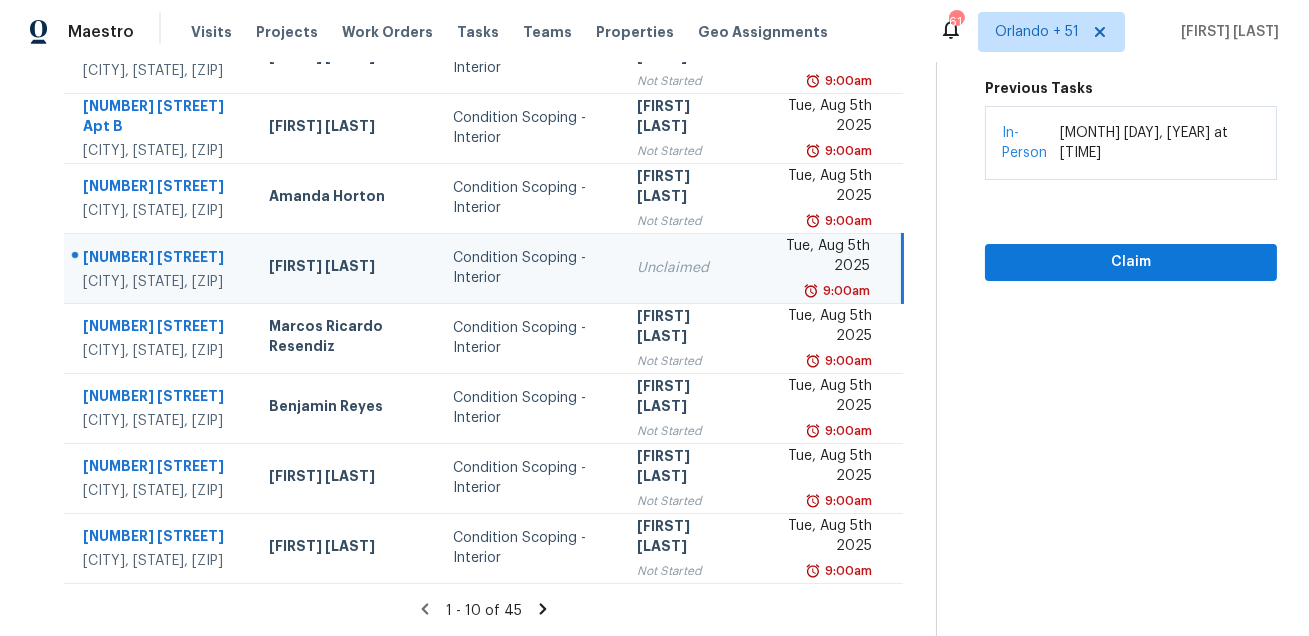 click 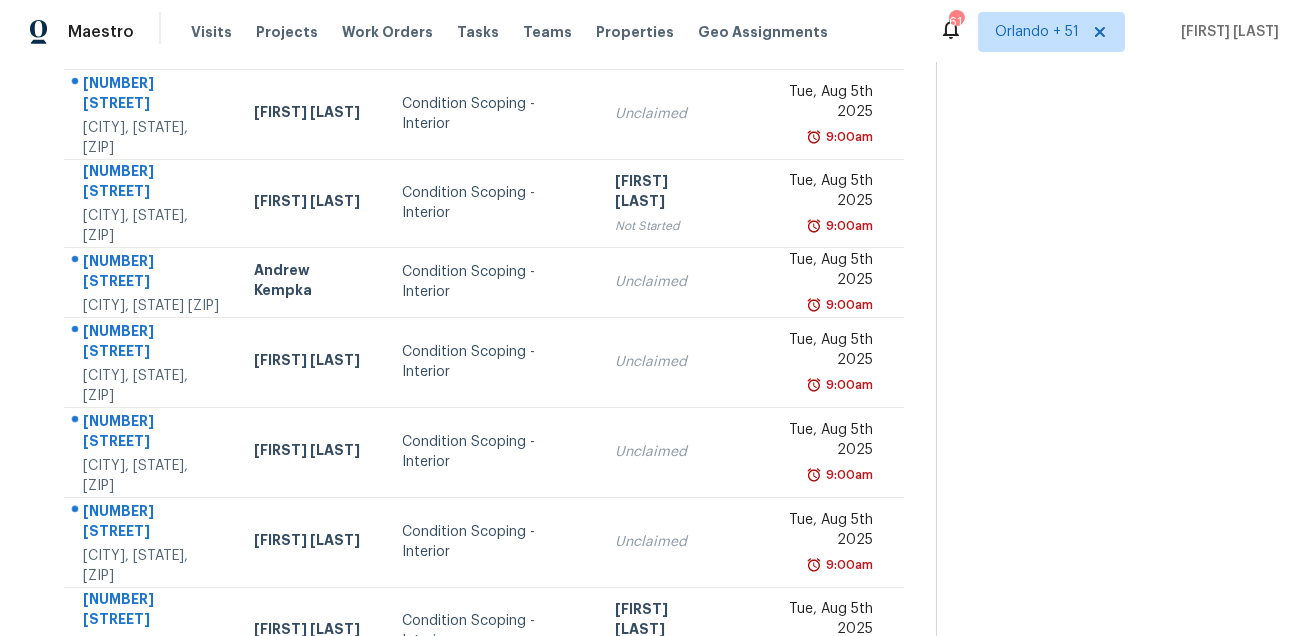 scroll, scrollTop: 138, scrollLeft: 0, axis: vertical 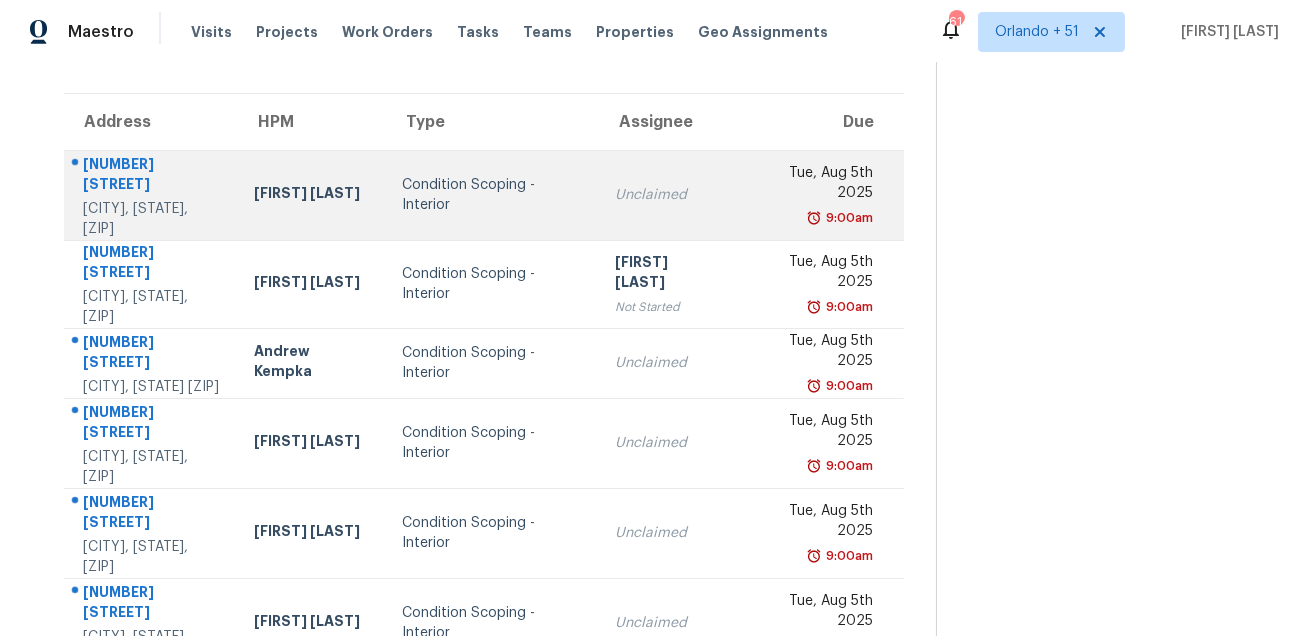 click on "5860 Bluff Heights Dr" at bounding box center [152, 176] 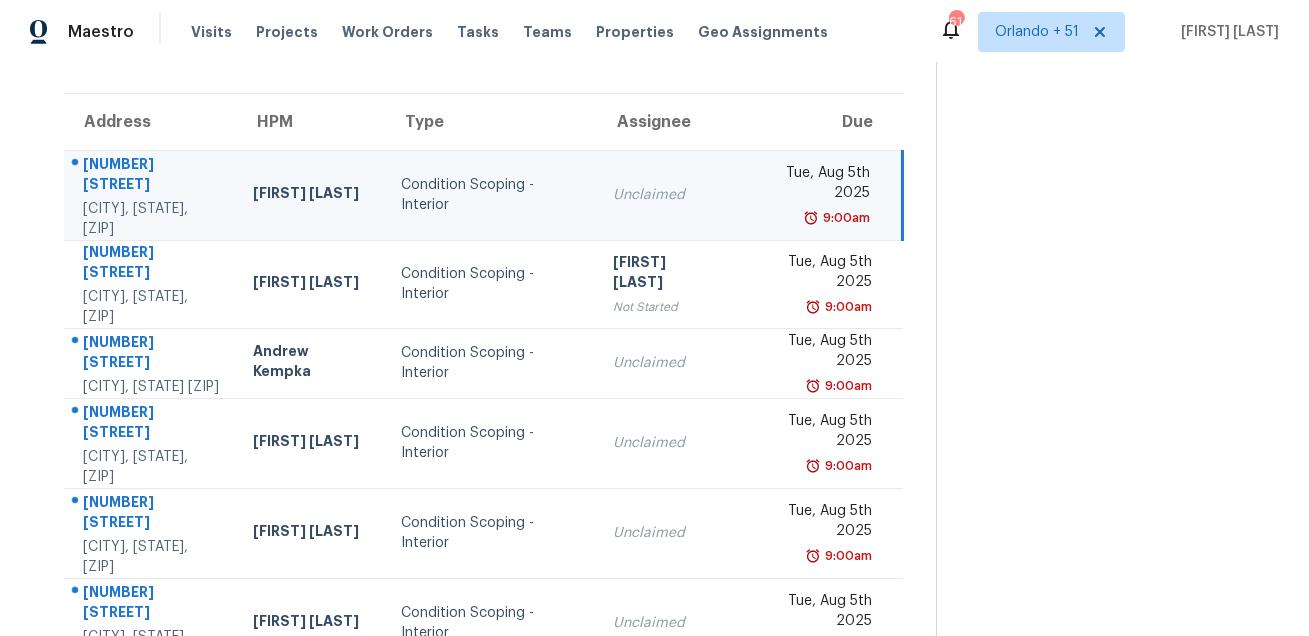 click on "5860 Bluff Heights Dr" at bounding box center [152, 176] 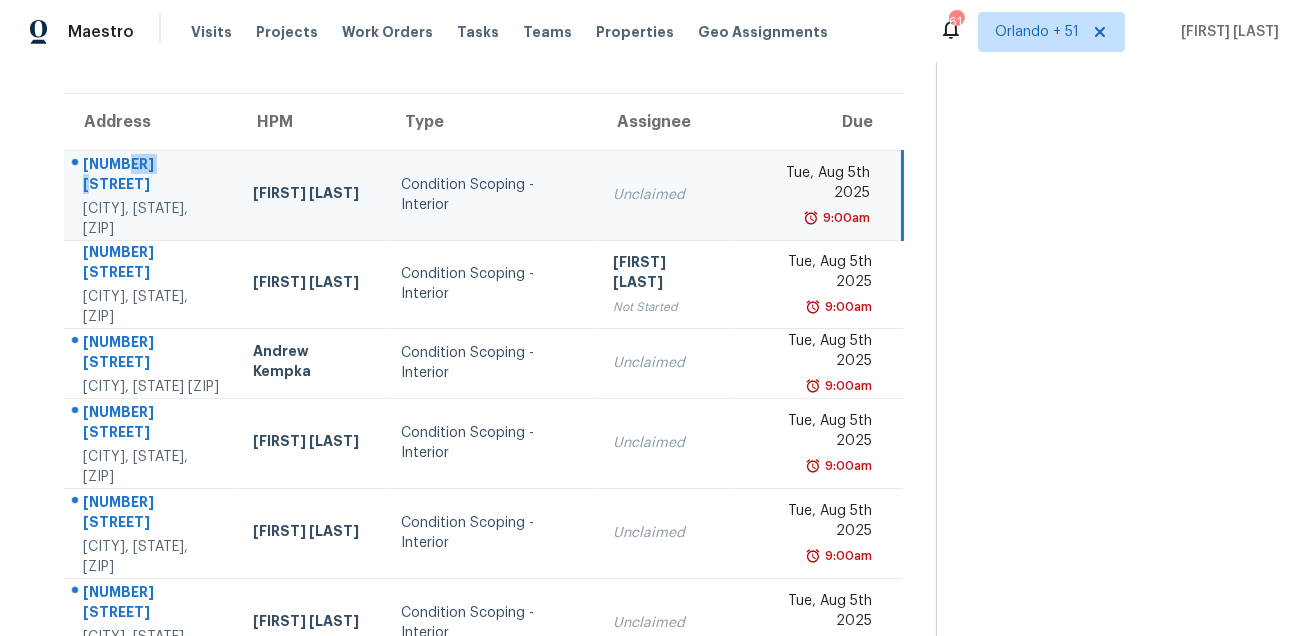 click on "5860 Bluff Heights Dr" at bounding box center [152, 176] 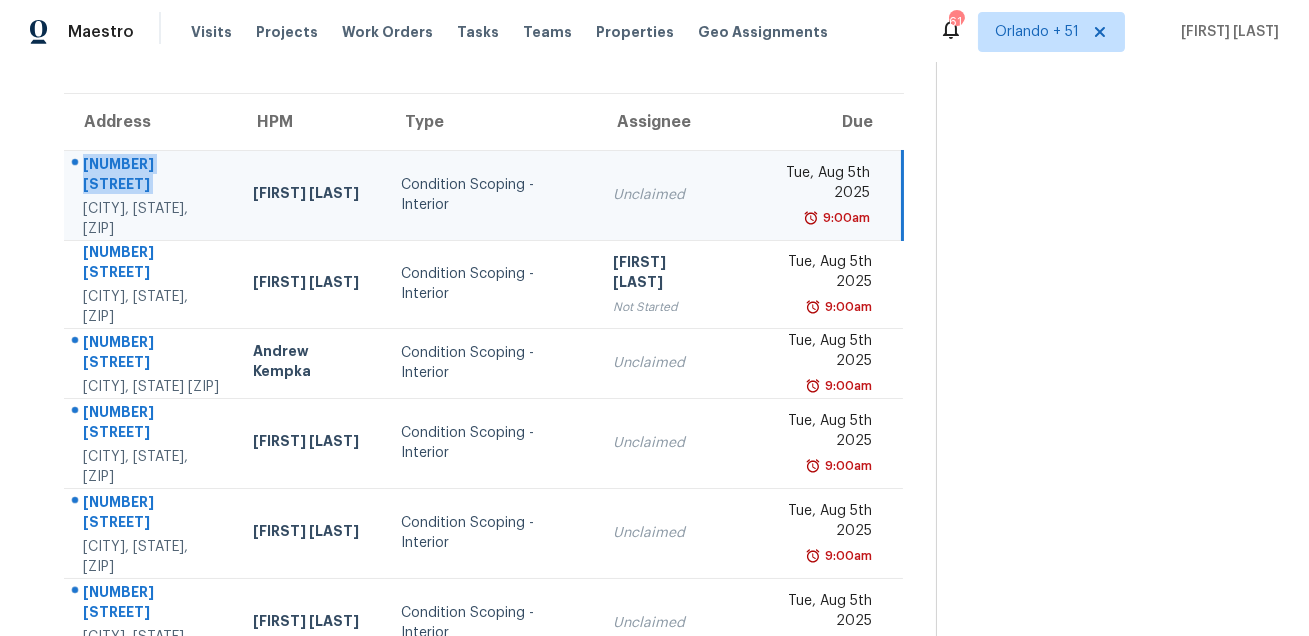 copy on "5860 Bluff Heights Dr" 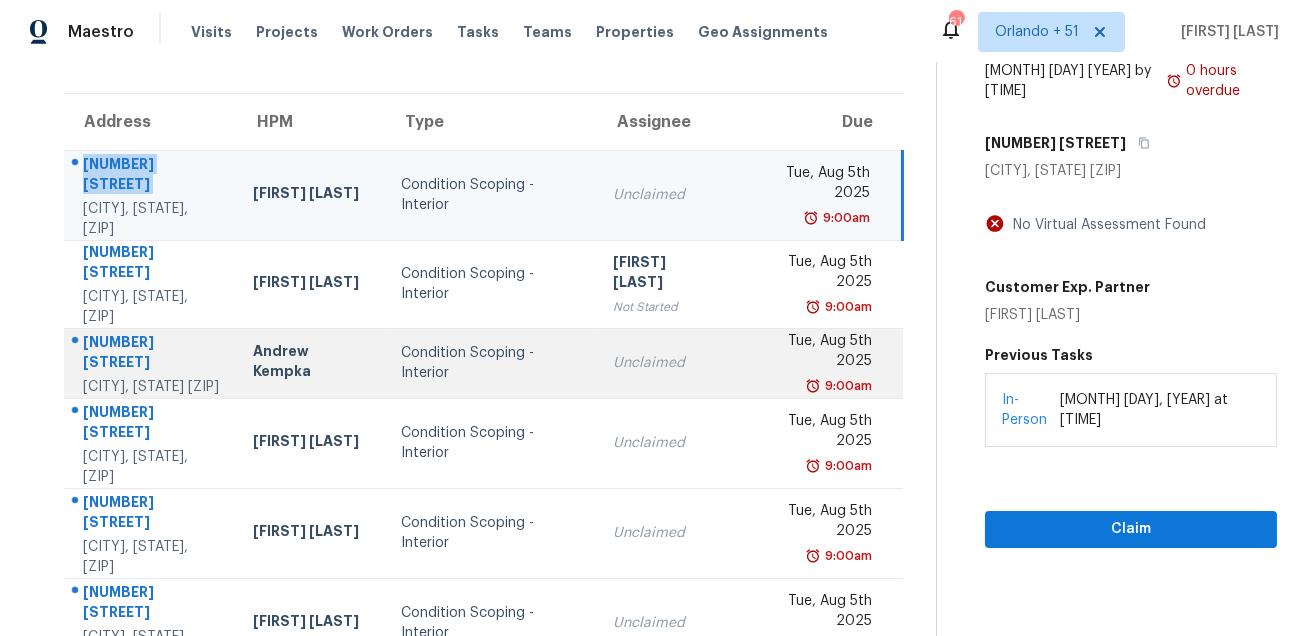 click on "709 Paintbrush Dr   Keller, TX, 76248" at bounding box center (150, 363) 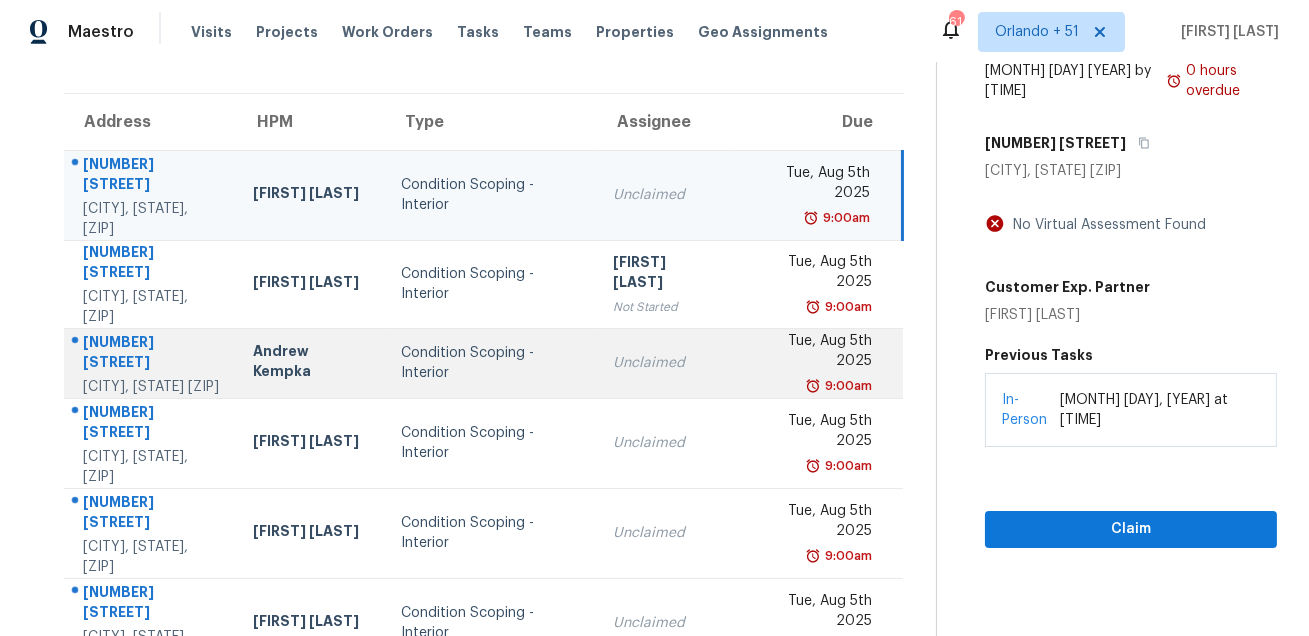 click on "709 Paintbrush Dr   Keller, TX, 76248" at bounding box center [150, 363] 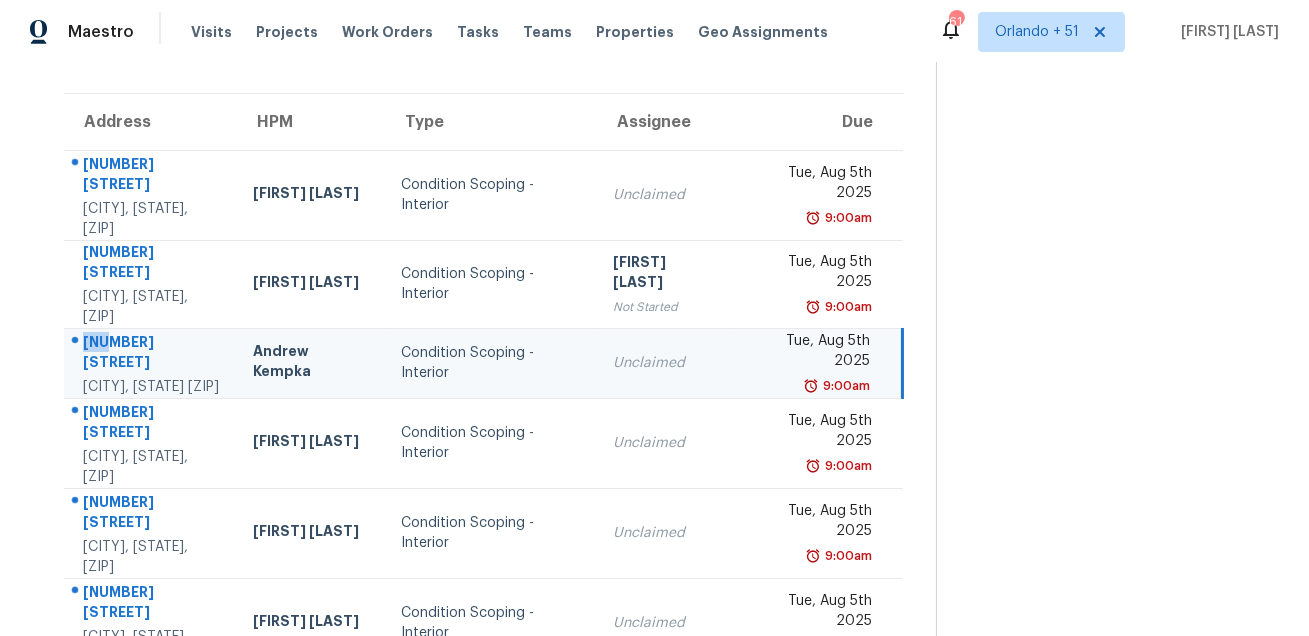 click on "709 Paintbrush Dr   Keller, TX, 76248" at bounding box center [150, 363] 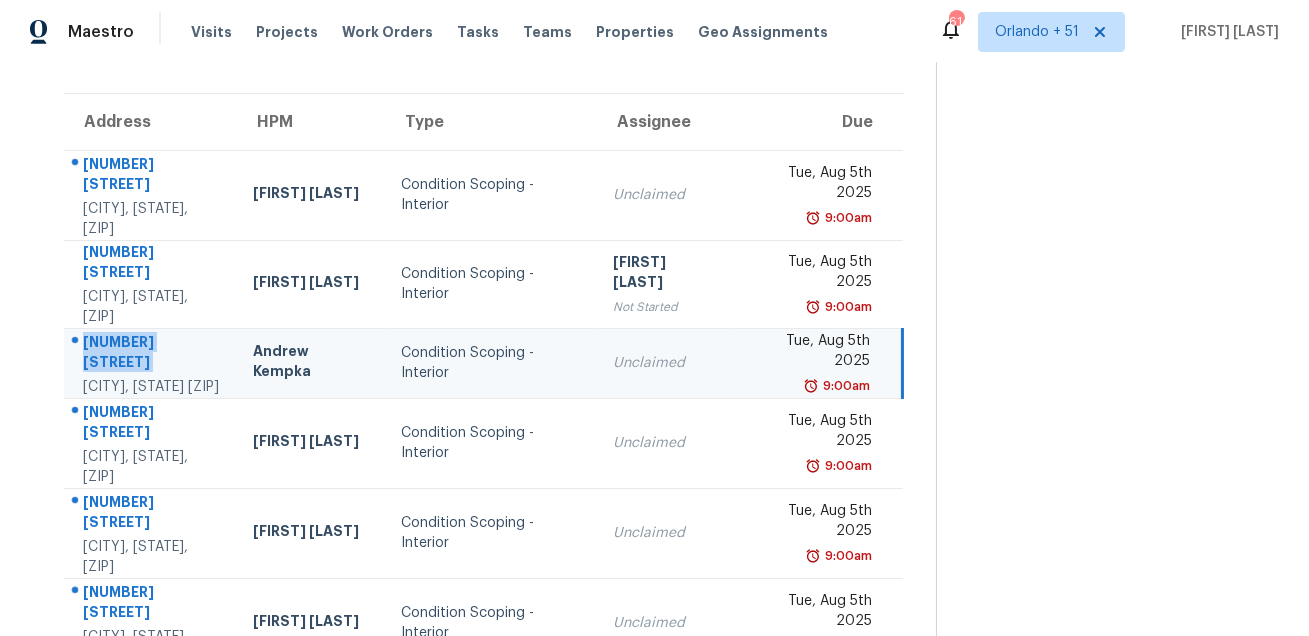 copy on "709 Paintbrush Dr" 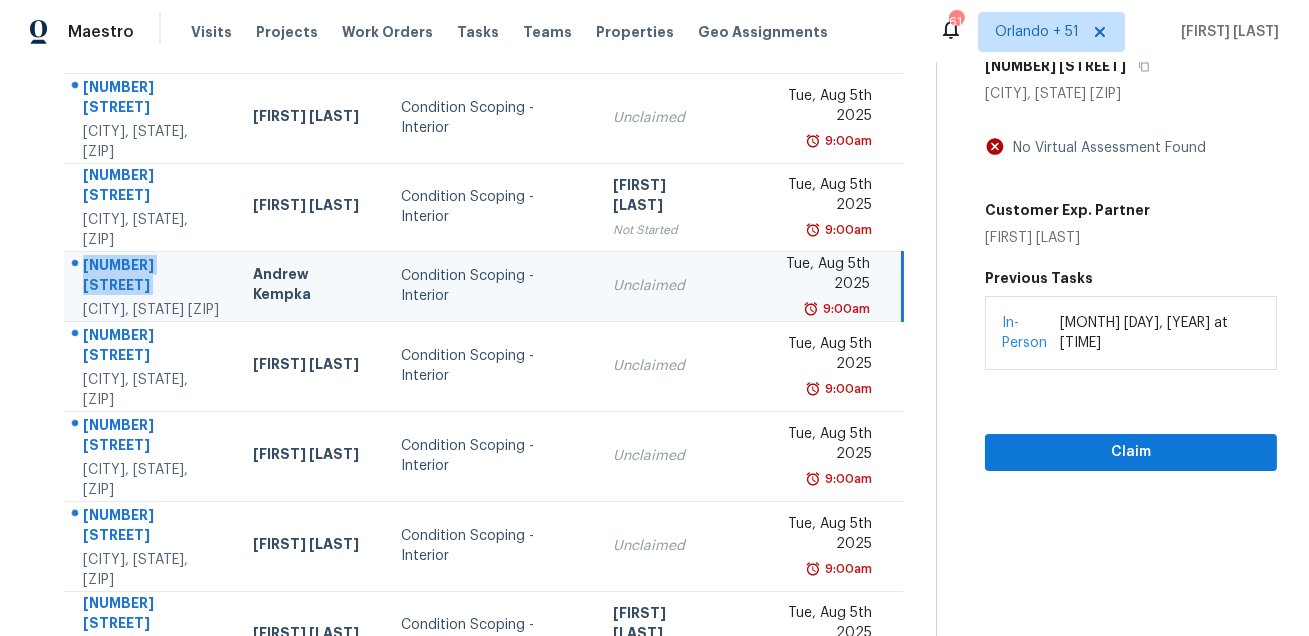 scroll, scrollTop: 306, scrollLeft: 0, axis: vertical 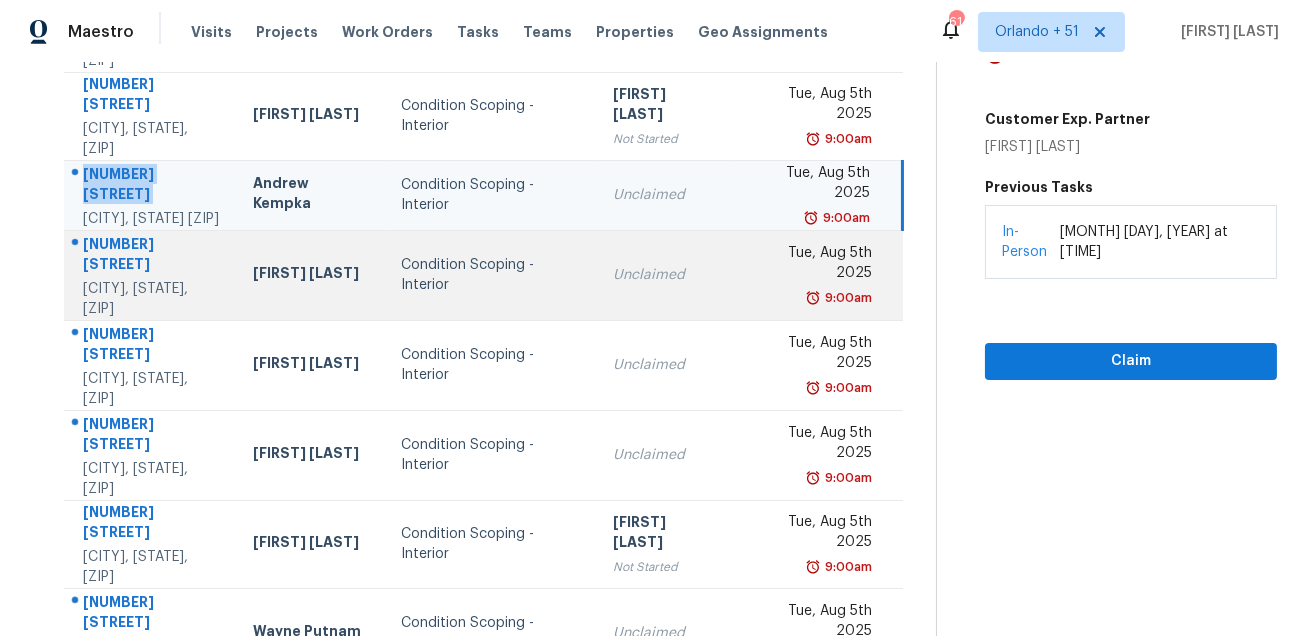click on "215 Warington St" at bounding box center [152, 256] 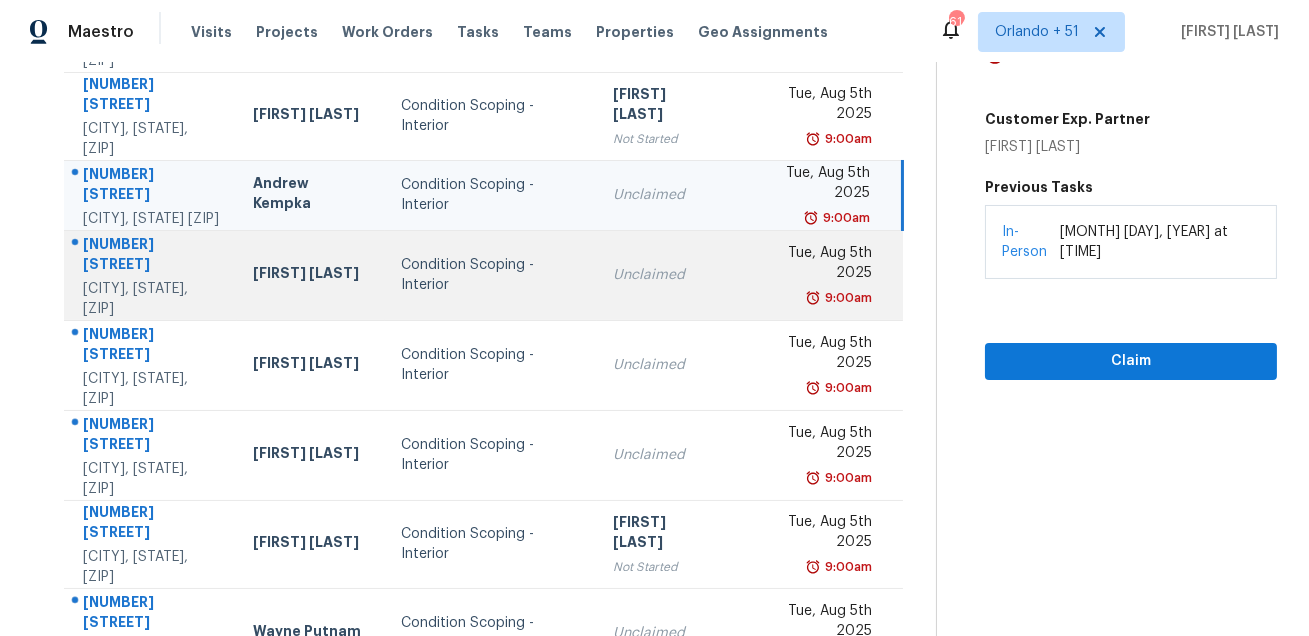 click on "215 Warington St" at bounding box center [152, 256] 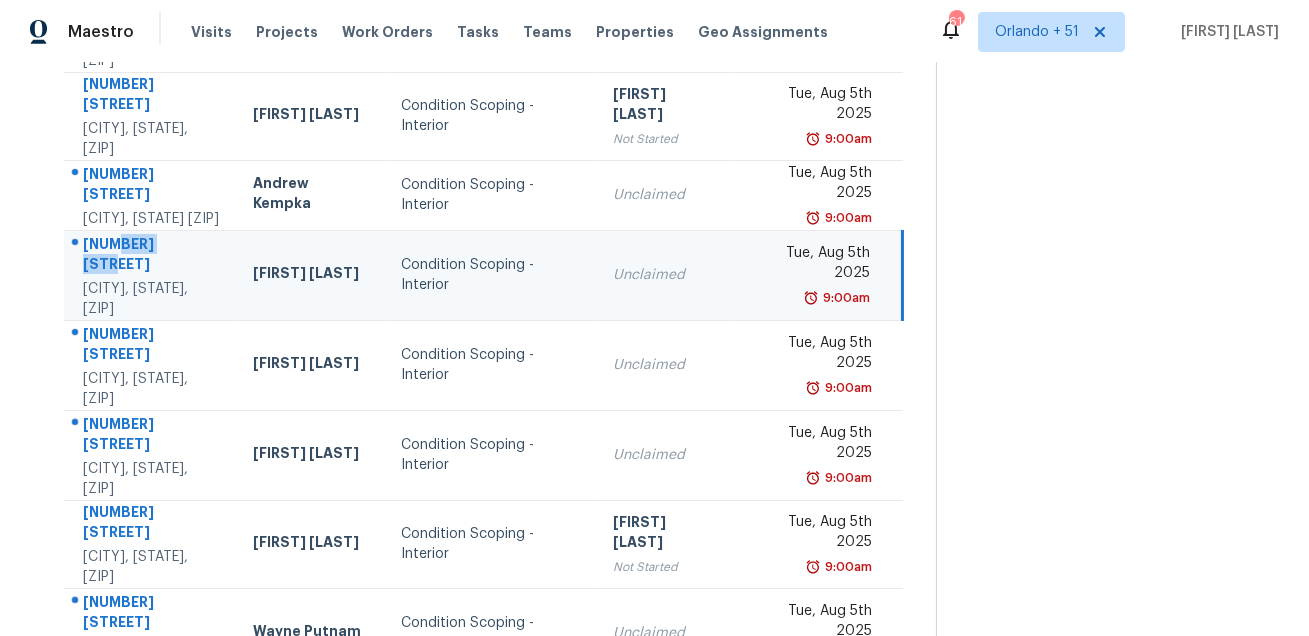 click on "215 Warington St" at bounding box center [152, 256] 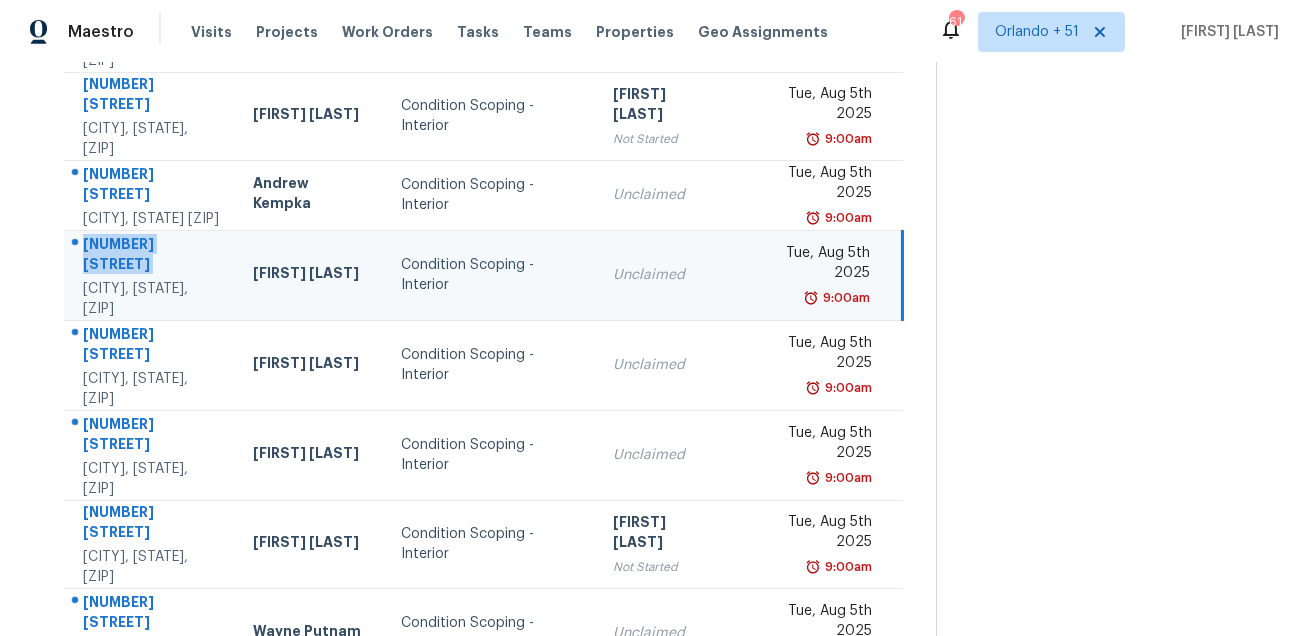 click on "215 Warington St" at bounding box center [152, 256] 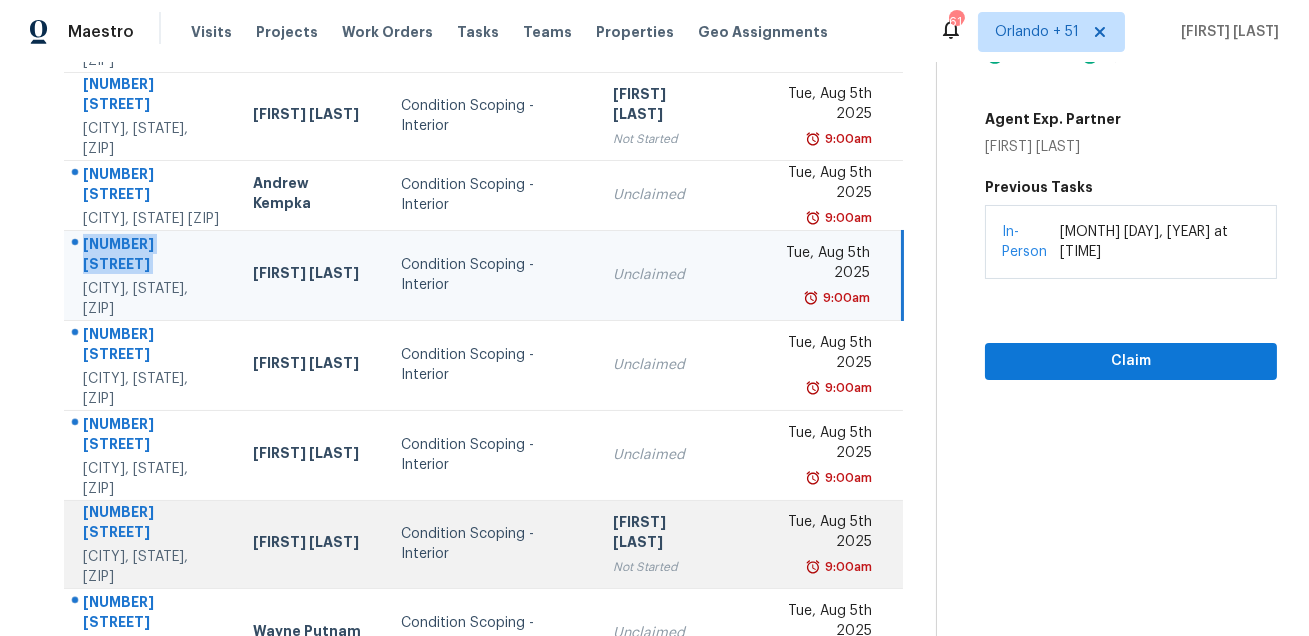 scroll, scrollTop: 405, scrollLeft: 0, axis: vertical 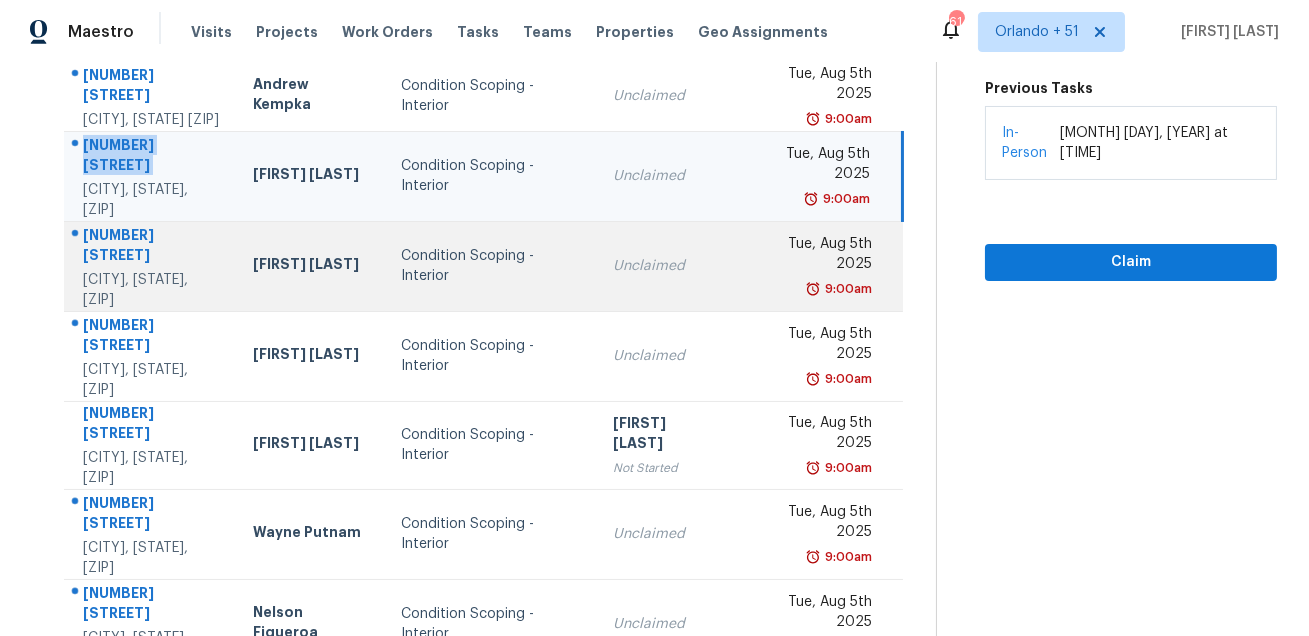 click on "5916 Wolf Creek Pl" at bounding box center [152, 247] 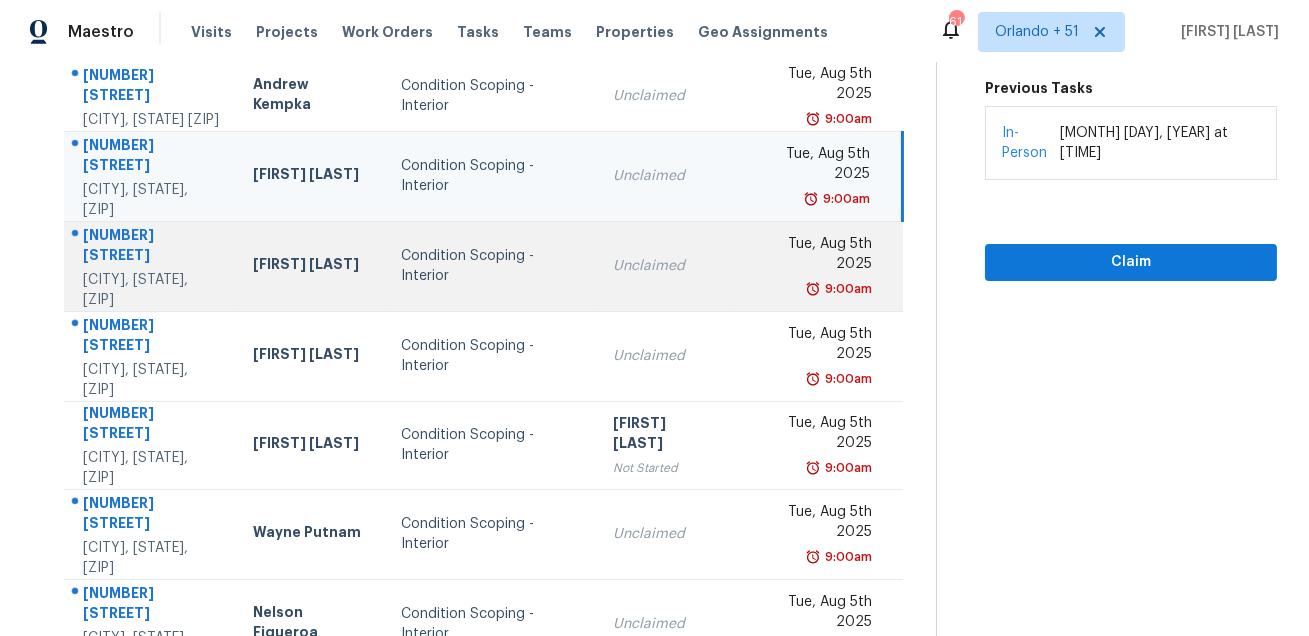 click on "5916 Wolf Creek Pl" at bounding box center (152, 247) 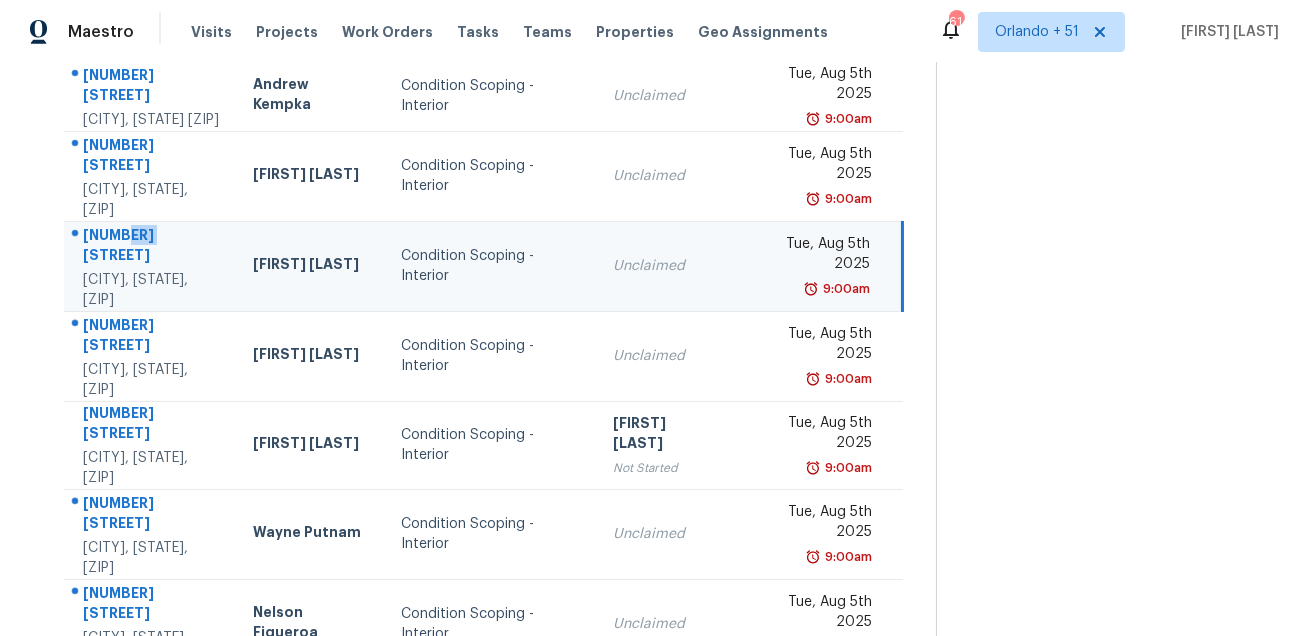 click on "5916 Wolf Creek Pl" at bounding box center (152, 247) 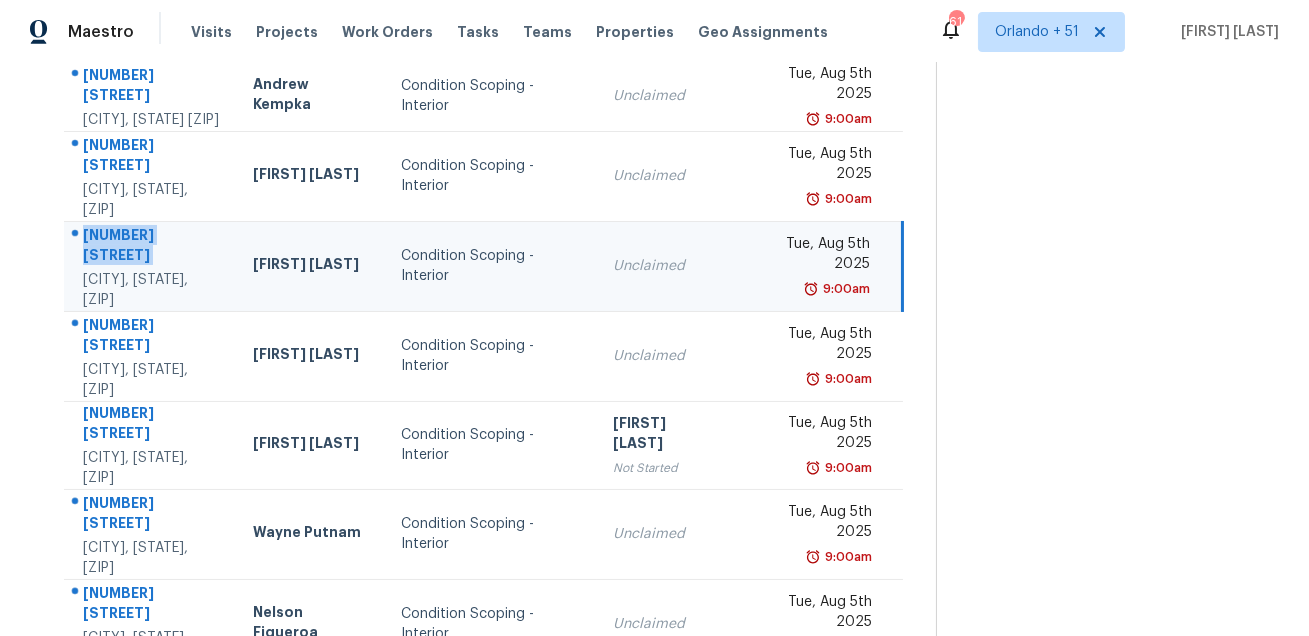 copy on "5916 Wolf Creek Pl" 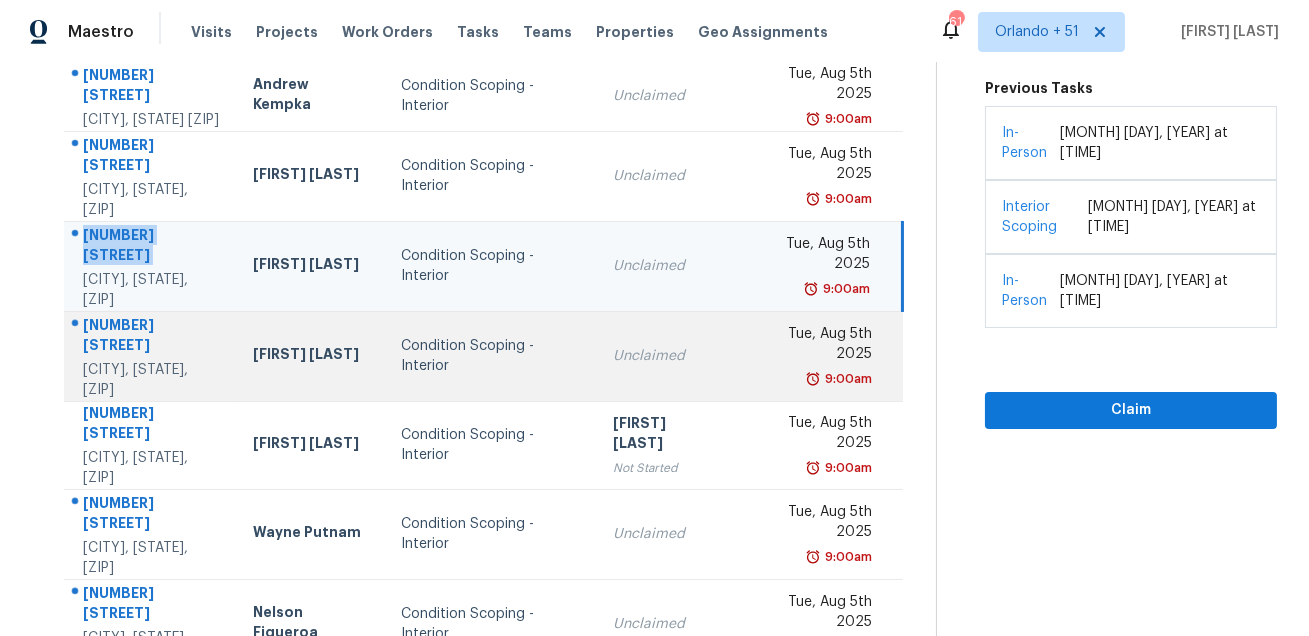 click on "15 Ashton Pl" at bounding box center (152, 337) 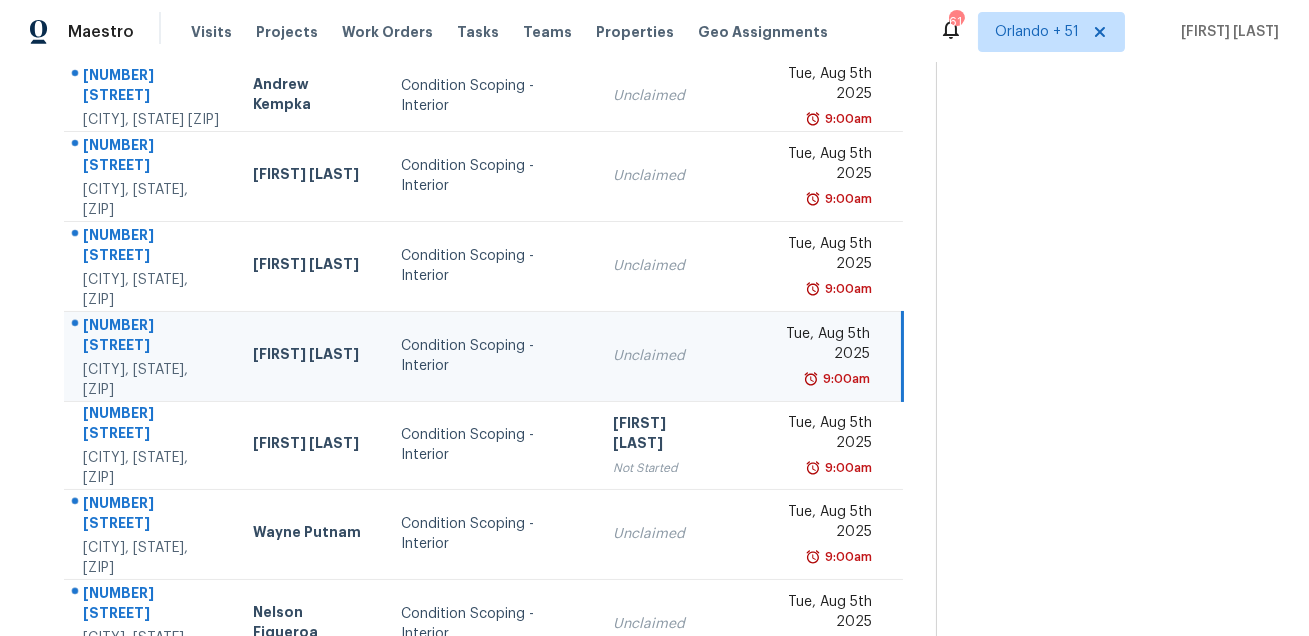 click on "15 Ashton Pl" at bounding box center [152, 337] 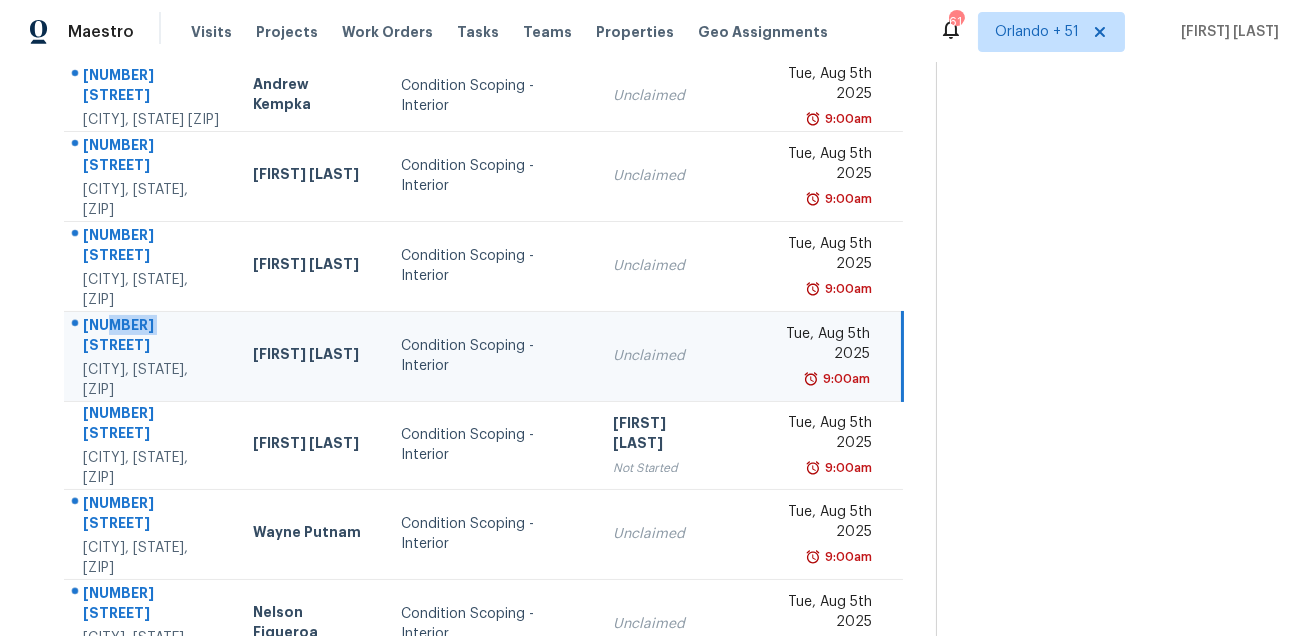 click on "15 Ashton Pl" at bounding box center [152, 337] 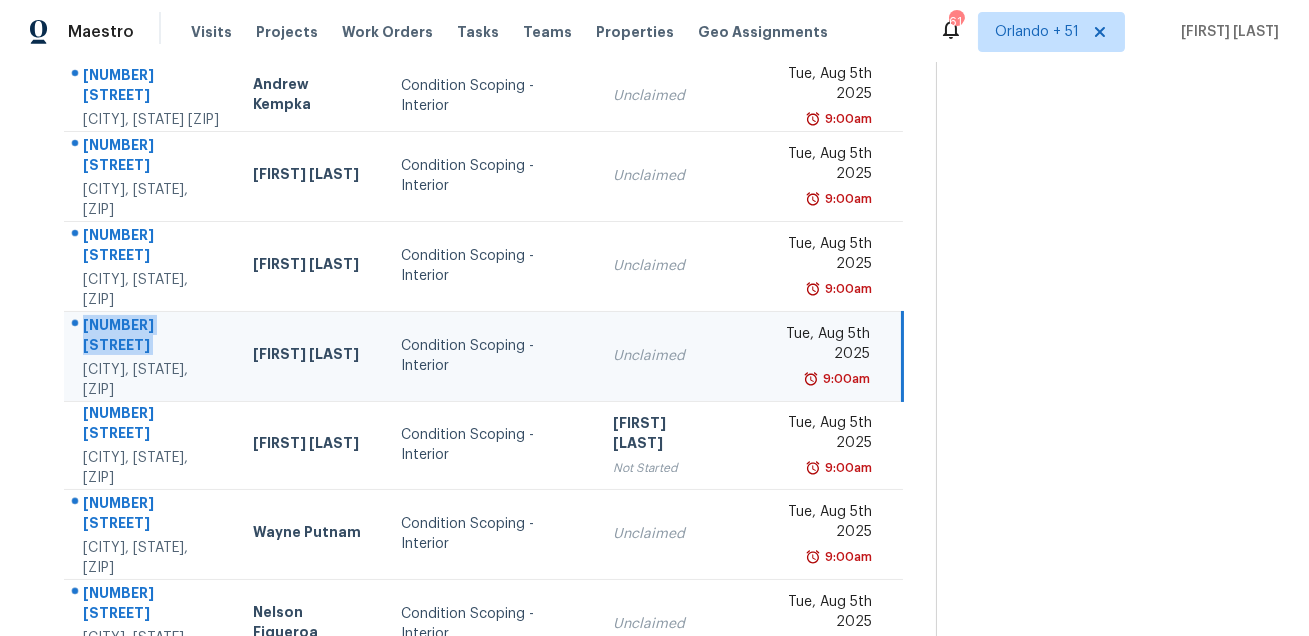 copy on "15 Ashton Pl" 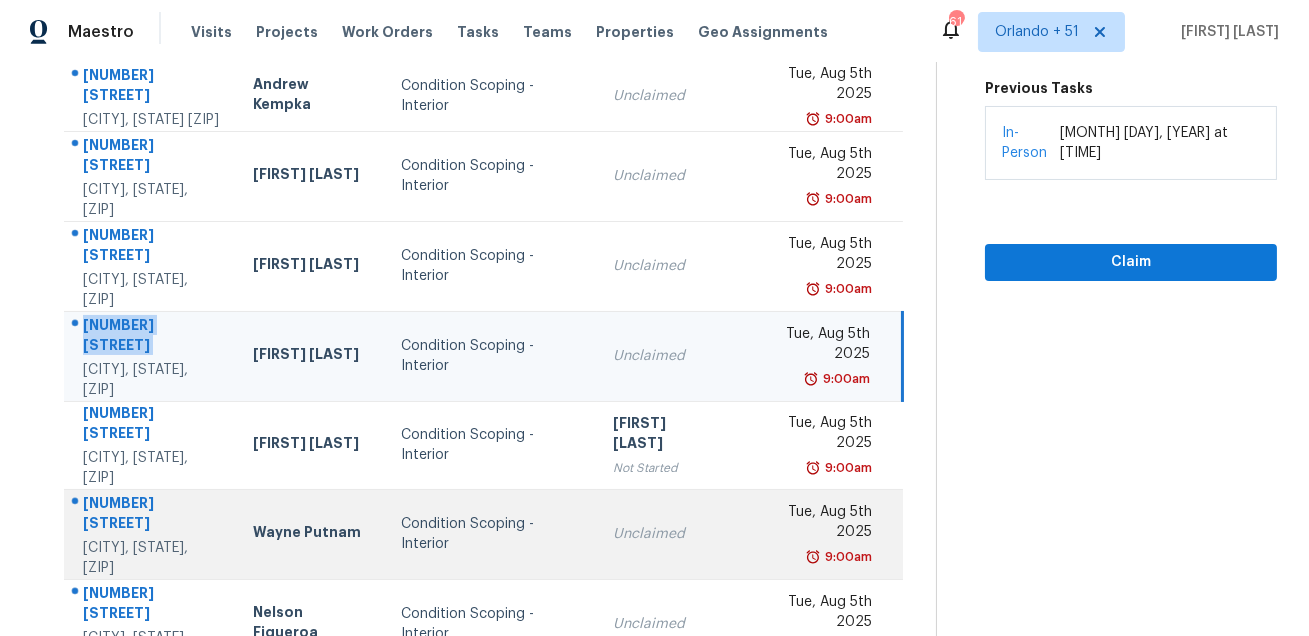 click on "5044 Amber Clay Ln" at bounding box center [152, 515] 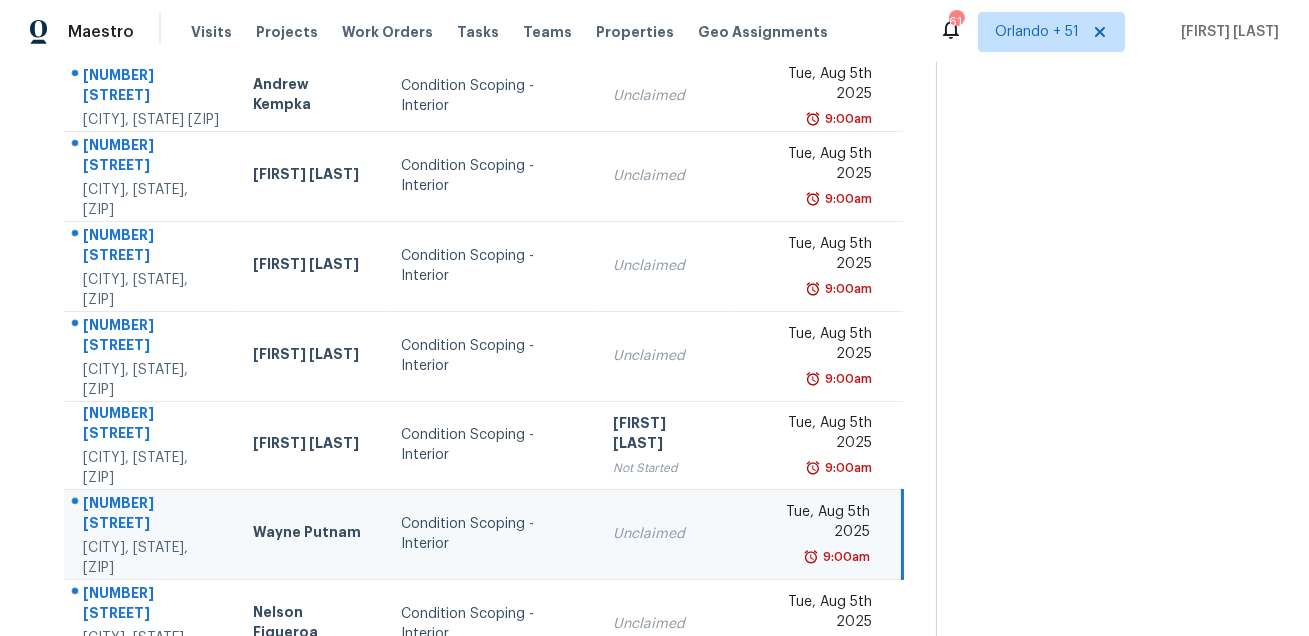 click on "5044 Amber Clay Ln" at bounding box center [152, 515] 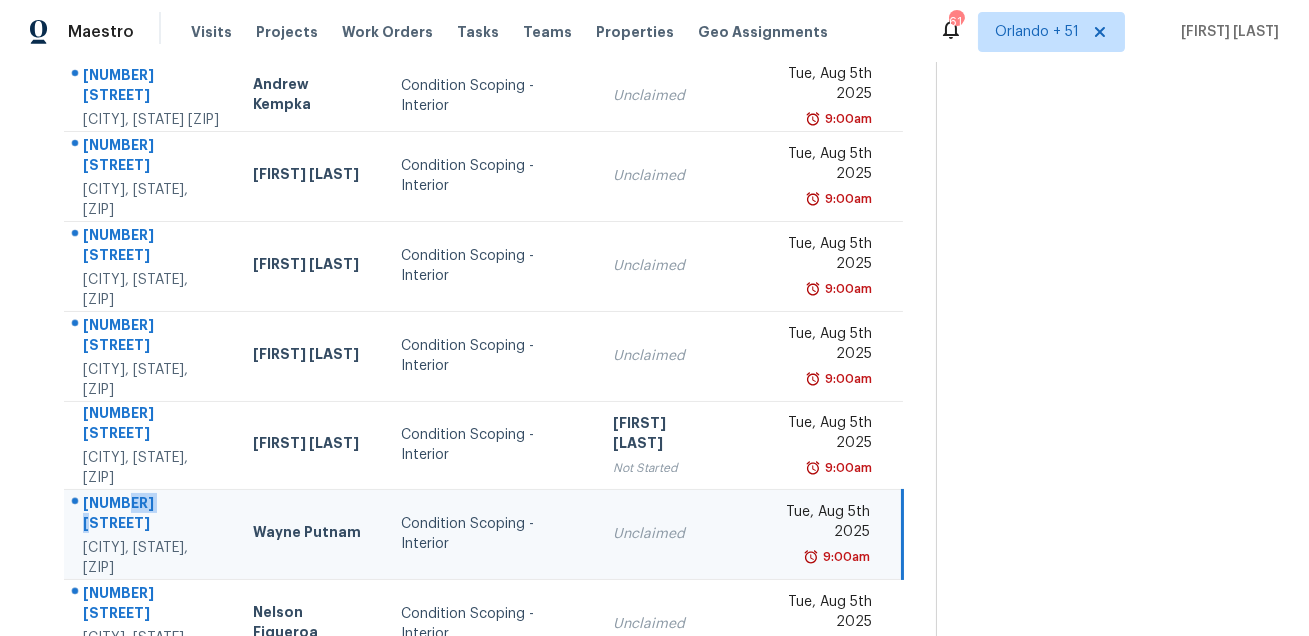 click on "5044 Amber Clay Ln" at bounding box center (152, 515) 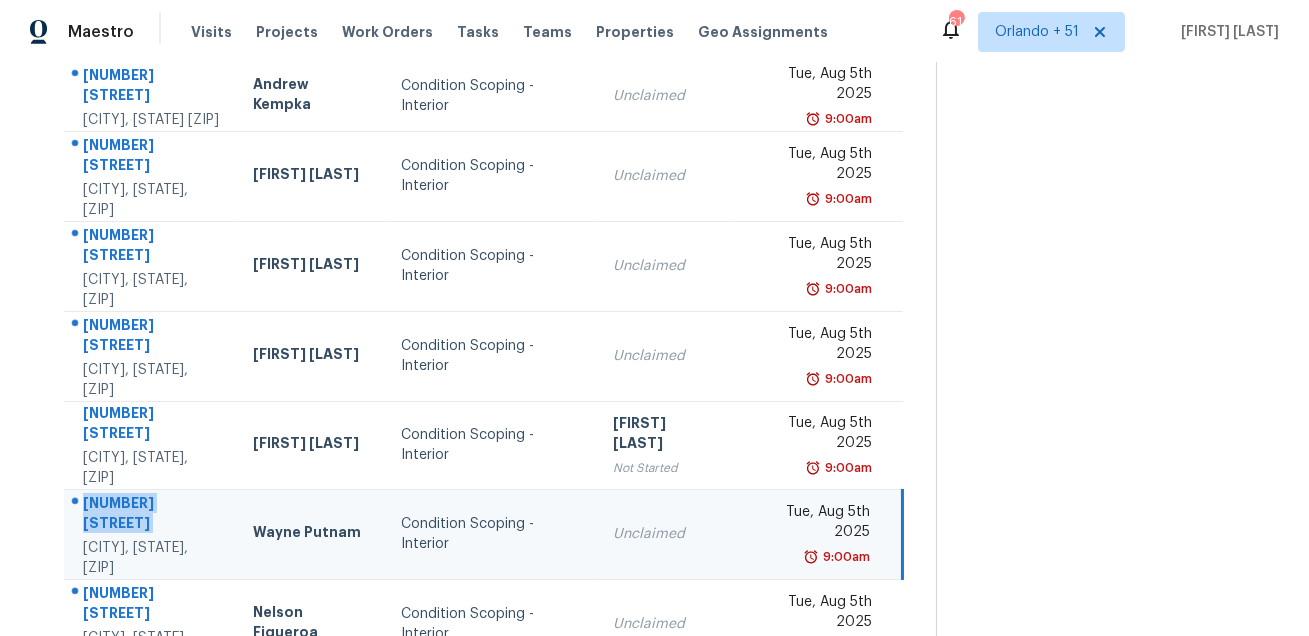 copy on "5044 Amber Clay Ln" 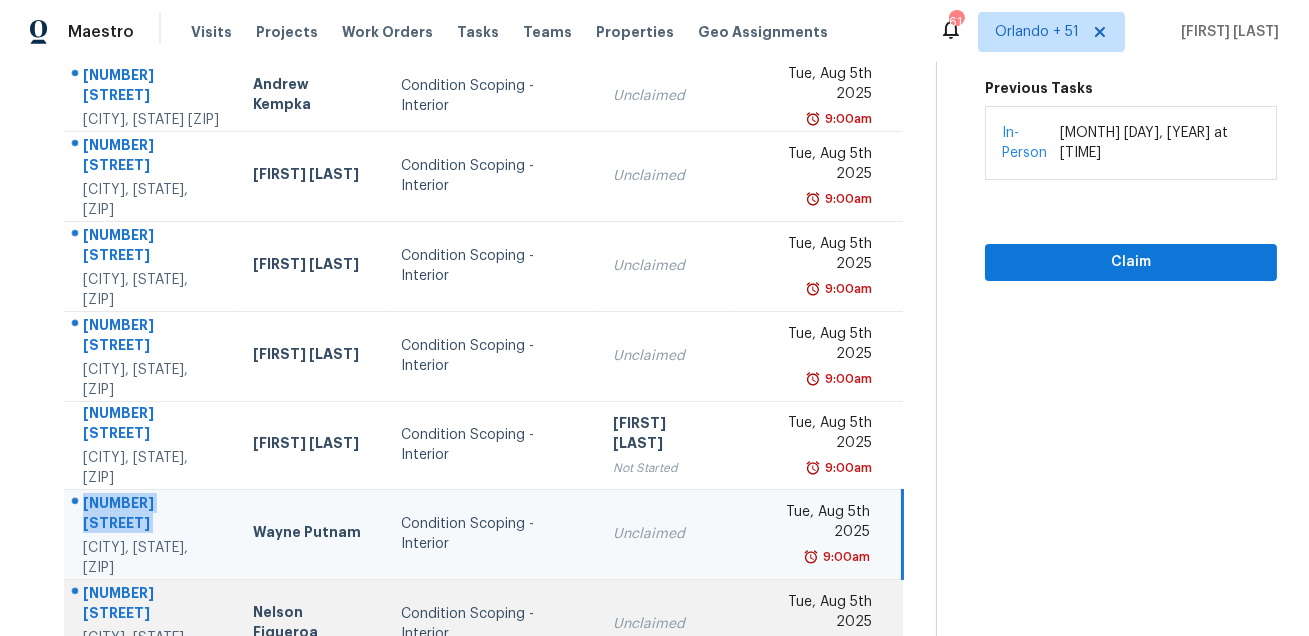 click at bounding box center (143, 594) 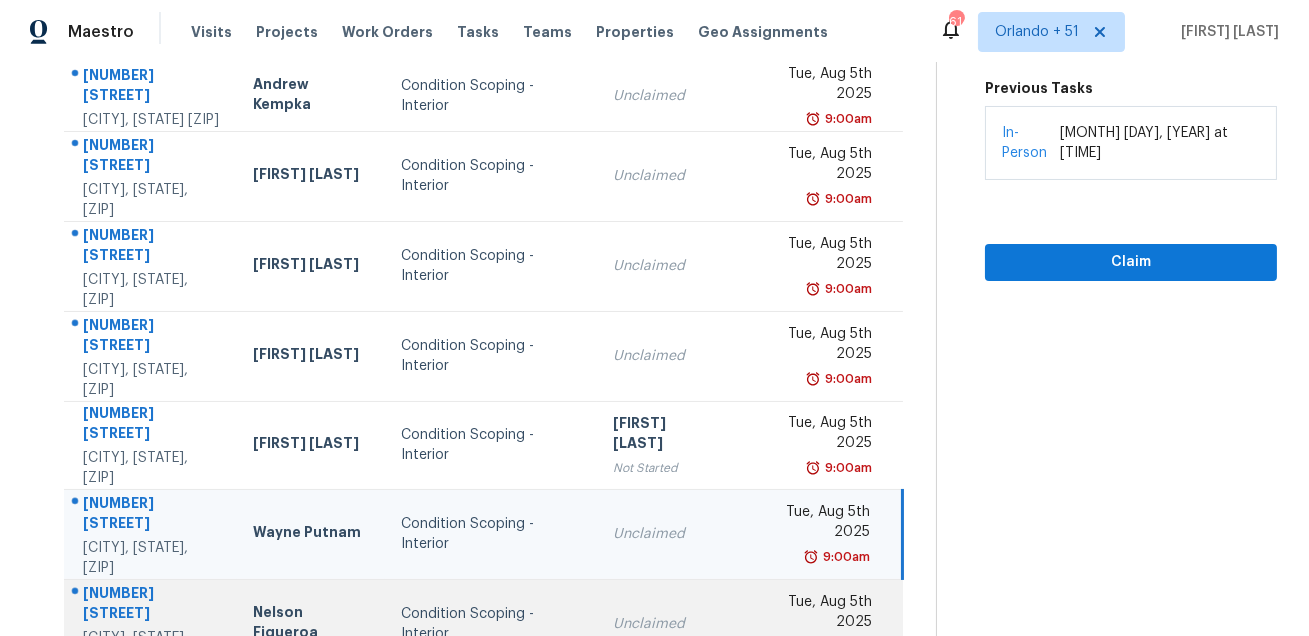 click at bounding box center [143, 594] 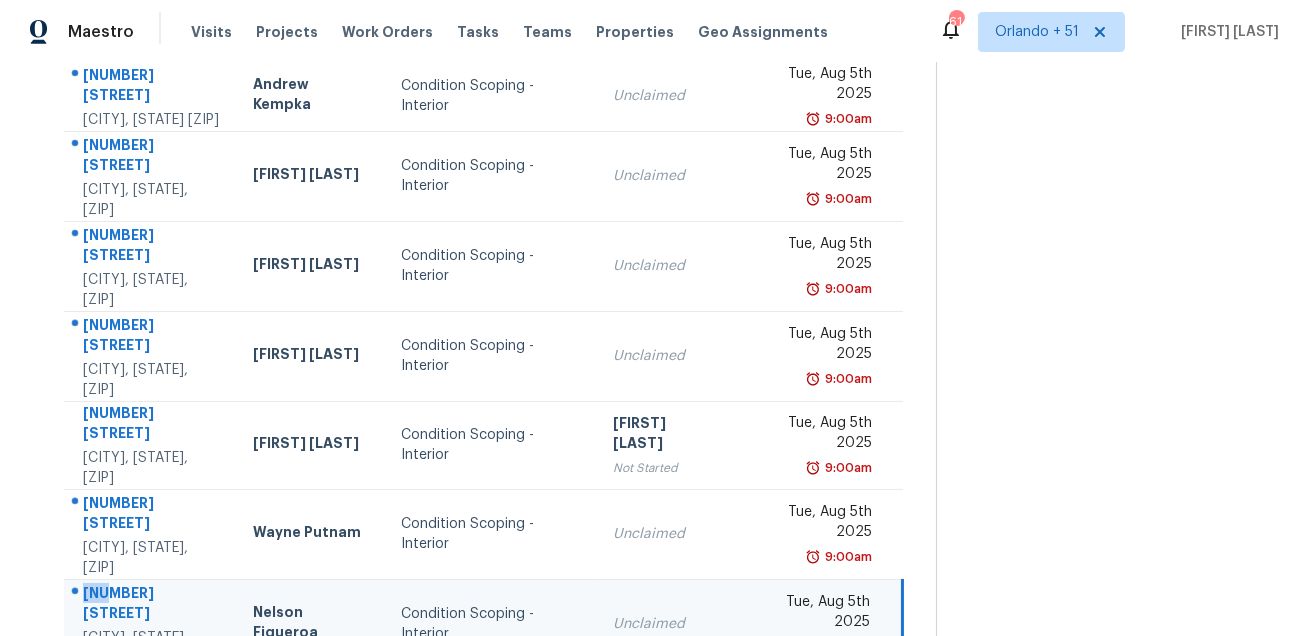click at bounding box center (143, 594) 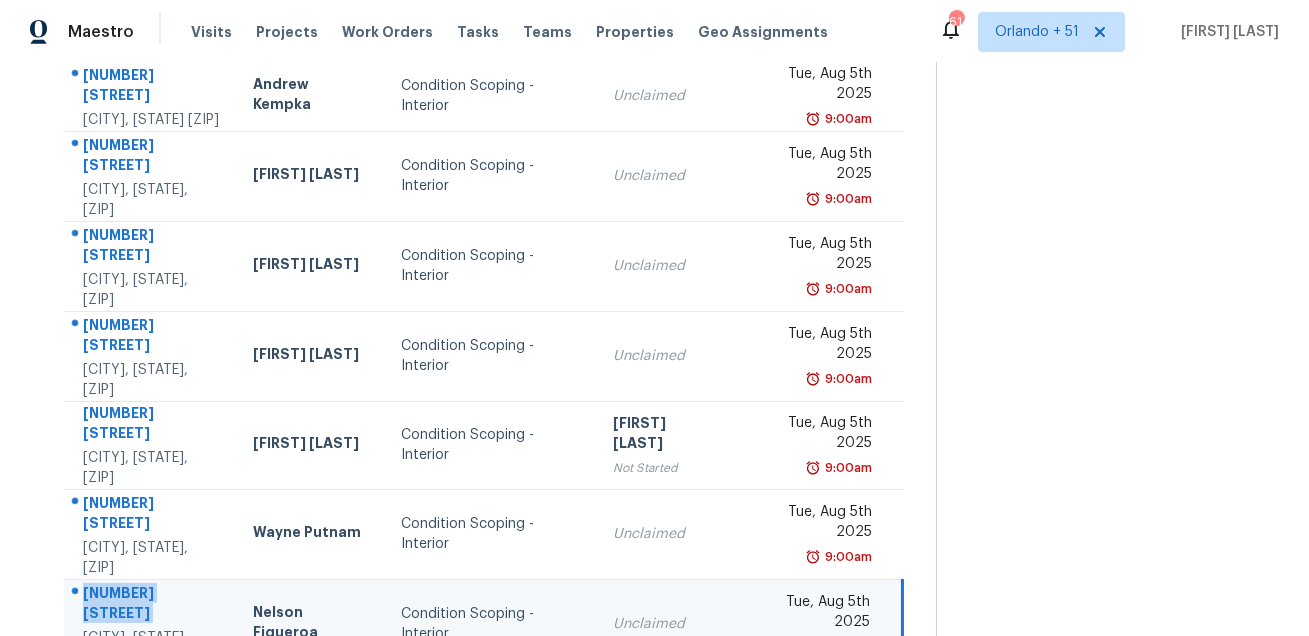 copy on "306 Margaret Lee St" 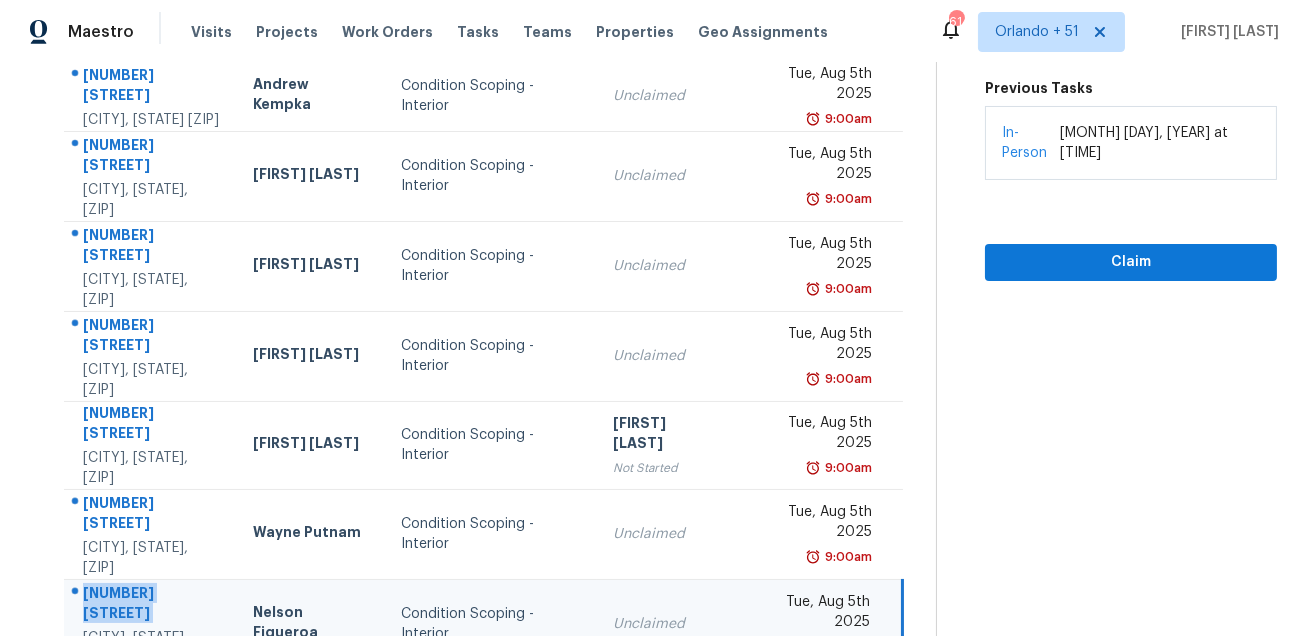 click on "6457 W Smoky Falls Way   Tucson, AZ, 85757" at bounding box center [150, 714] 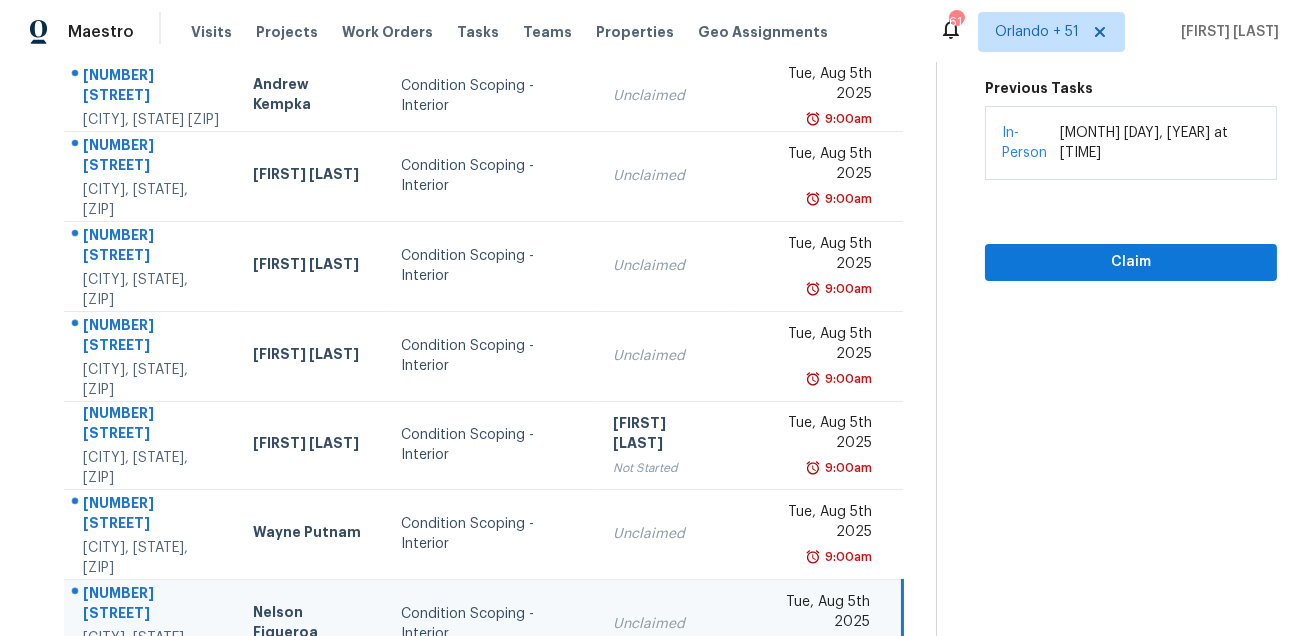 click on "6457 W Smoky Falls Way   Tucson, AZ, 85757" at bounding box center (150, 714) 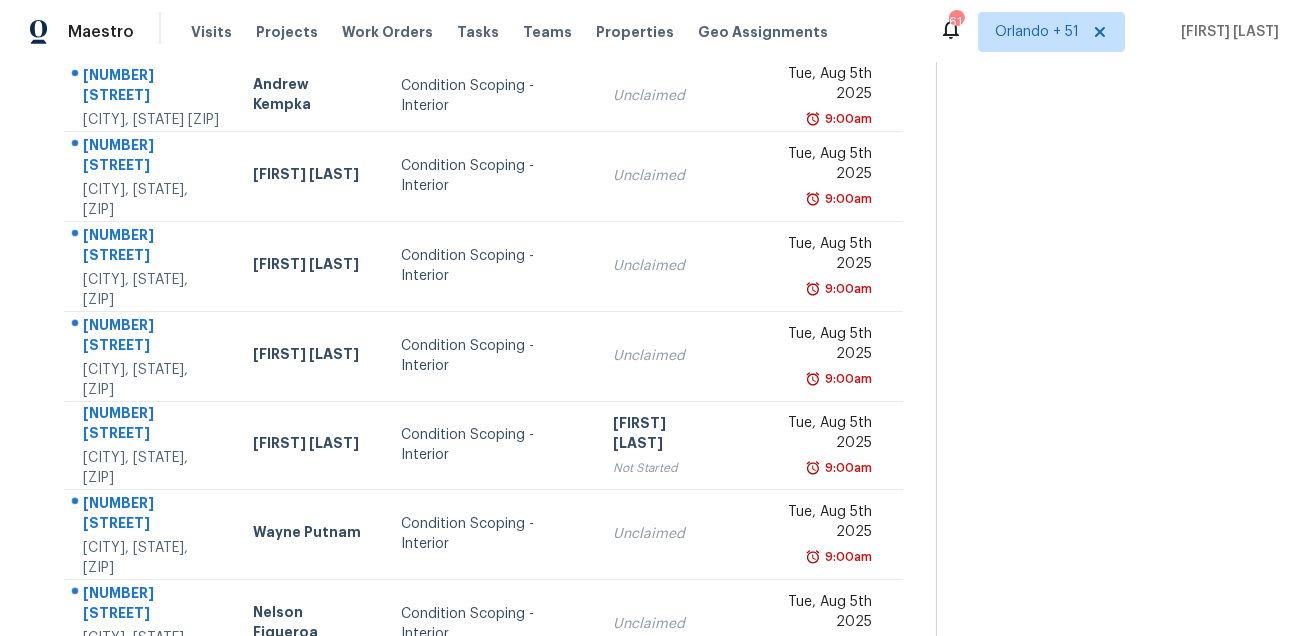 click on "6457 W Smoky Falls Way   Tucson, AZ, 85757" at bounding box center (150, 714) 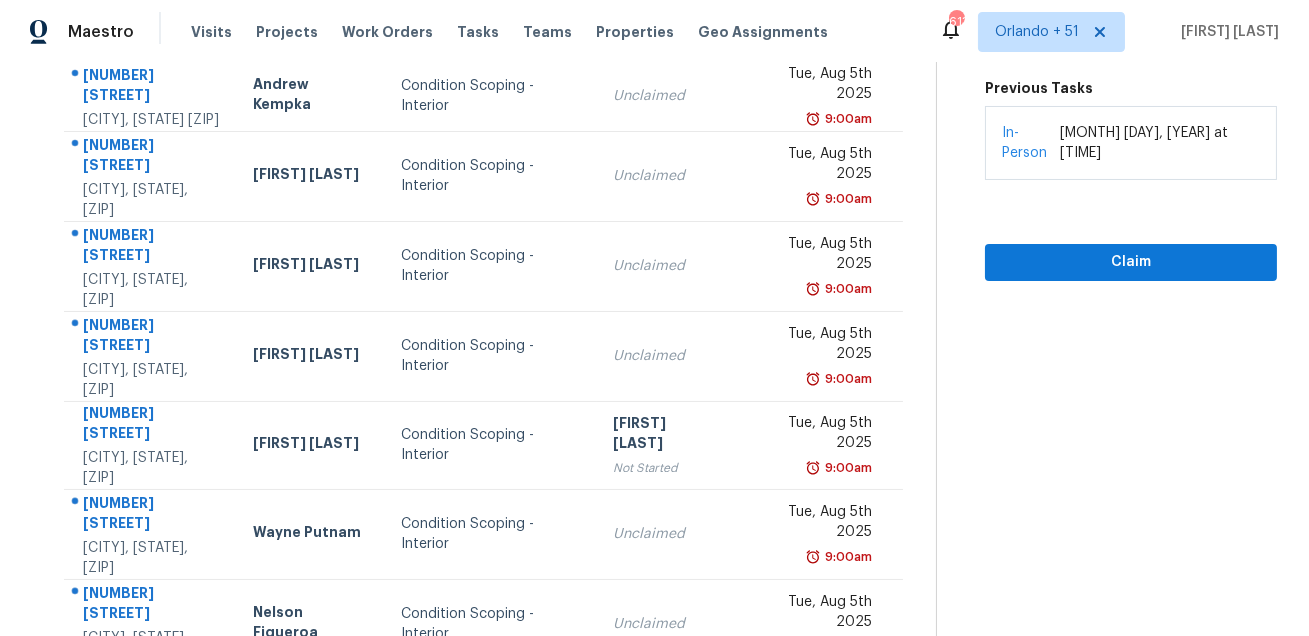 click 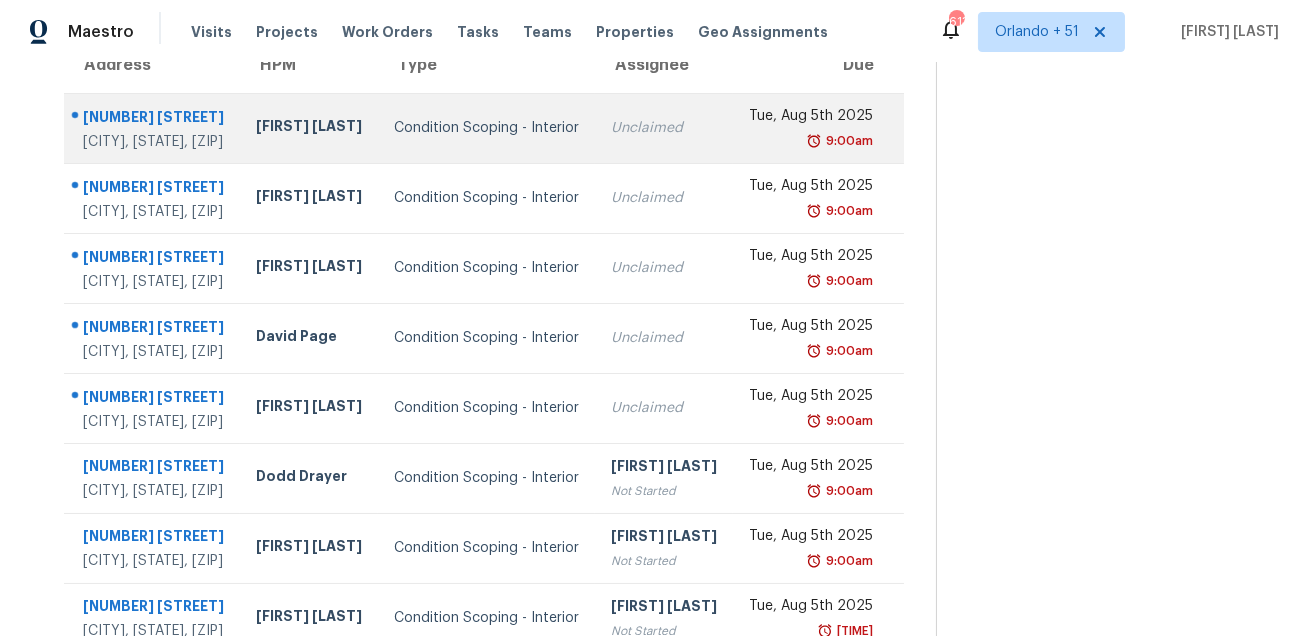 scroll, scrollTop: 145, scrollLeft: 0, axis: vertical 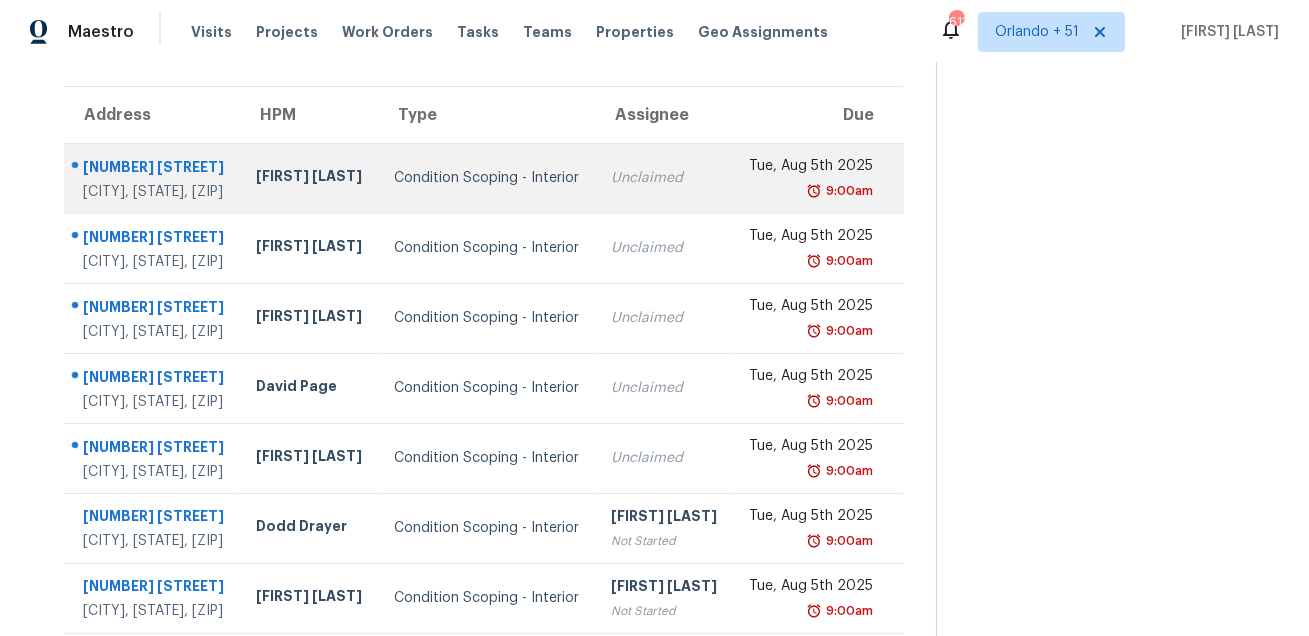 click on "2226 Loy Lake Rd" at bounding box center (153, 169) 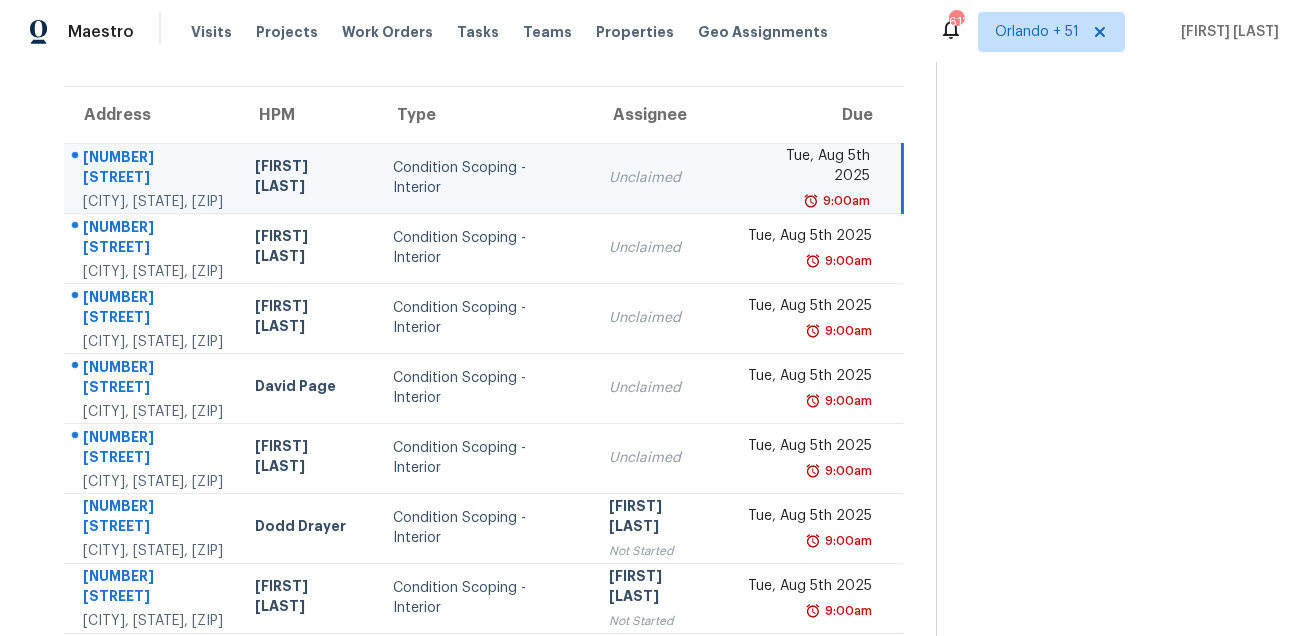 click on "2226 Loy Lake Rd" at bounding box center (153, 169) 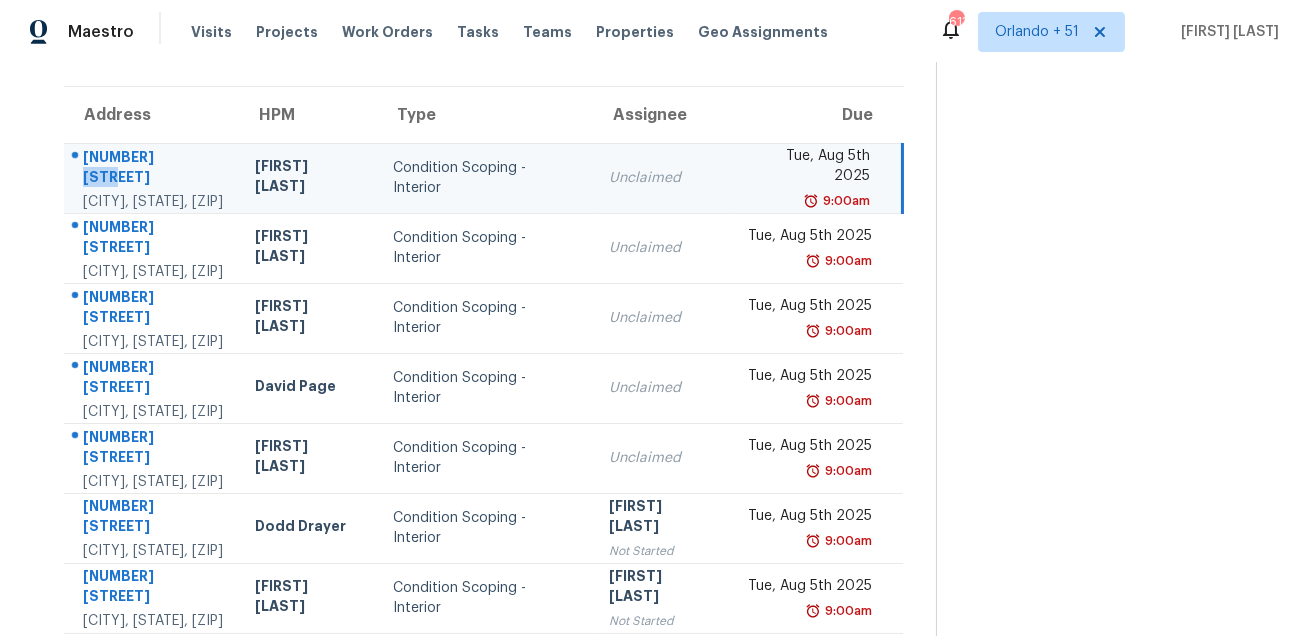 click on "2226 Loy Lake Rd" at bounding box center [153, 169] 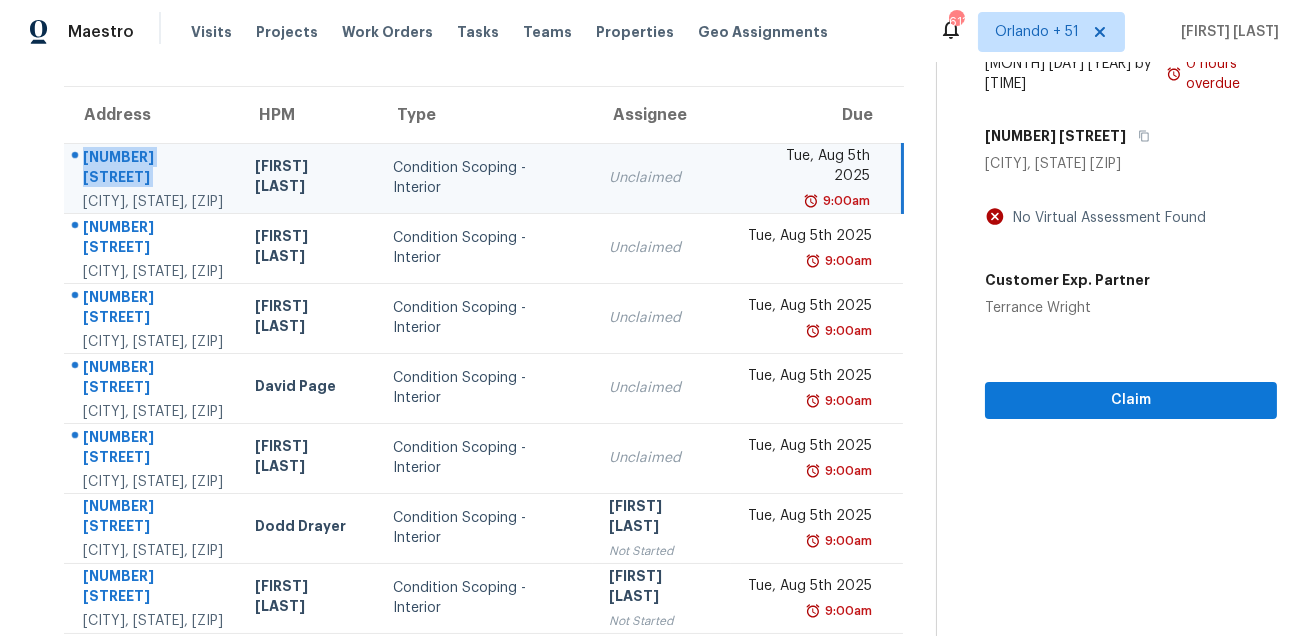 copy on "2226 Loy Lake Rd" 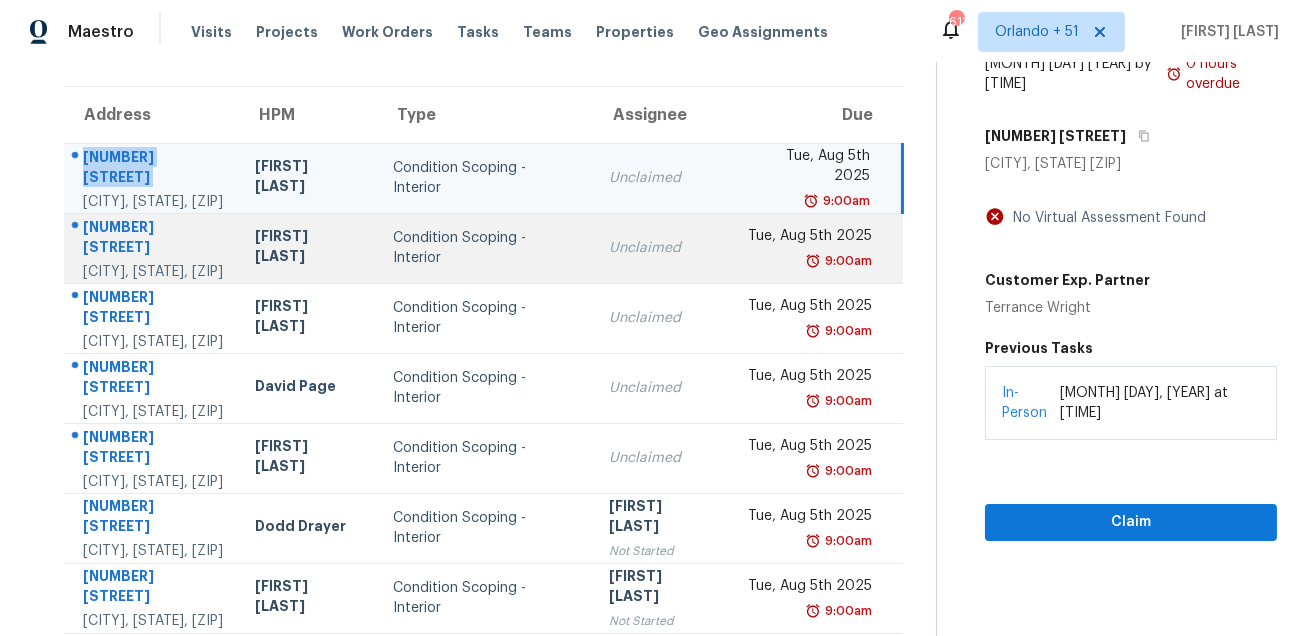 click on "8943 W Florida Ave" at bounding box center (153, 239) 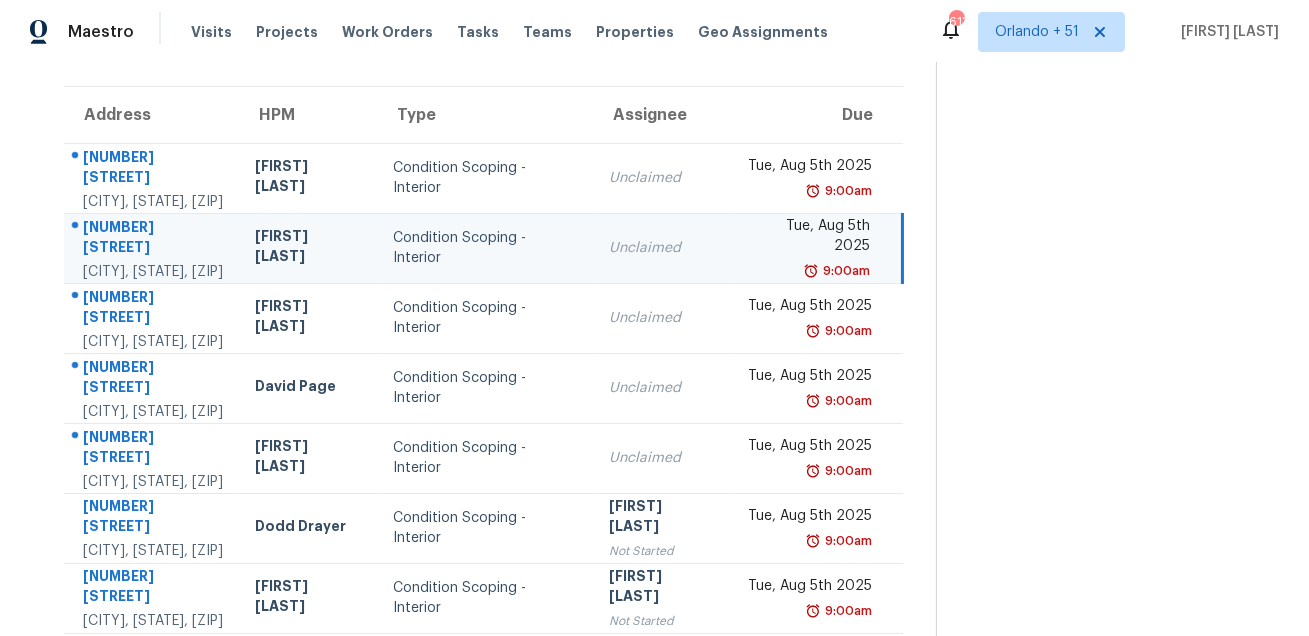 click on "8943 W Florida Ave" at bounding box center (153, 239) 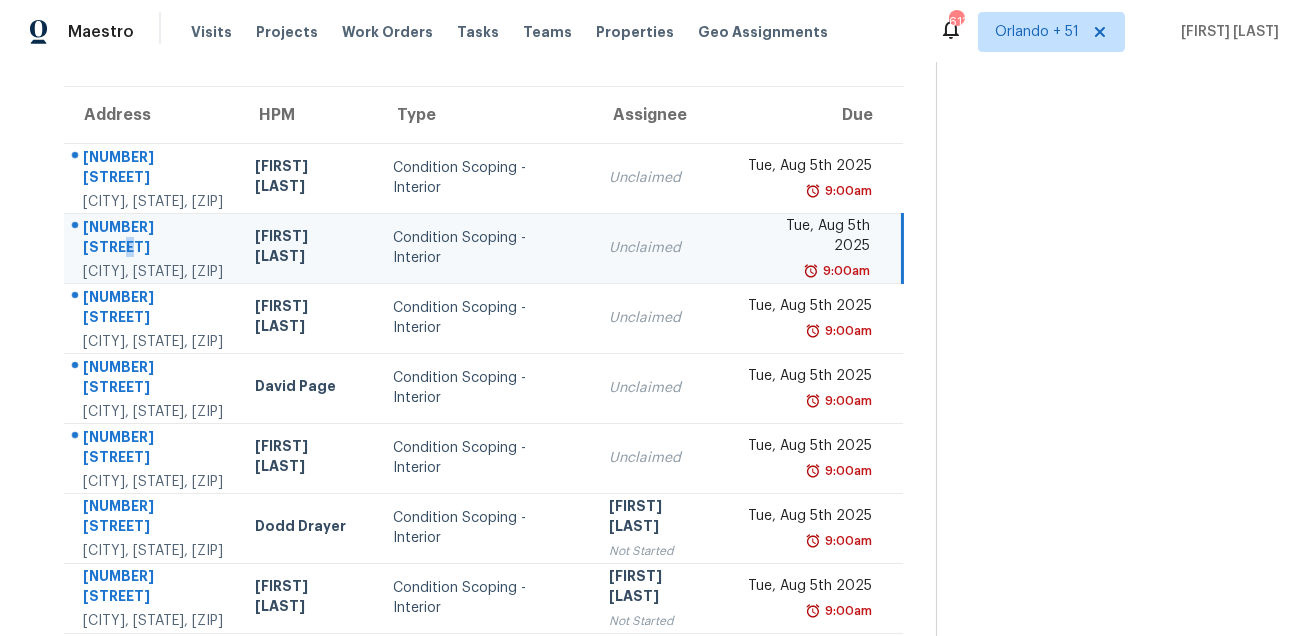 click on "8943 W Florida Ave" at bounding box center [153, 239] 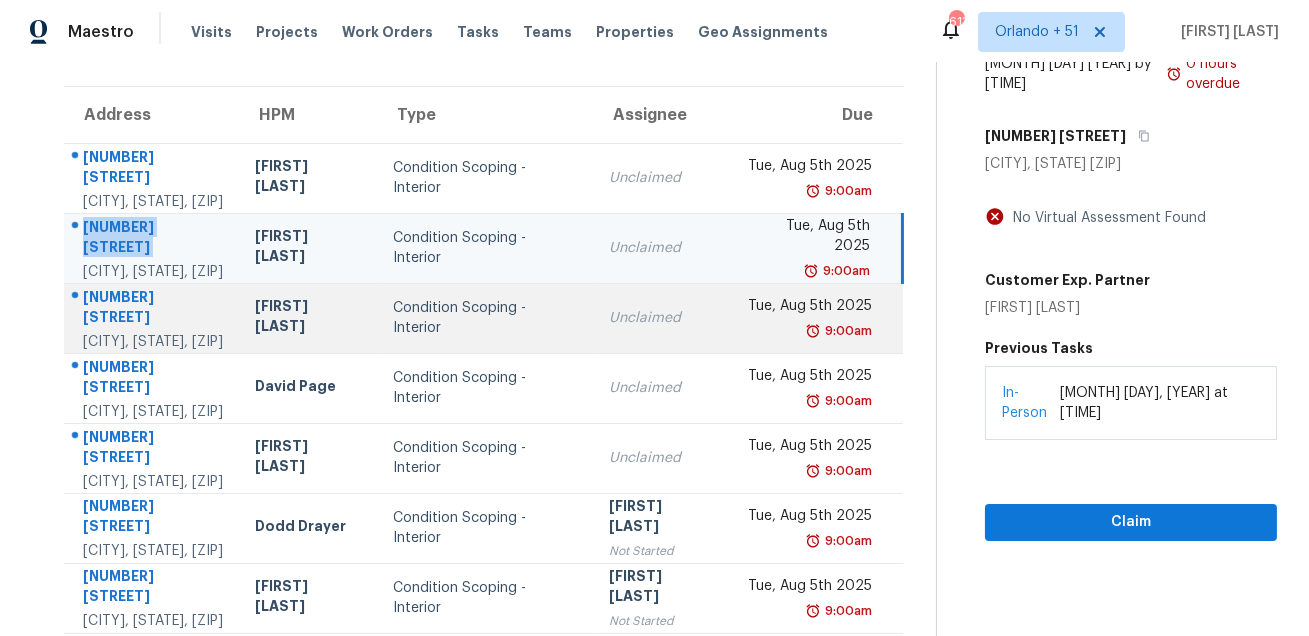 click on "Littleton, CO, 80127" at bounding box center [153, 342] 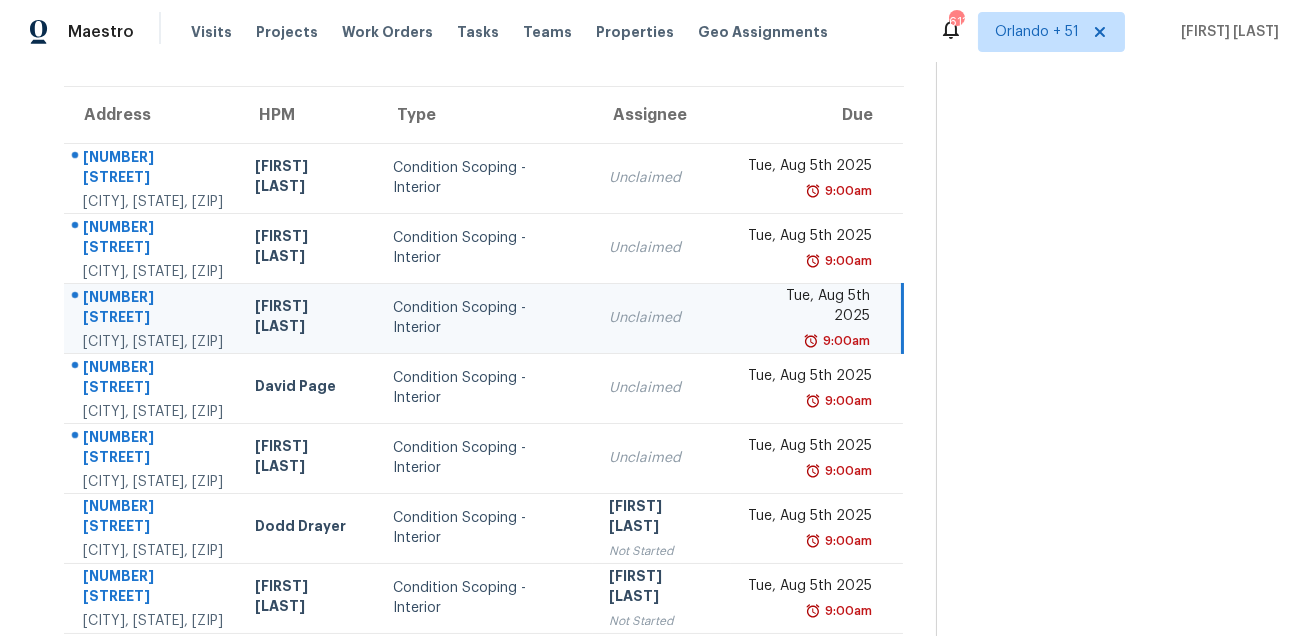 click on "Littleton, CO, 80127" at bounding box center [153, 342] 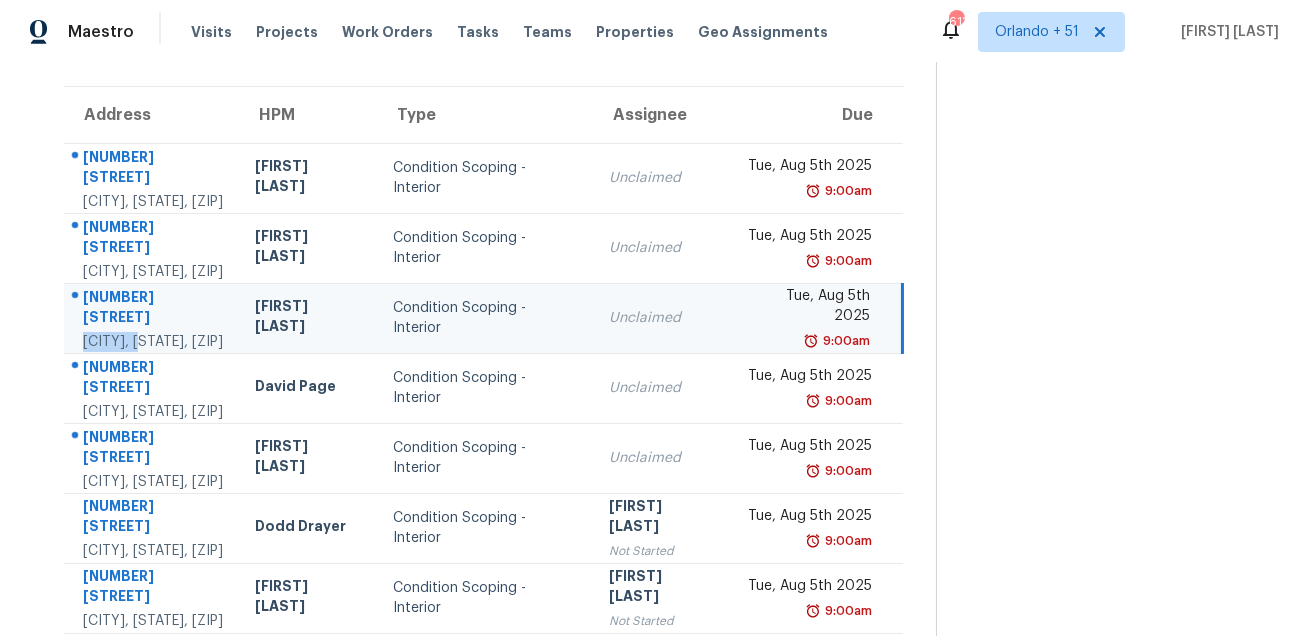 click on "Littleton, CO, 80127" at bounding box center [153, 342] 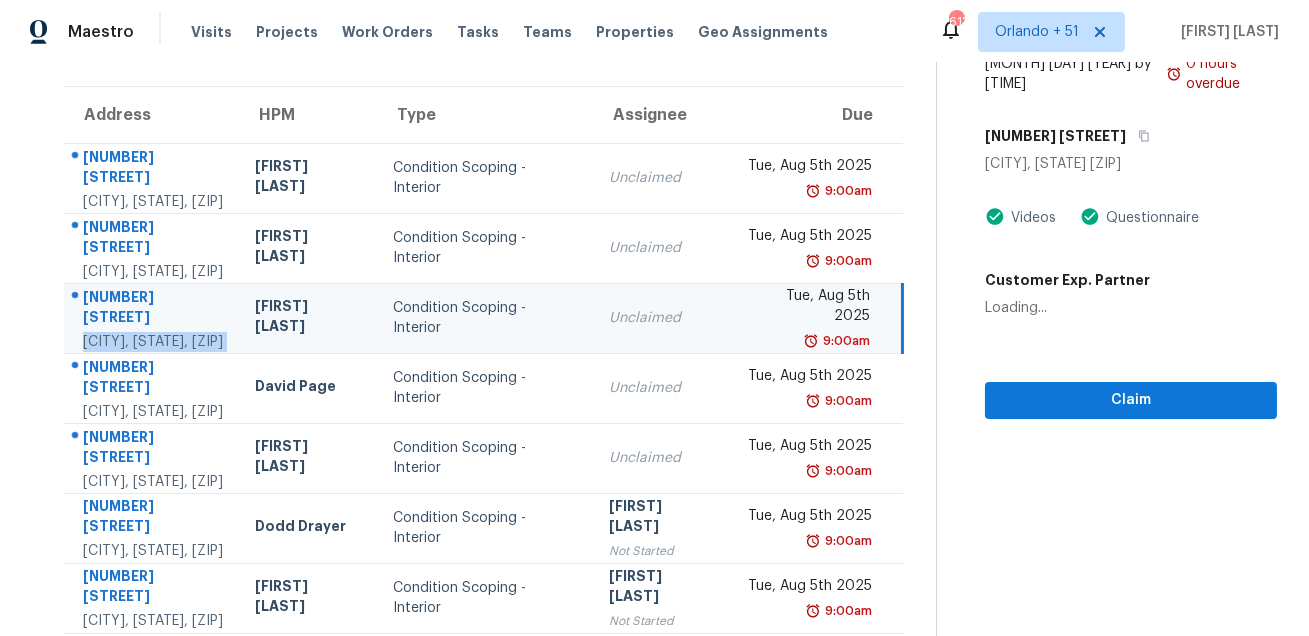 click on "8029 W Spanish Peak" at bounding box center (153, 309) 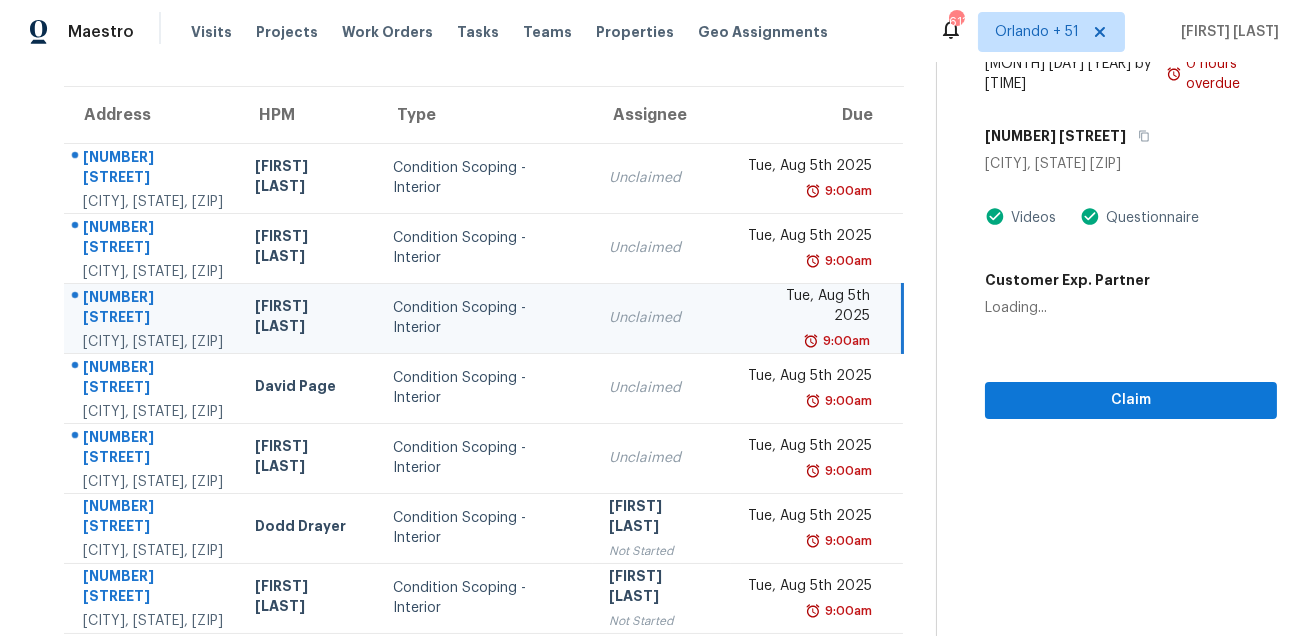 click on "8029 W Spanish Peak" at bounding box center (153, 309) 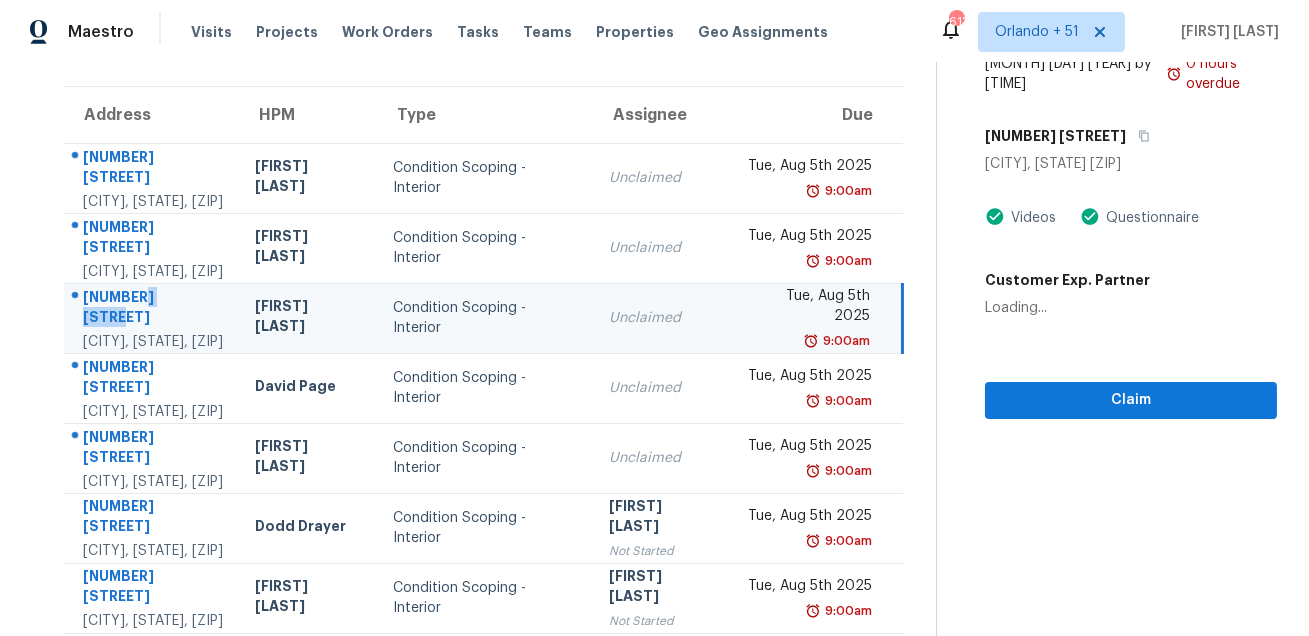 click on "8029 W Spanish Peak" at bounding box center (153, 309) 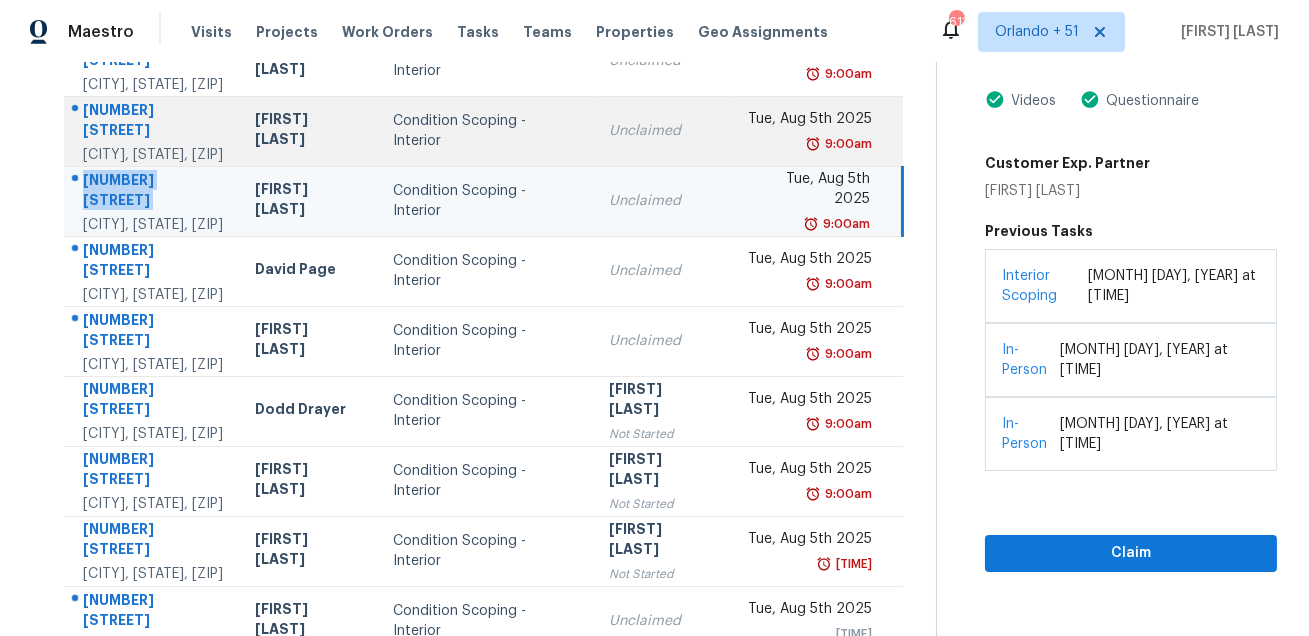 scroll, scrollTop: 380, scrollLeft: 0, axis: vertical 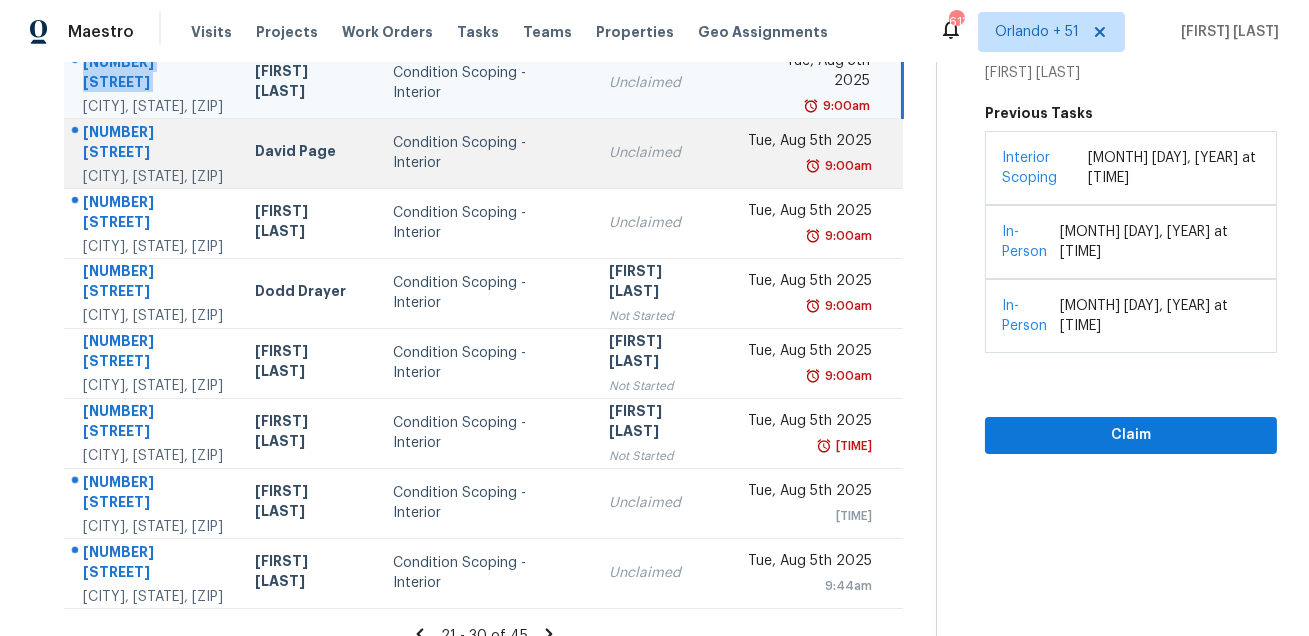 click on "6607 S Catawba Way" at bounding box center [153, 144] 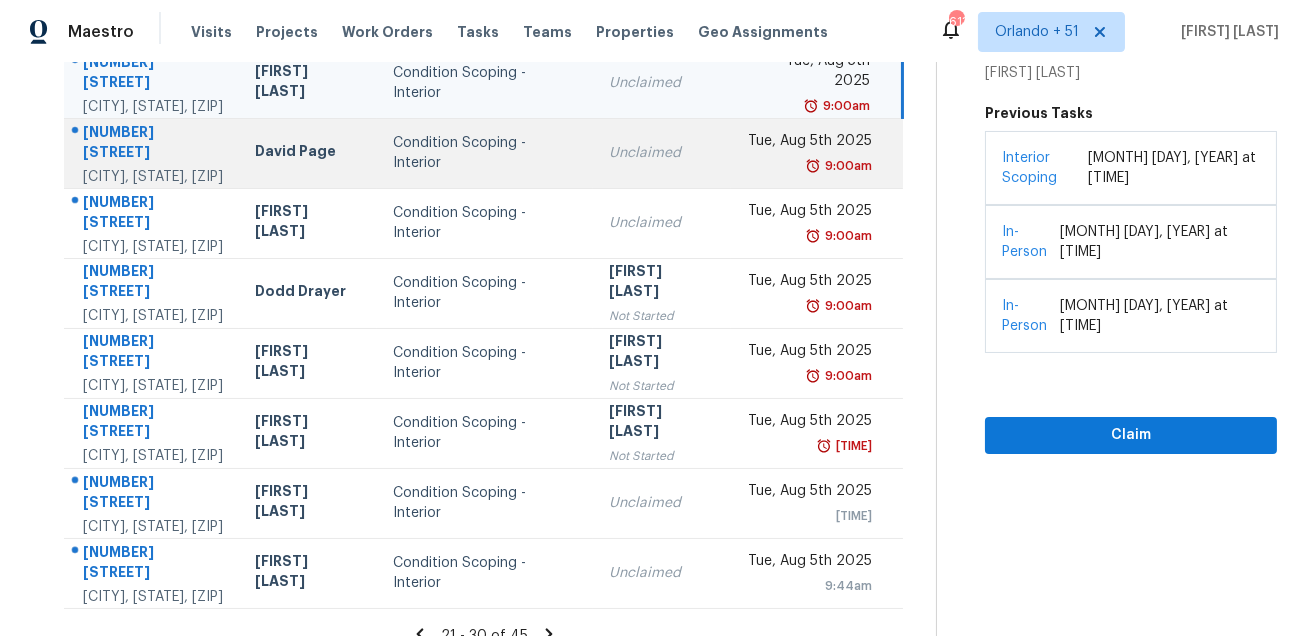 click on "6607 S Catawba Way" at bounding box center [153, 144] 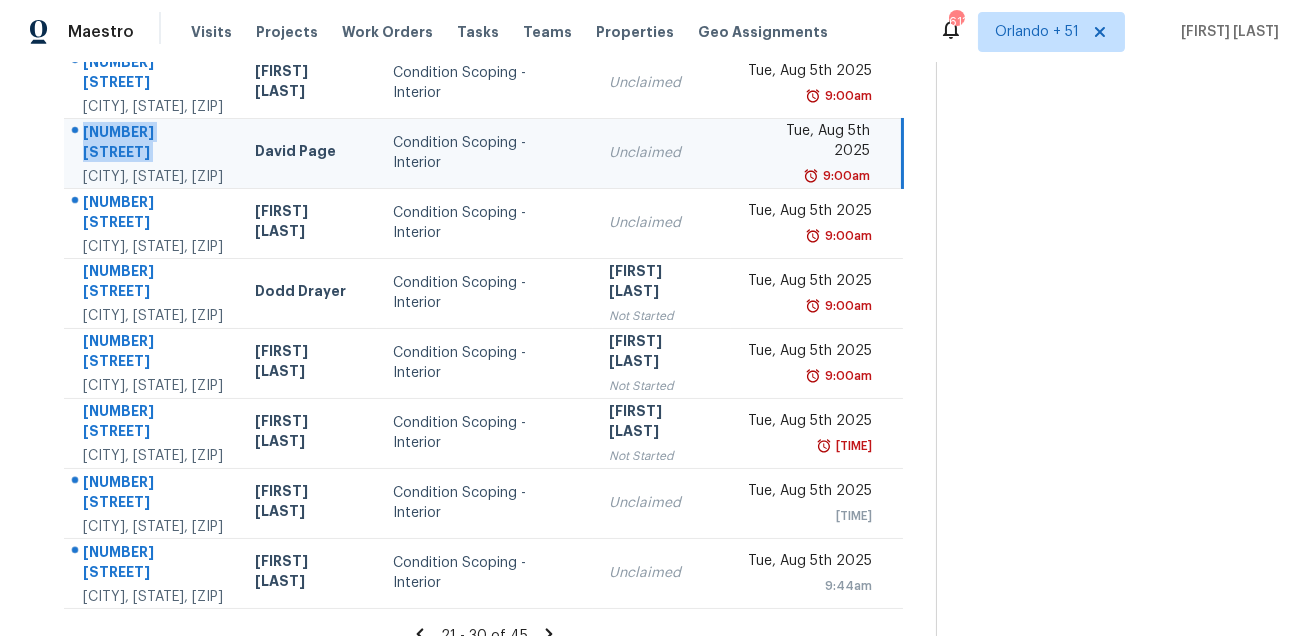click on "6607 S Catawba Way" at bounding box center (153, 144) 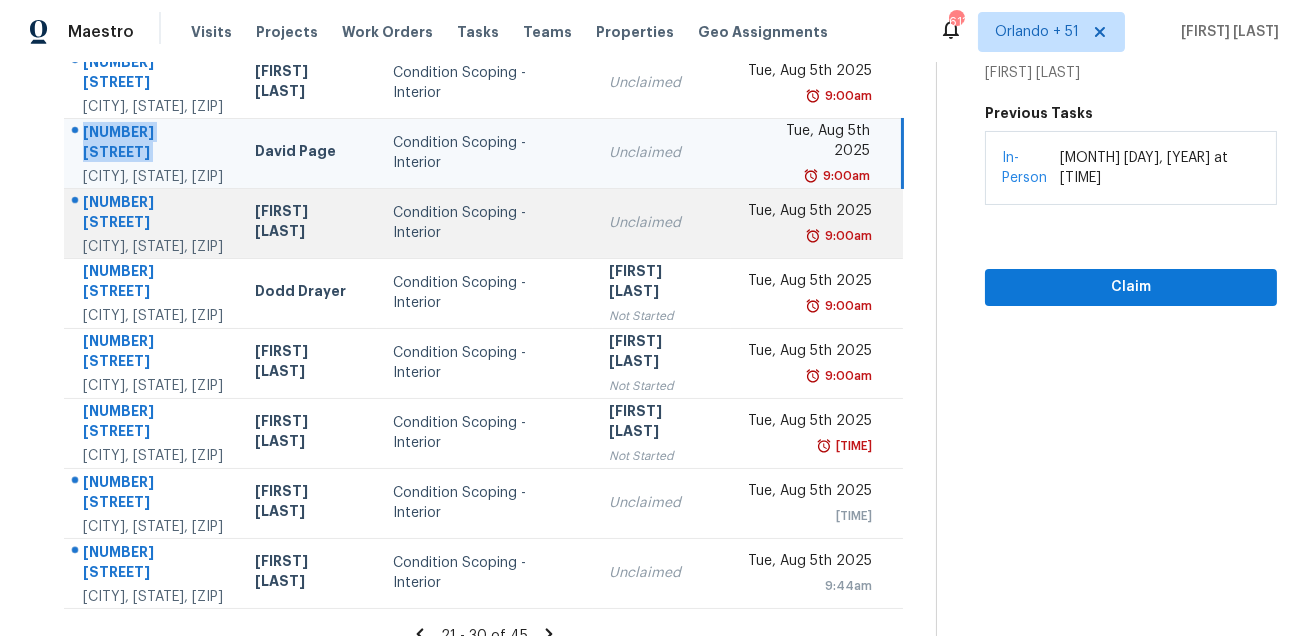 scroll, scrollTop: 422, scrollLeft: 0, axis: vertical 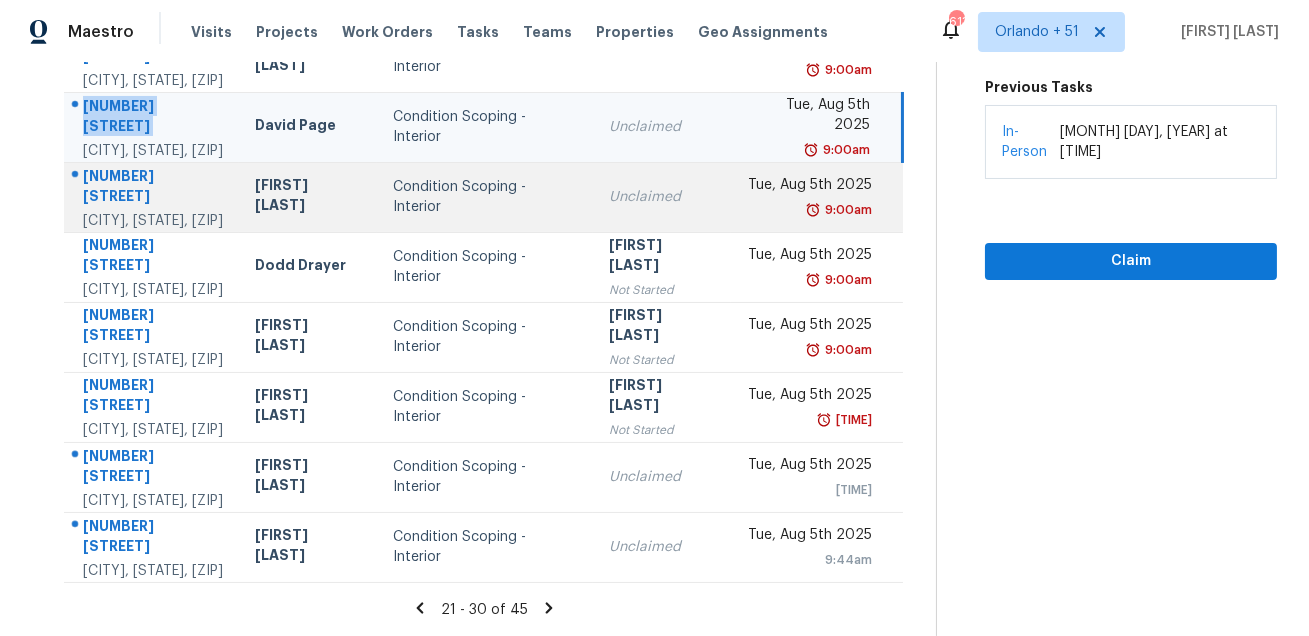 click on "725 Queen Anne Ct" at bounding box center [153, 188] 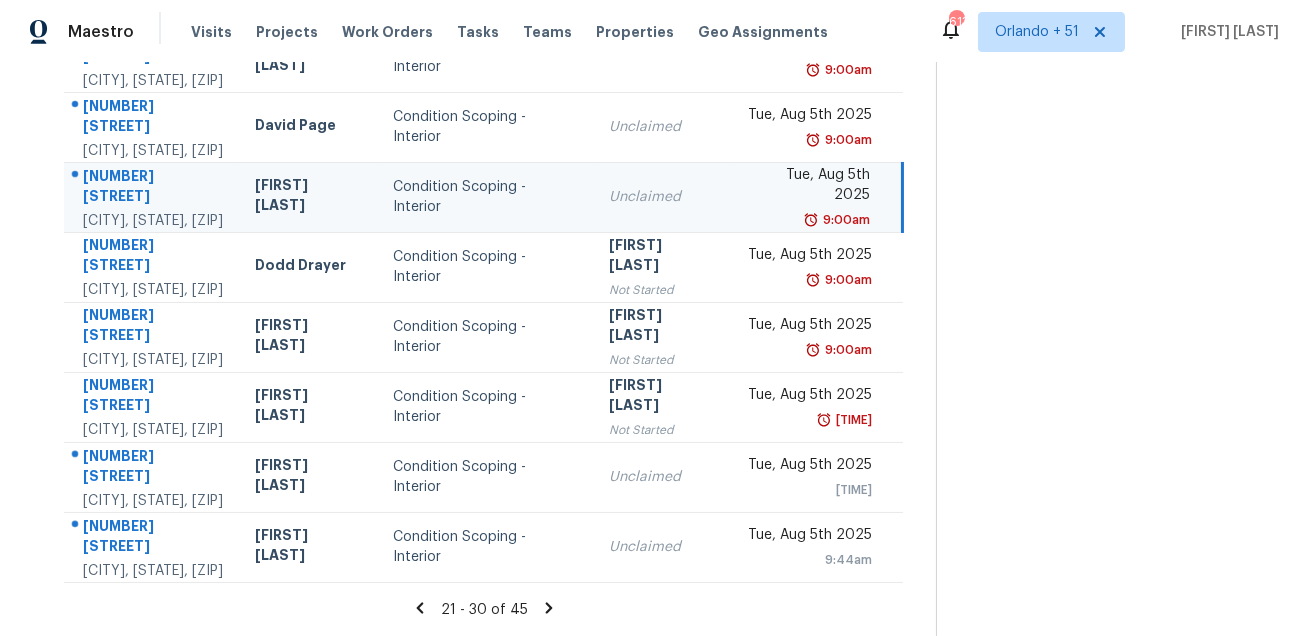 click on "725 Queen Anne Ct" at bounding box center (153, 188) 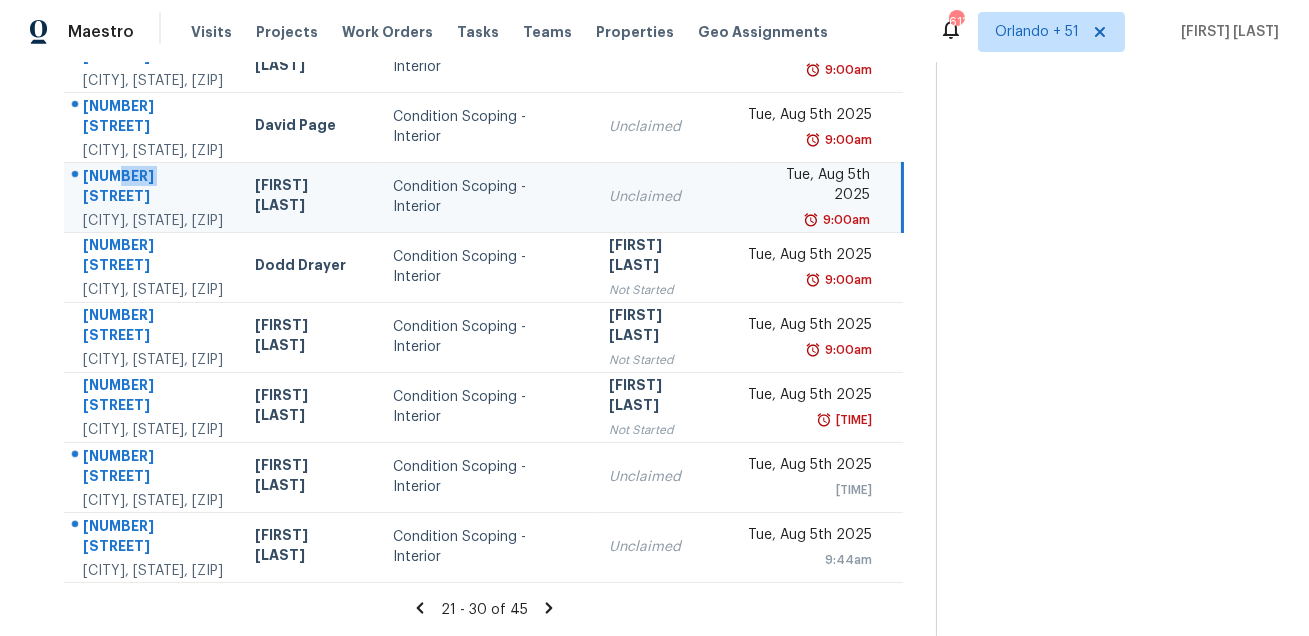 click on "725 Queen Anne Ct" at bounding box center (153, 188) 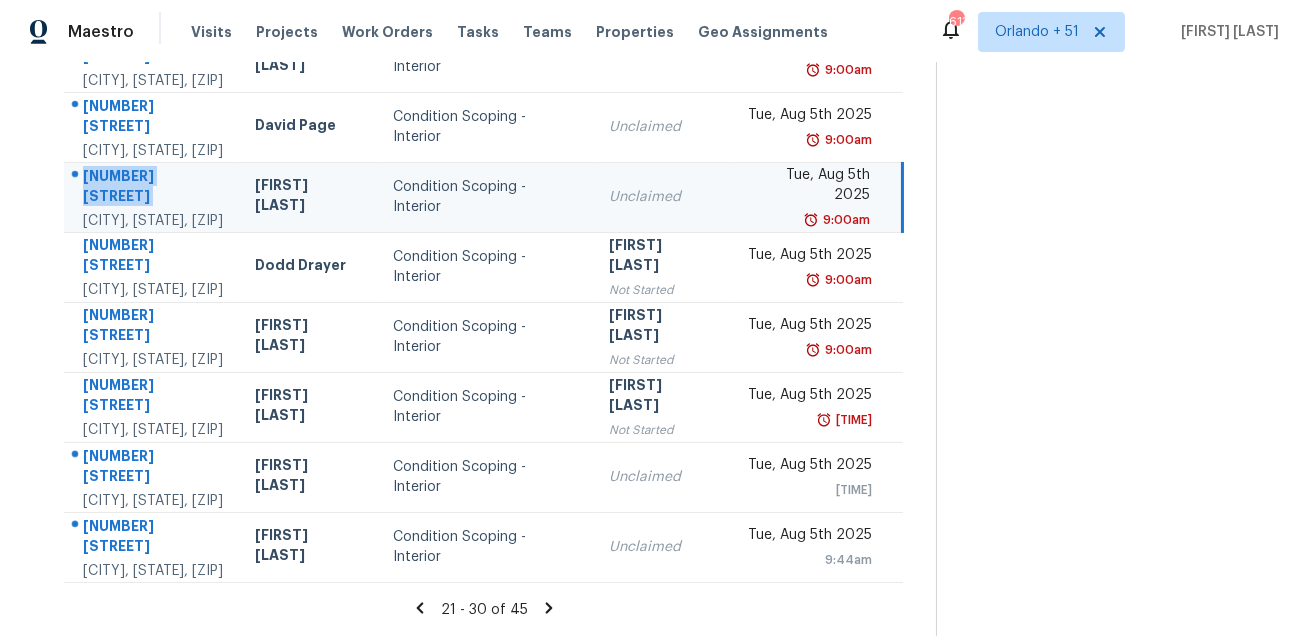 click on "725 Queen Anne Ct" at bounding box center (153, 188) 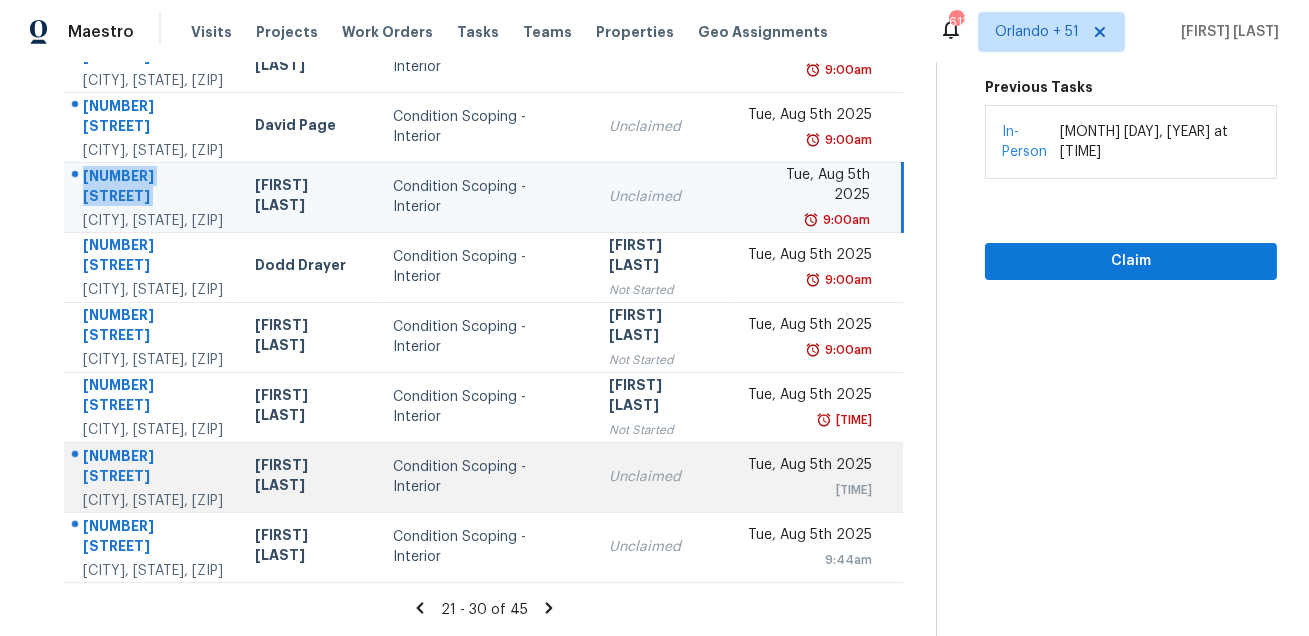 click on "206 Saint Marys Dr" at bounding box center [153, 468] 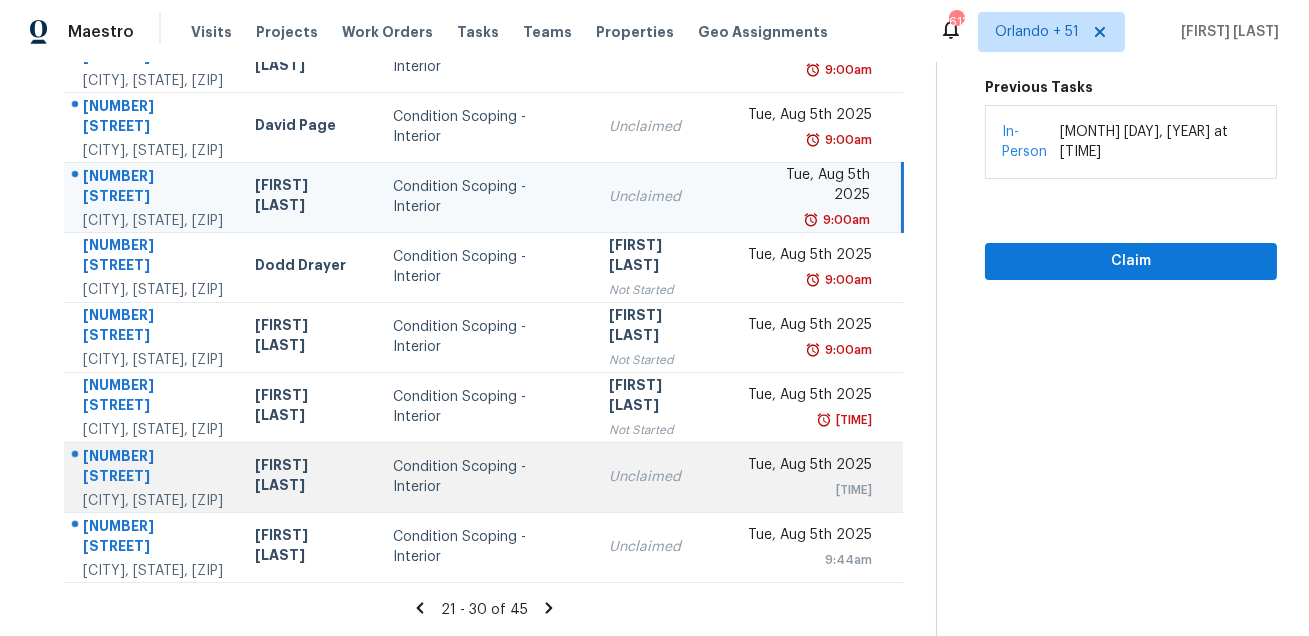 click on "206 Saint Marys Dr" at bounding box center (153, 468) 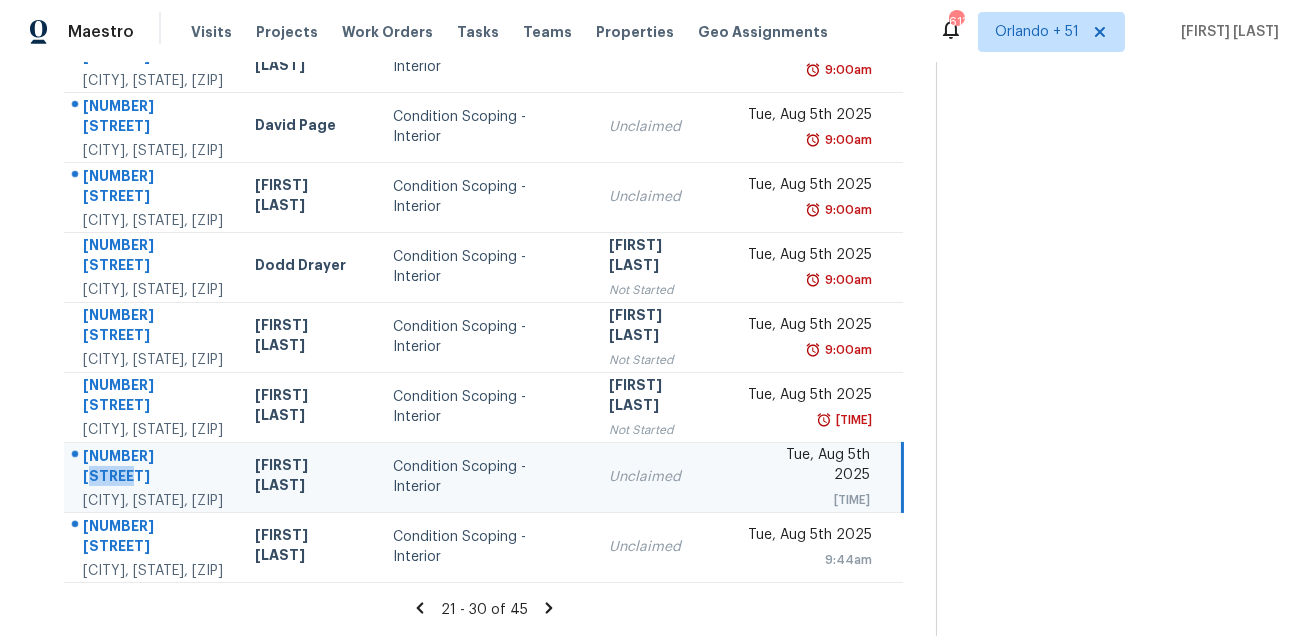 click on "206 Saint Marys Dr" at bounding box center [153, 468] 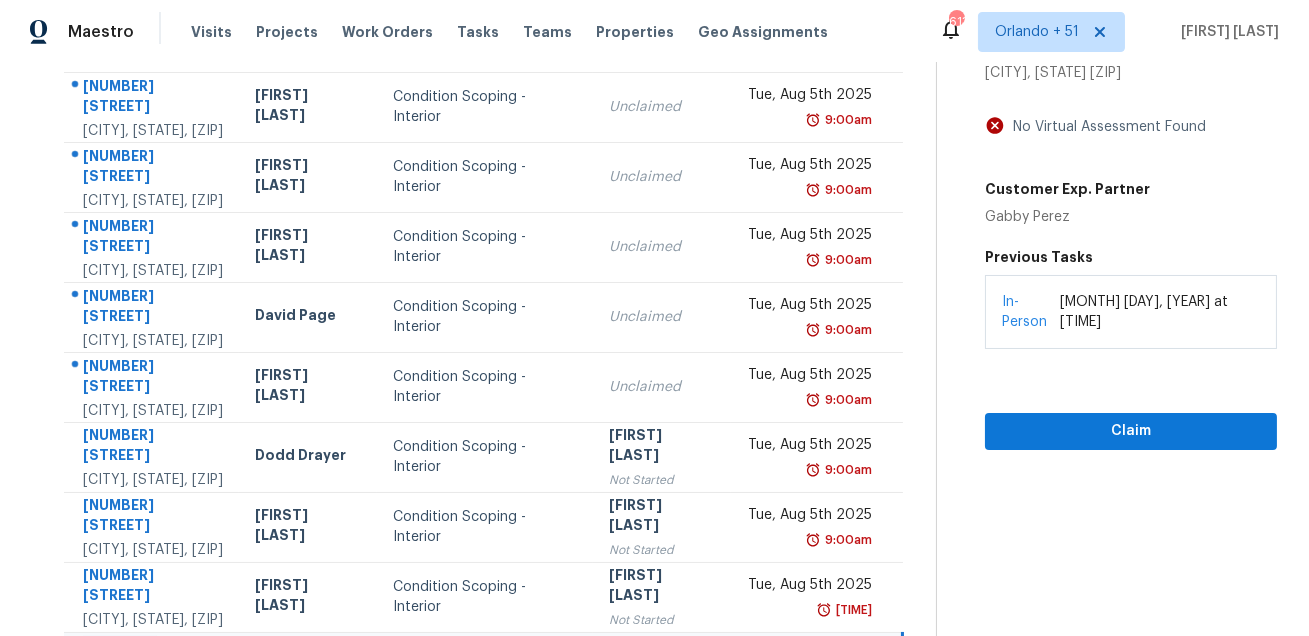 scroll, scrollTop: 132, scrollLeft: 0, axis: vertical 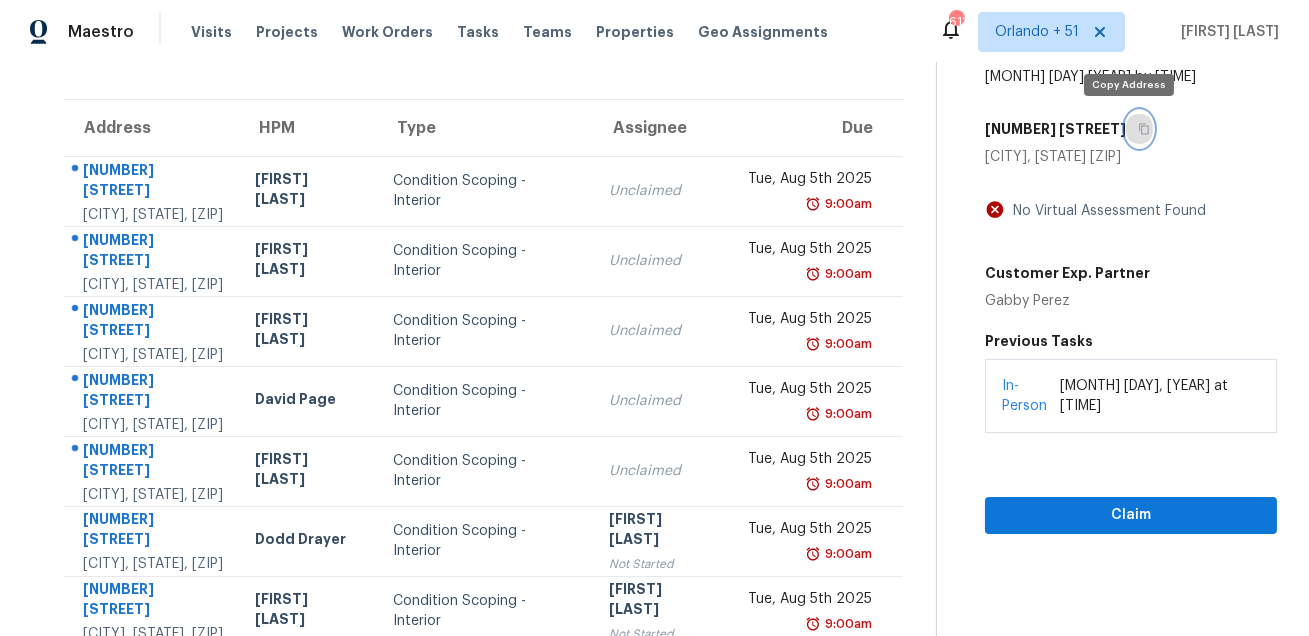 click 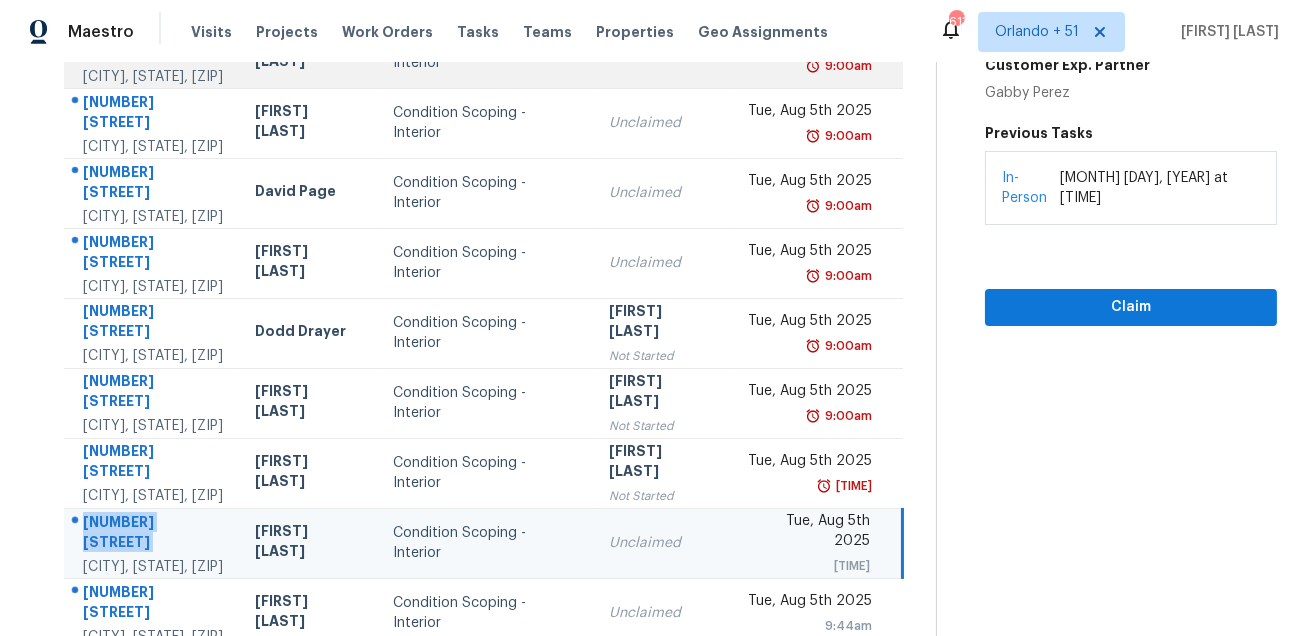 scroll, scrollTop: 422, scrollLeft: 0, axis: vertical 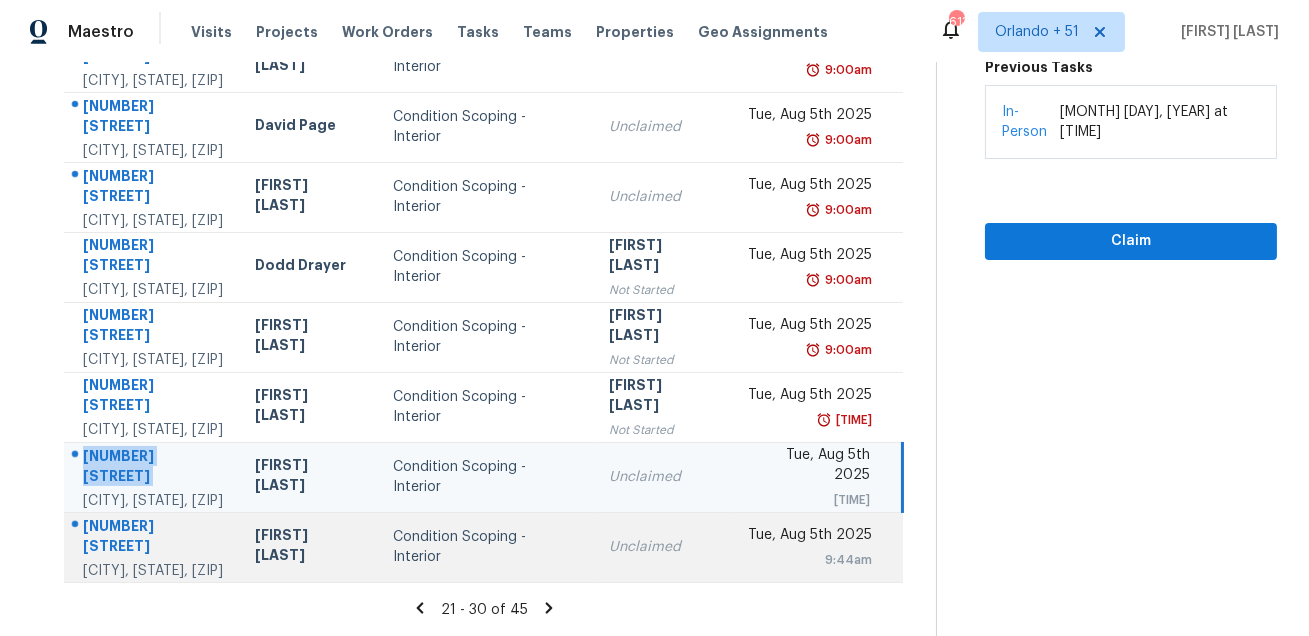 click on "1102 Canyon Maple Rd" at bounding box center (153, 538) 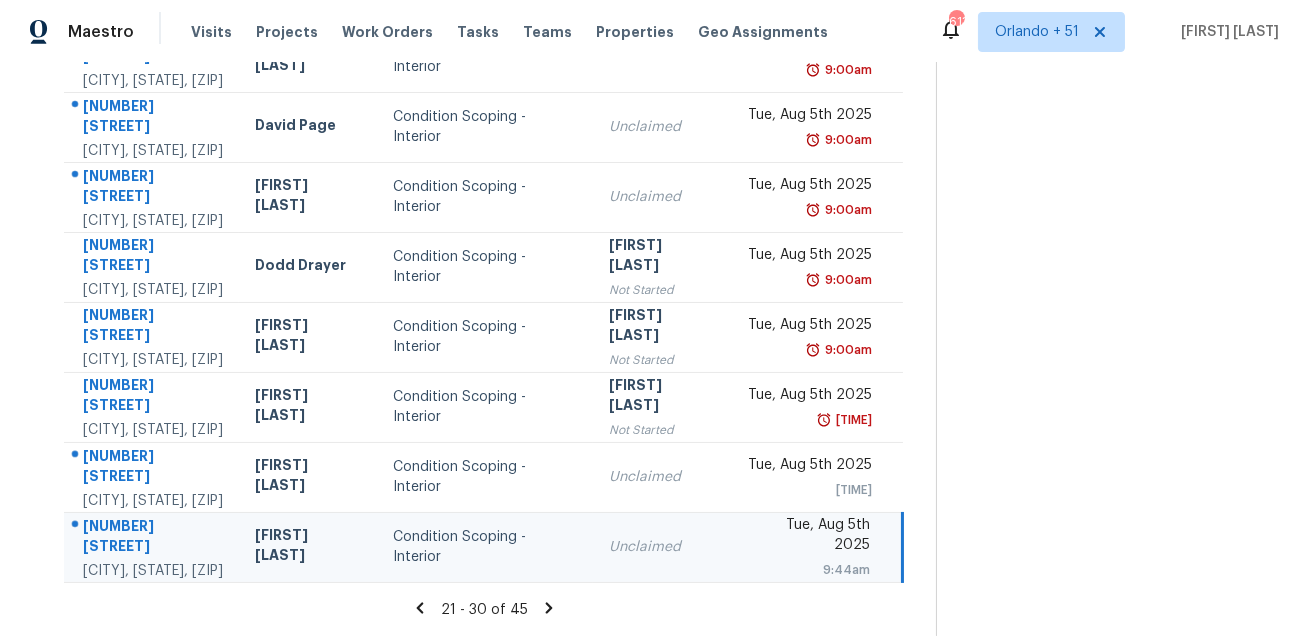 click on "1102 Canyon Maple Rd" at bounding box center [153, 538] 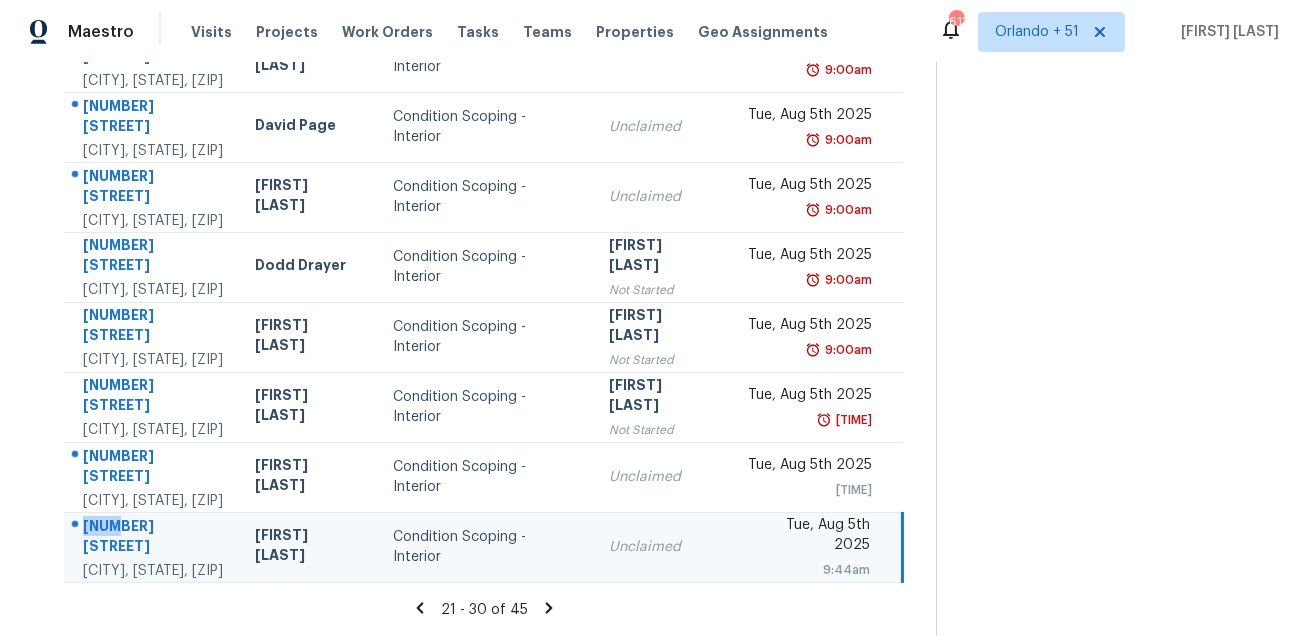 click on "1102 Canyon Maple Rd" at bounding box center [153, 538] 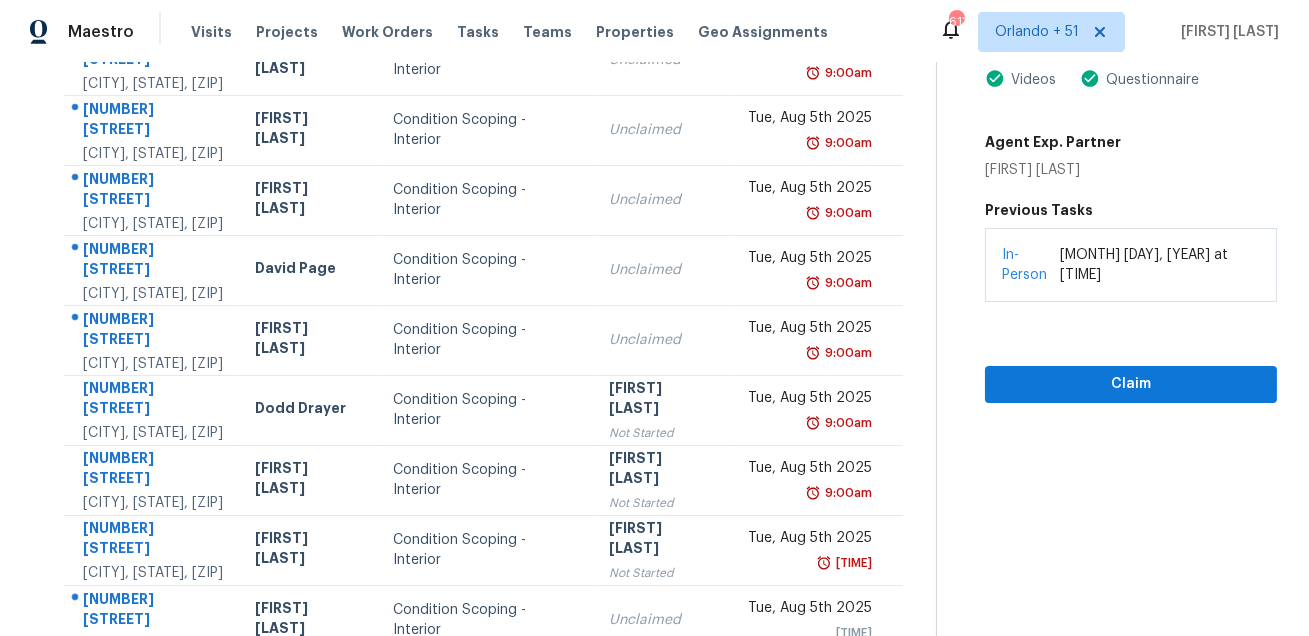 scroll, scrollTop: 91, scrollLeft: 0, axis: vertical 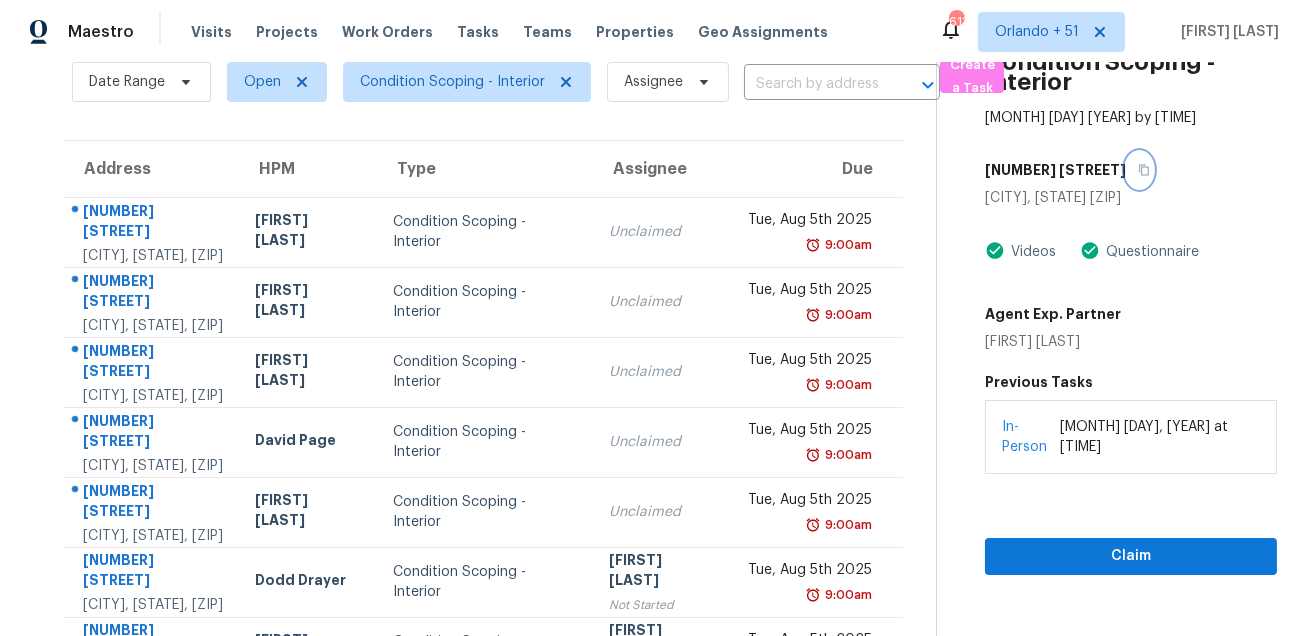 click 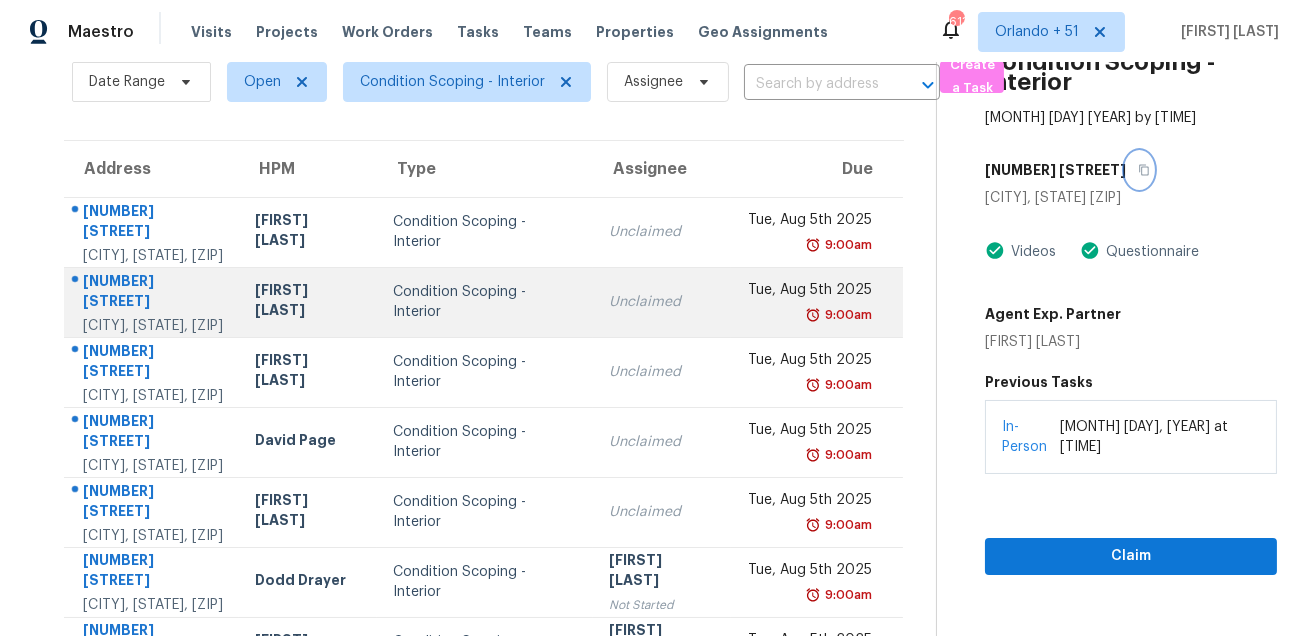 scroll, scrollTop: 422, scrollLeft: 0, axis: vertical 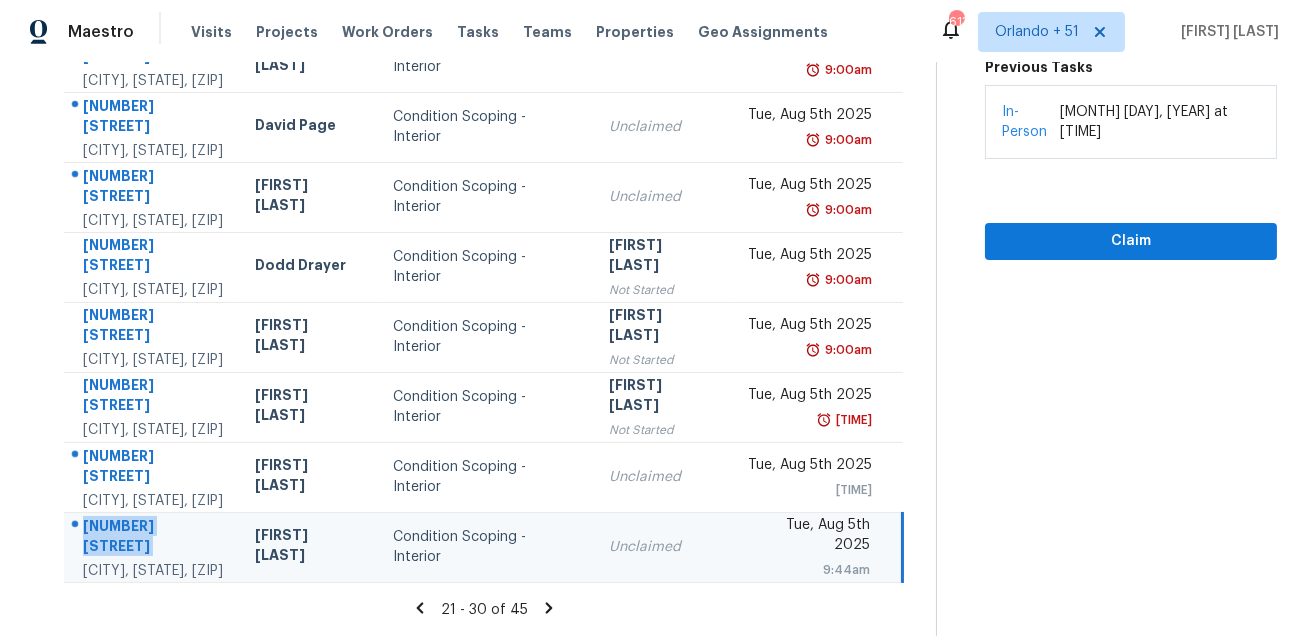 click 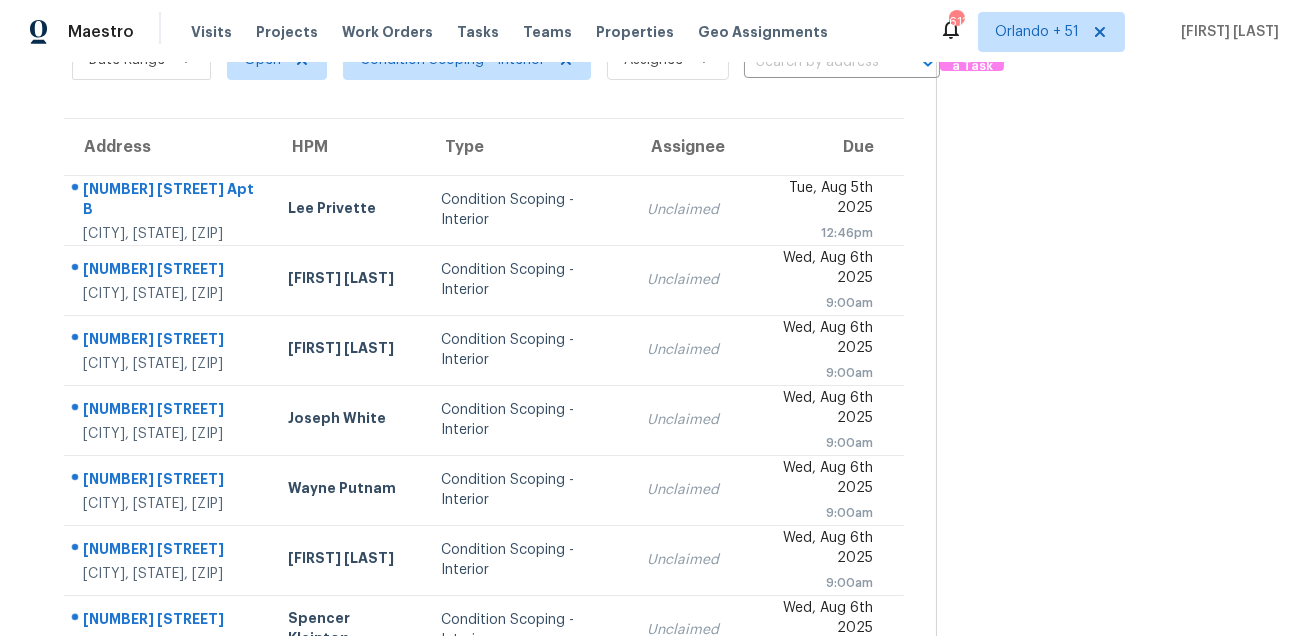 scroll, scrollTop: 0, scrollLeft: 0, axis: both 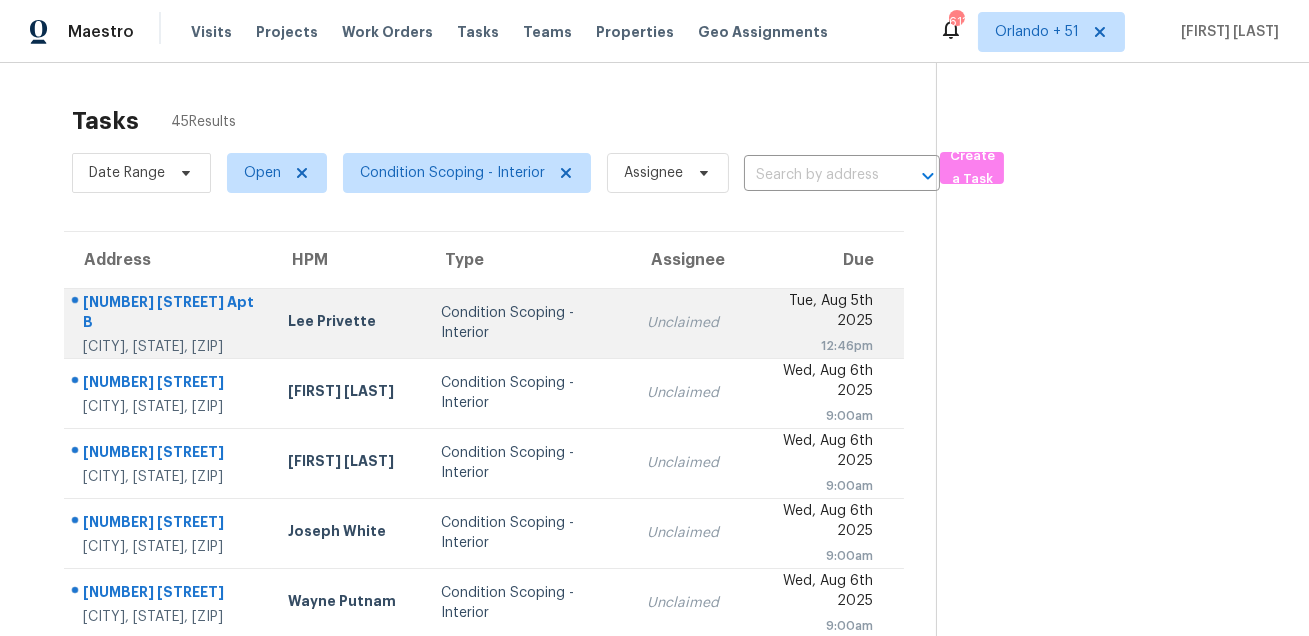 click on "3230 Rowena Ave Apt B" at bounding box center [169, 314] 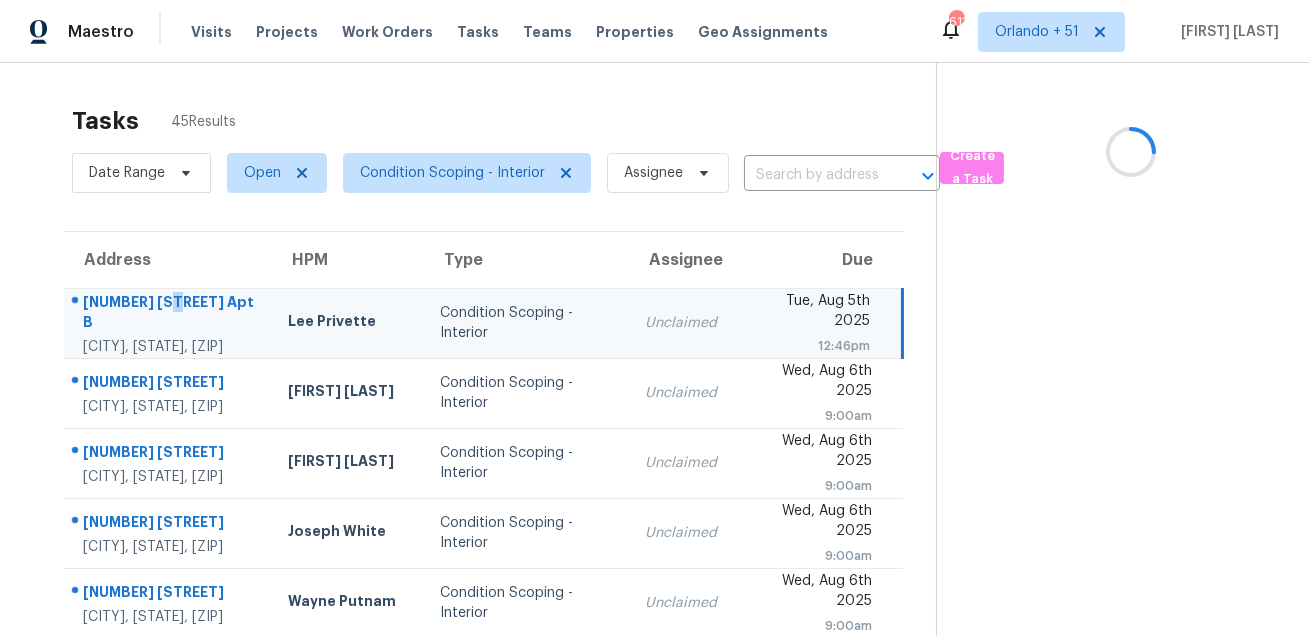 click on "3230 Rowena Ave Apt B" at bounding box center [169, 314] 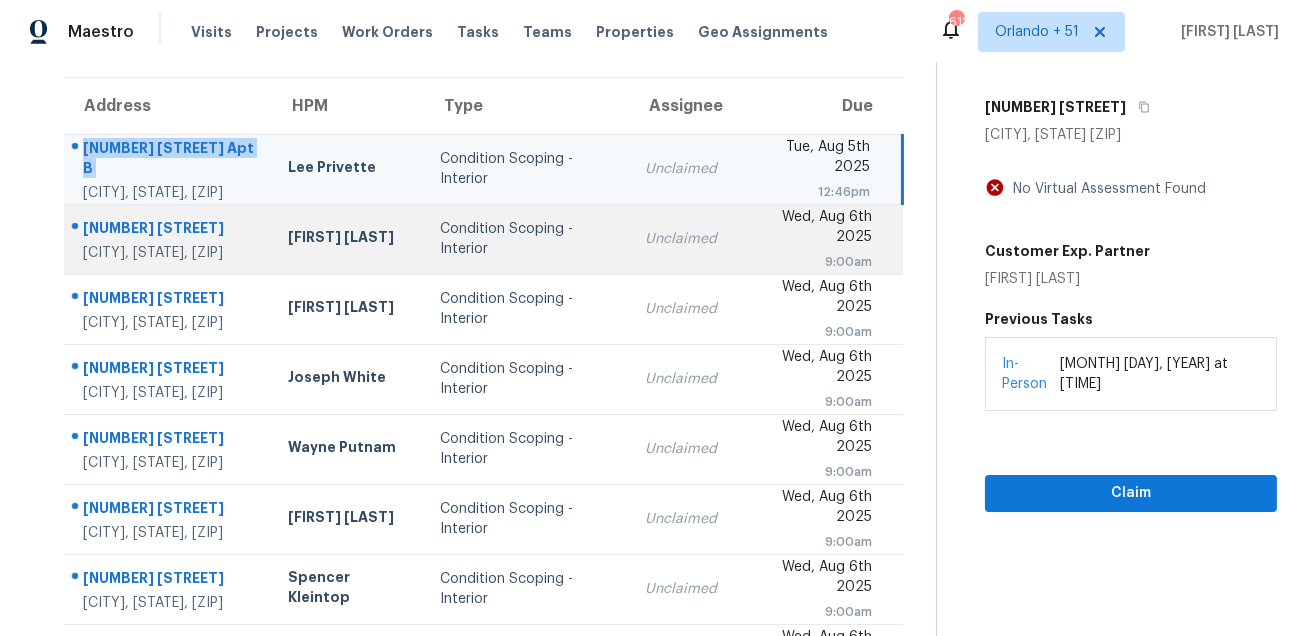 scroll, scrollTop: 153, scrollLeft: 0, axis: vertical 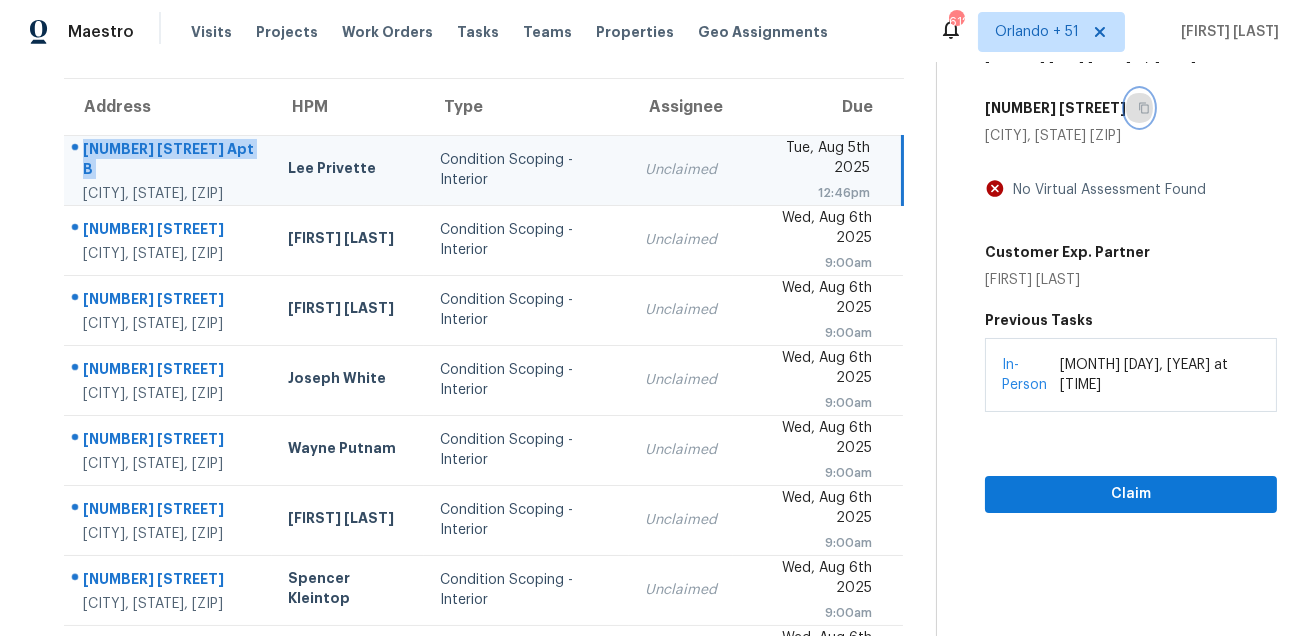 click 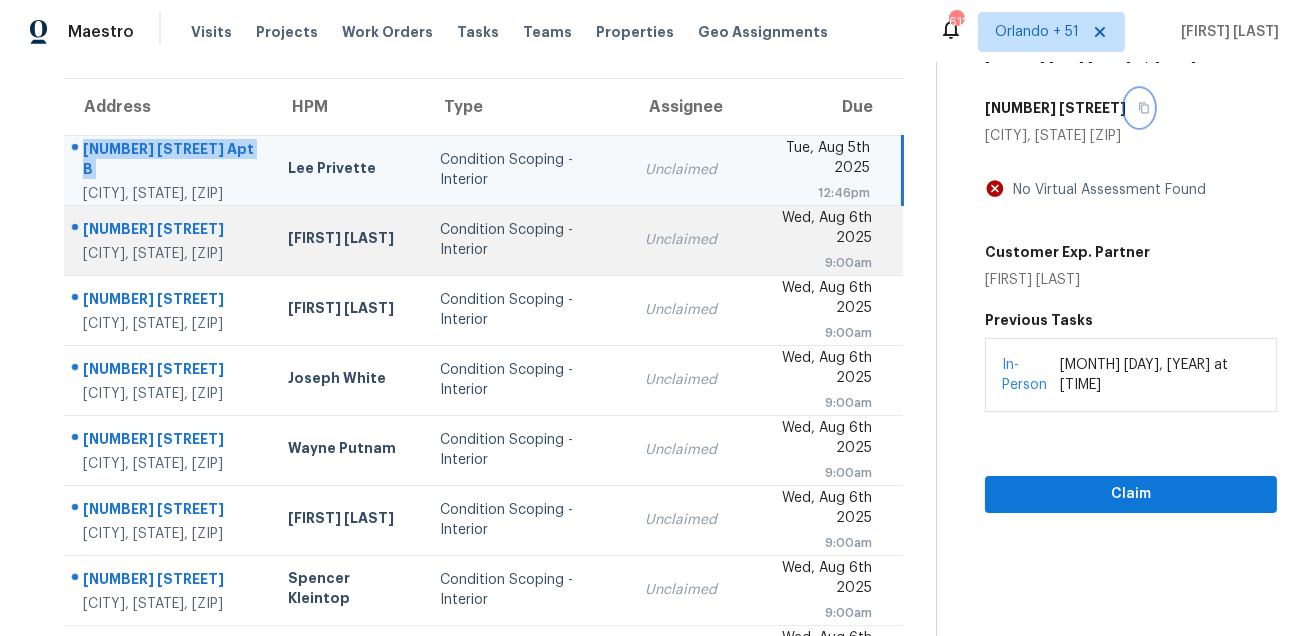 scroll, scrollTop: 0, scrollLeft: 0, axis: both 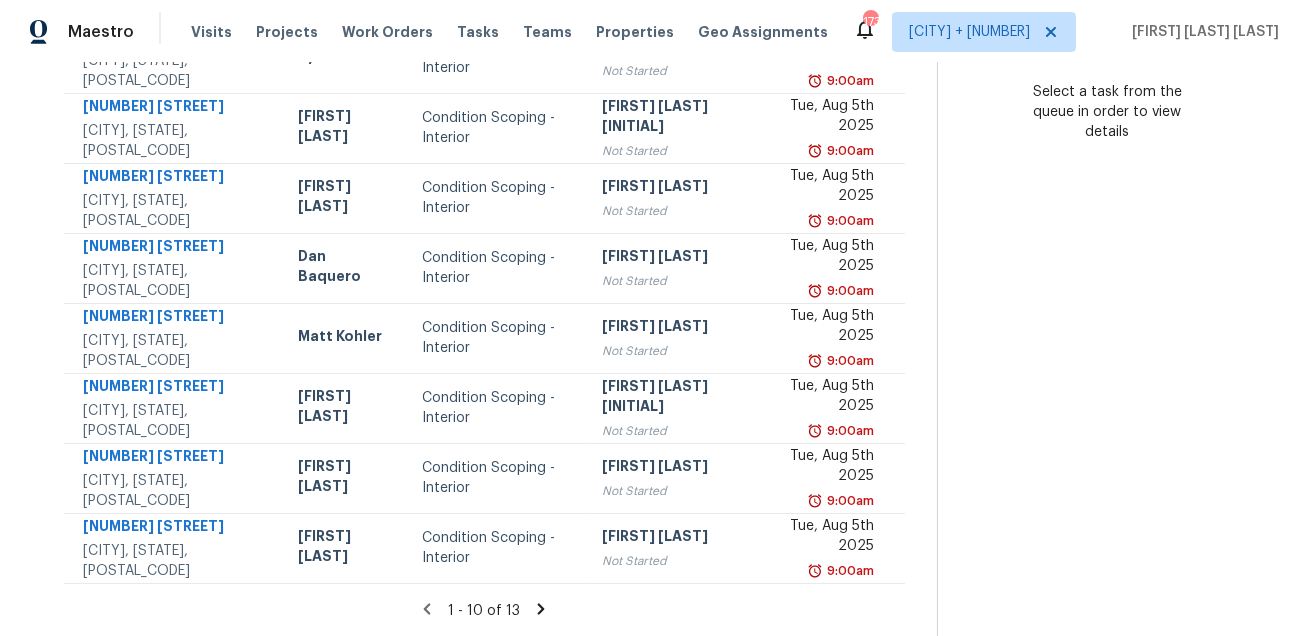 click 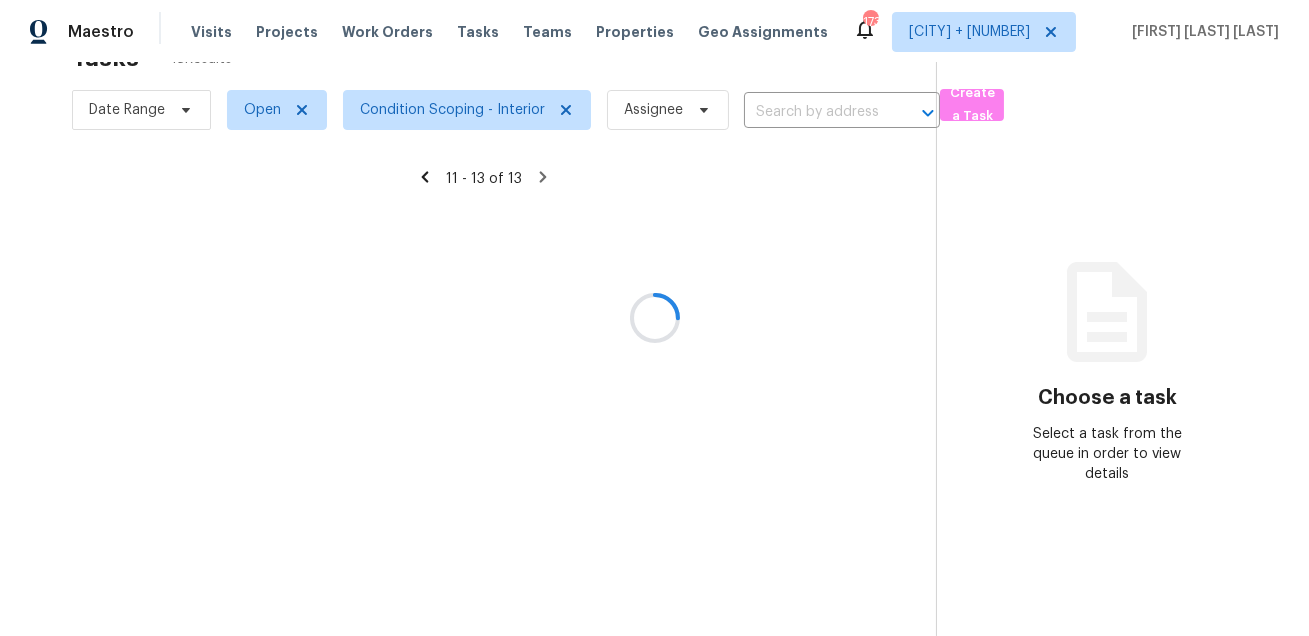 scroll, scrollTop: 62, scrollLeft: 0, axis: vertical 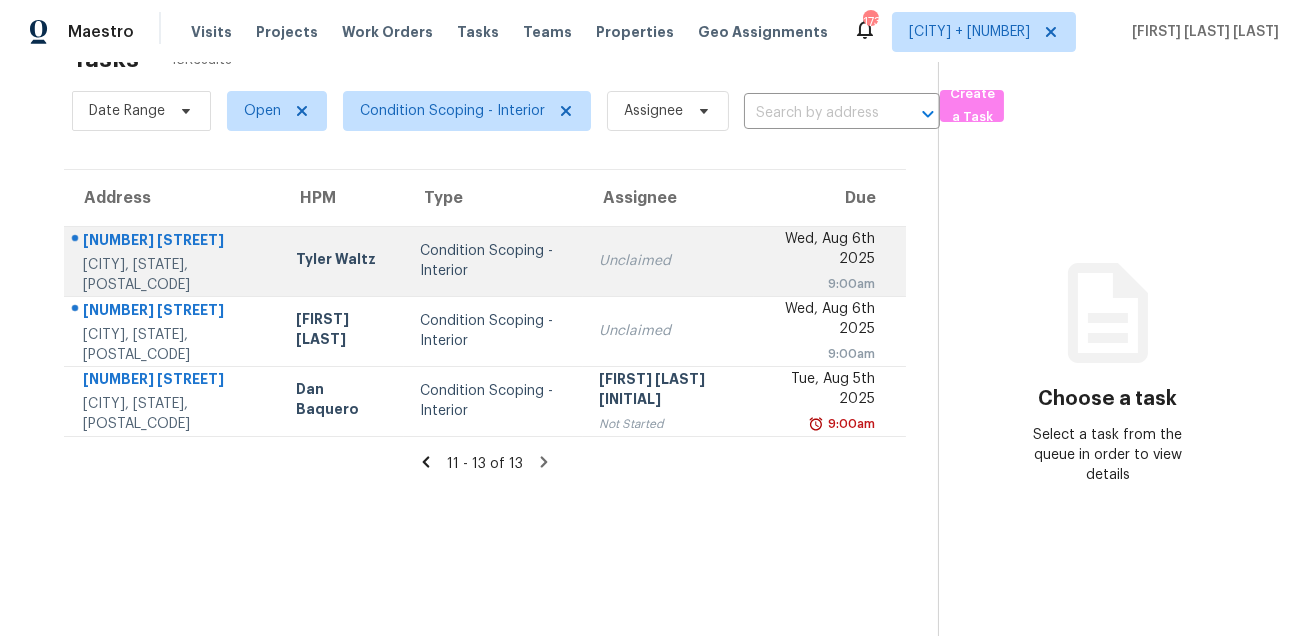 click on "10010 Red Tamarack Ln" at bounding box center (173, 242) 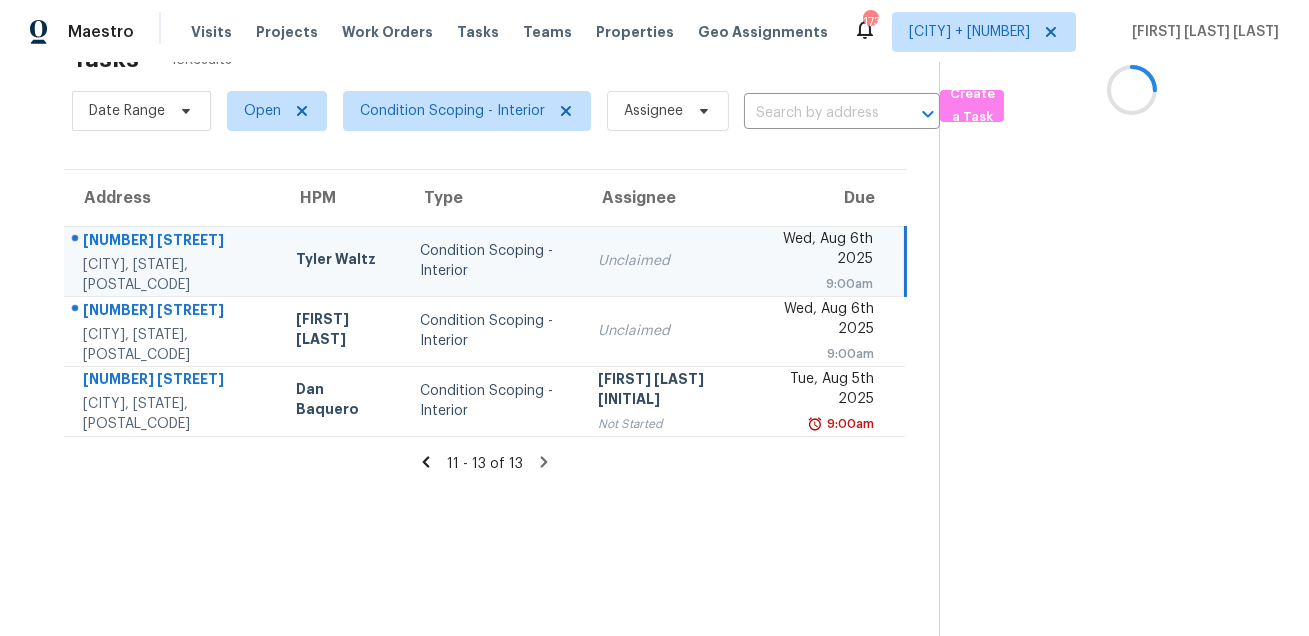 click on "10010 Red Tamarack Ln" at bounding box center (173, 242) 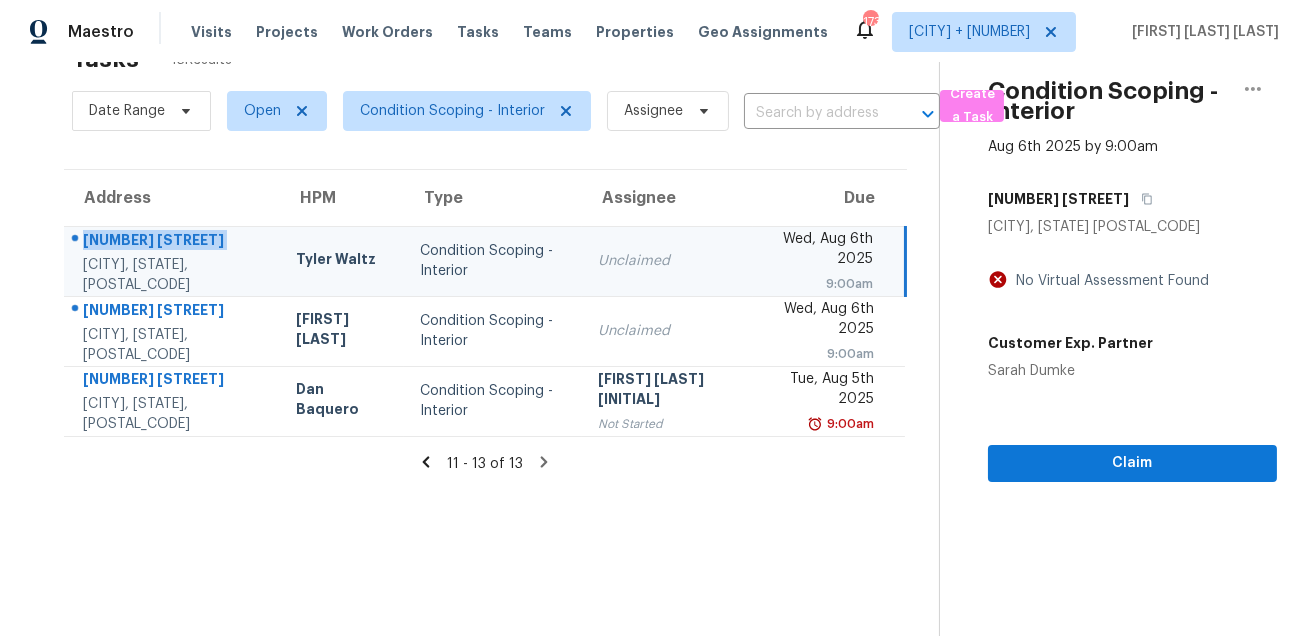 copy on "10010 Red Tamarack Ln" 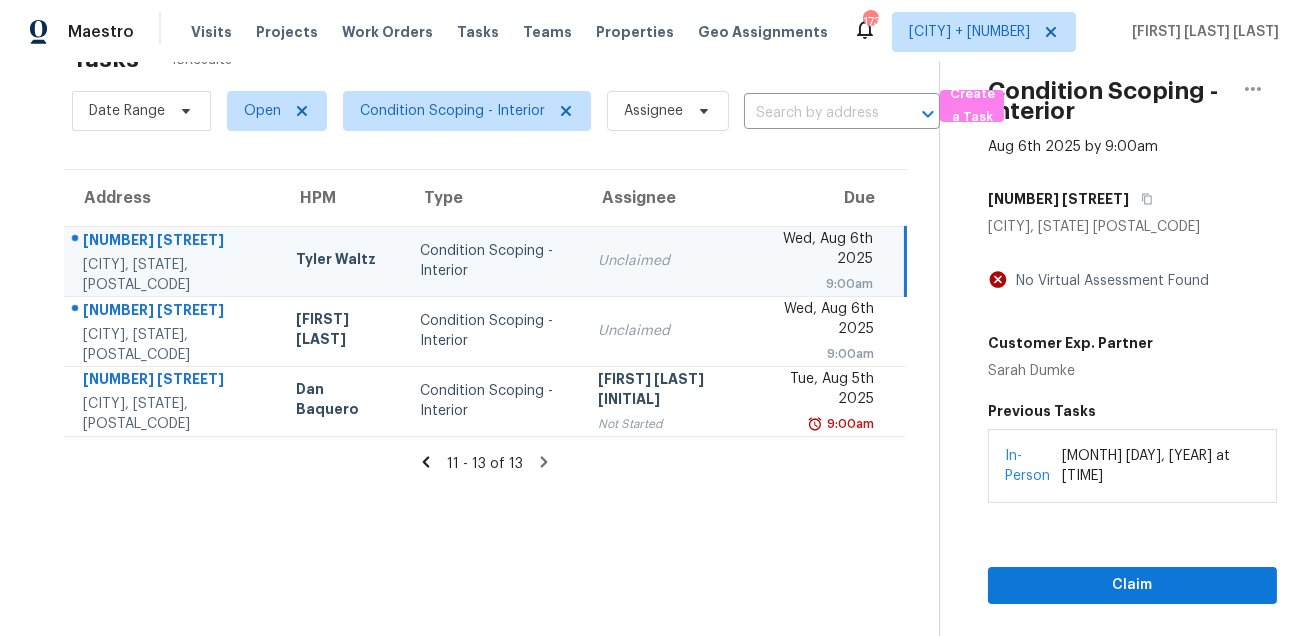 click 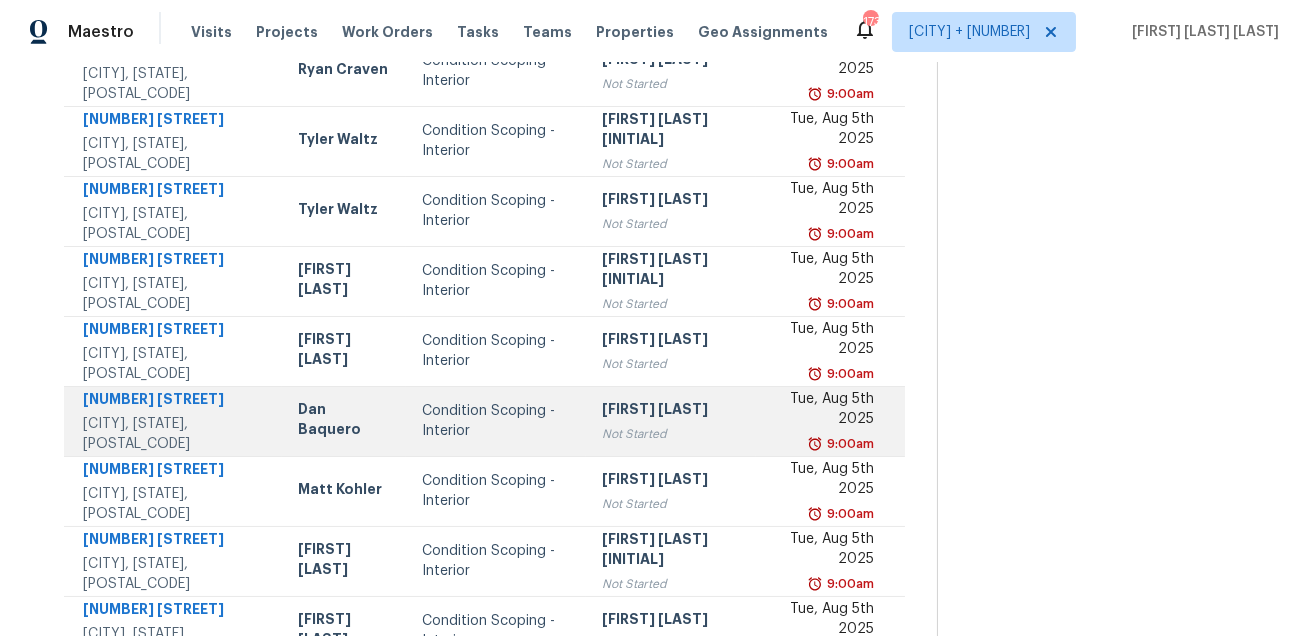 scroll, scrollTop: 0, scrollLeft: 0, axis: both 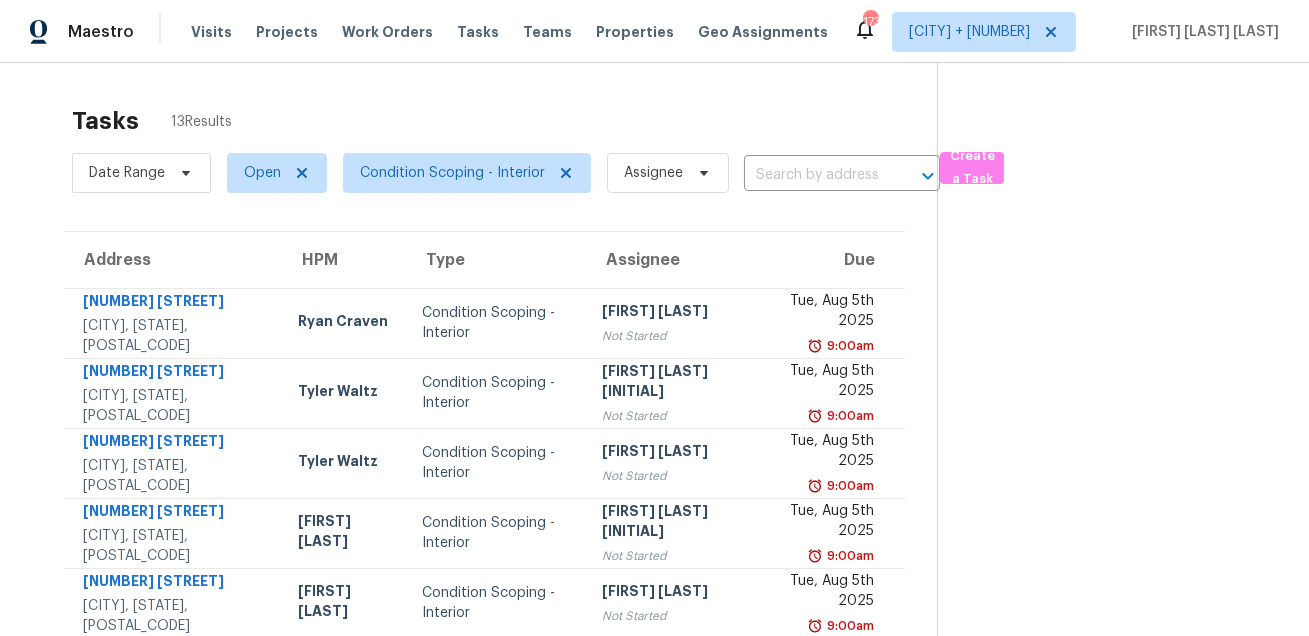 click on "Tasks 13  Results" at bounding box center [504, 121] 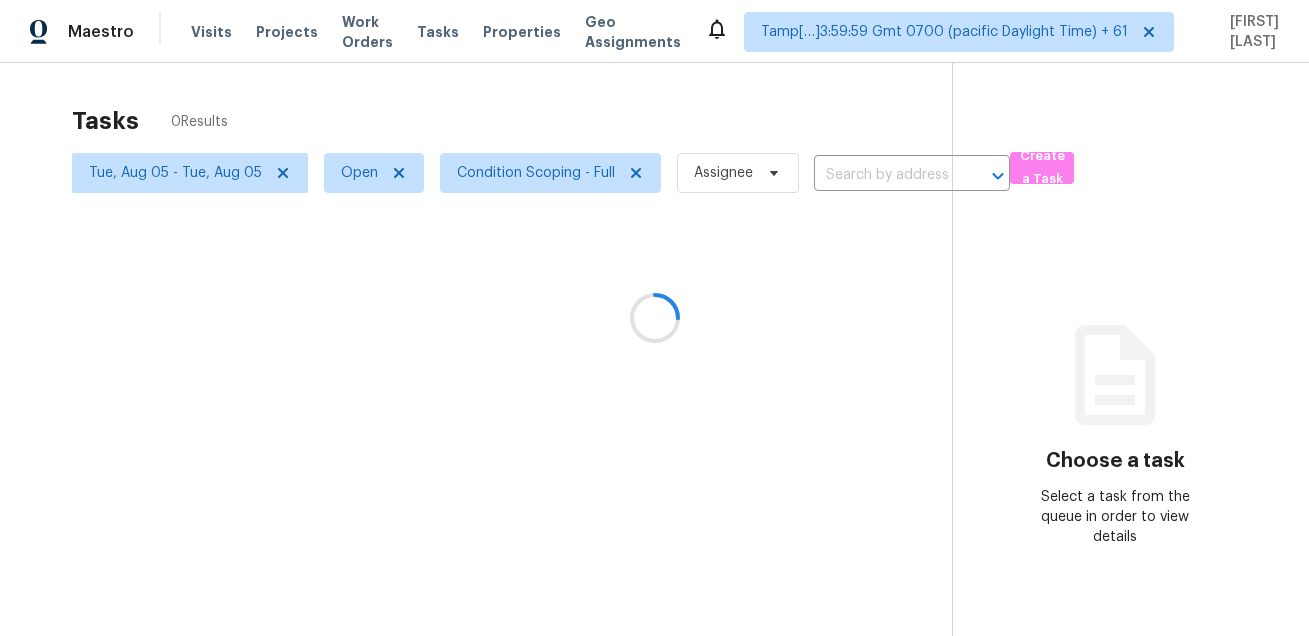 scroll, scrollTop: 0, scrollLeft: 0, axis: both 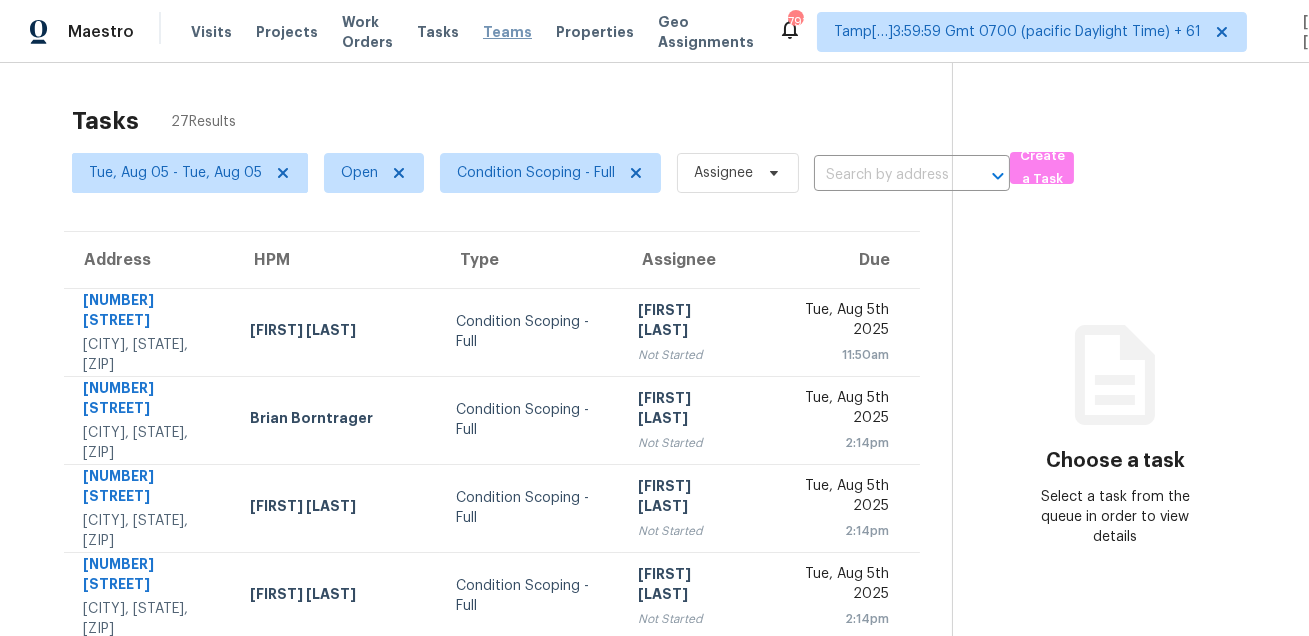 click on "Teams" at bounding box center [507, 32] 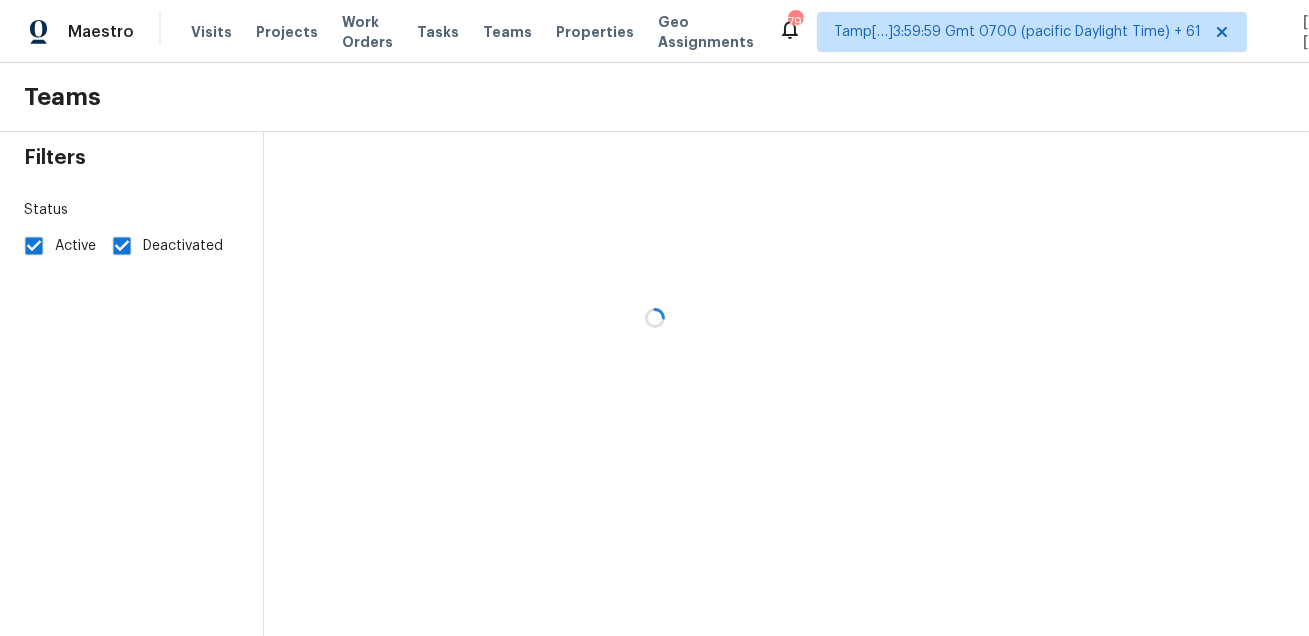 click at bounding box center [654, 318] 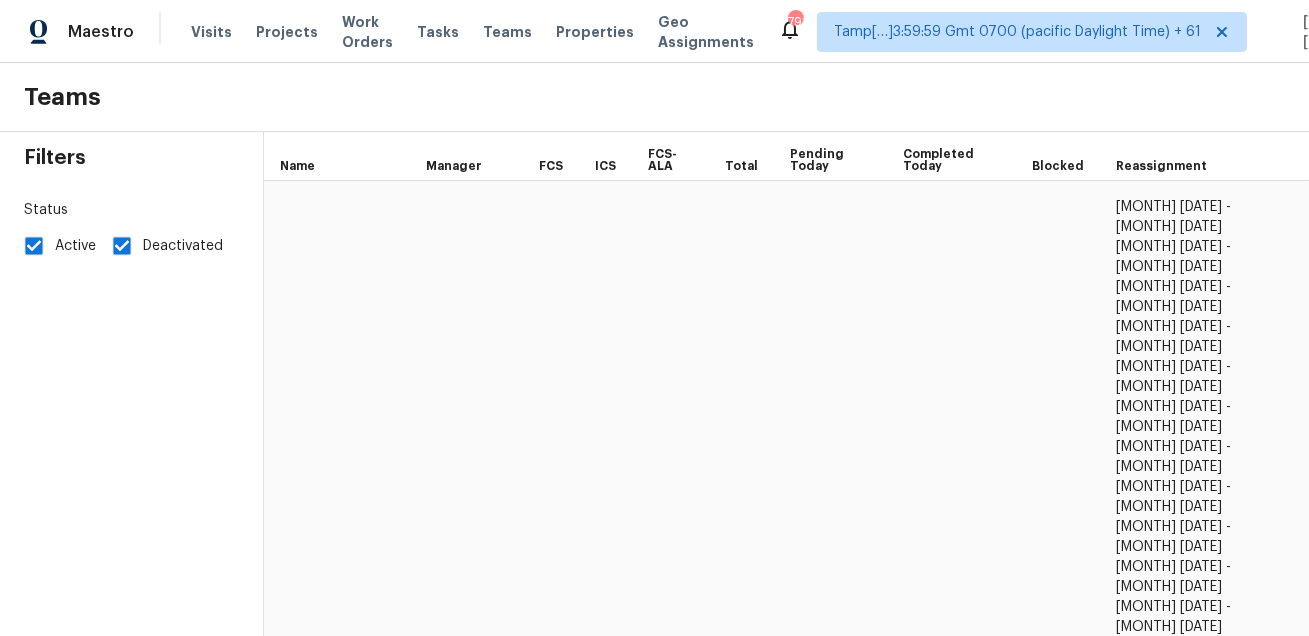 click on "Teams" at bounding box center (654, 97) 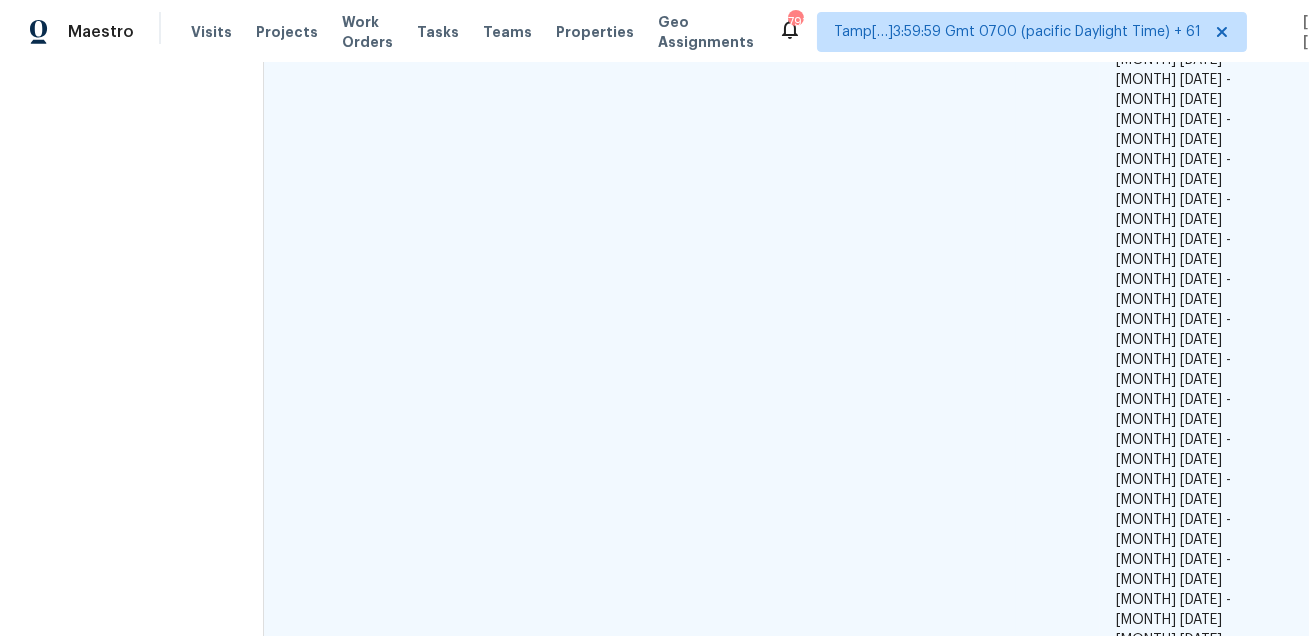 scroll, scrollTop: 939, scrollLeft: 0, axis: vertical 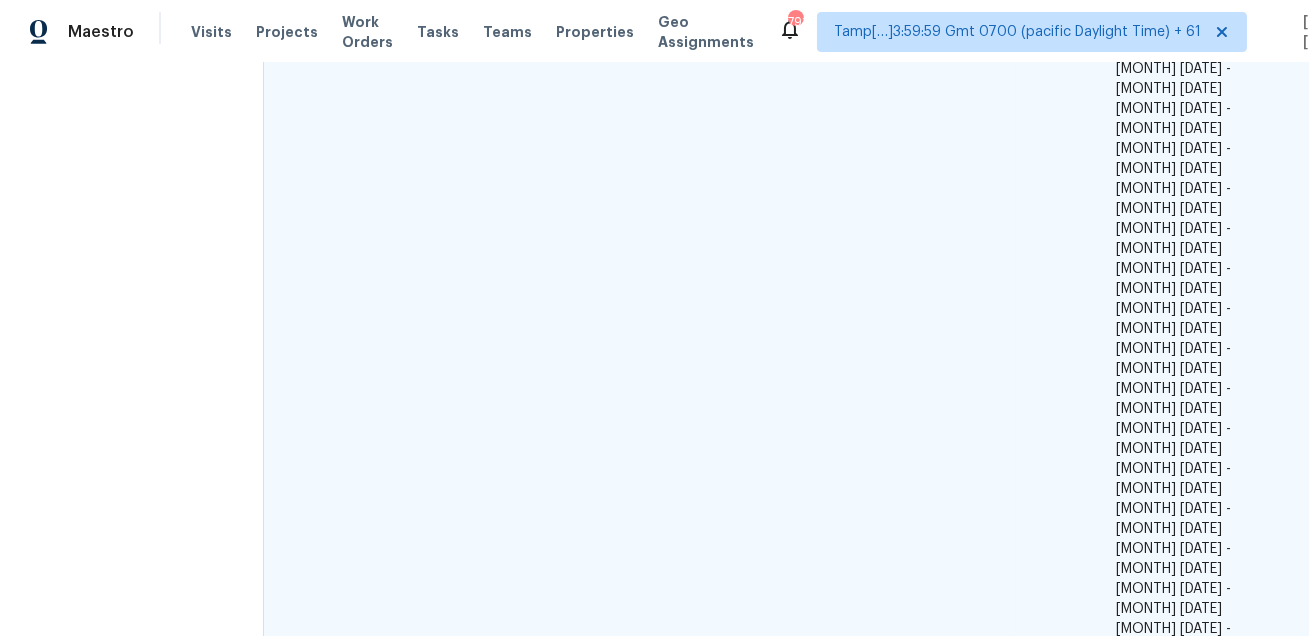 click on "[FIRST] [LAST]" at bounding box center (466, 1100) 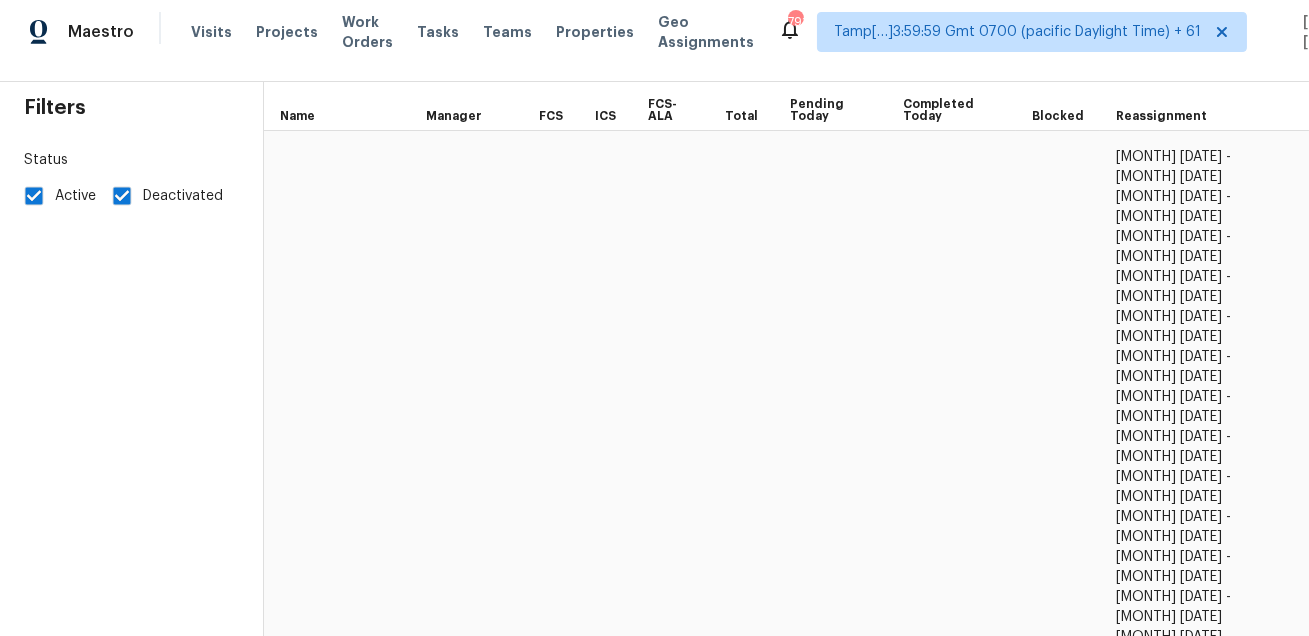 scroll, scrollTop: 0, scrollLeft: 0, axis: both 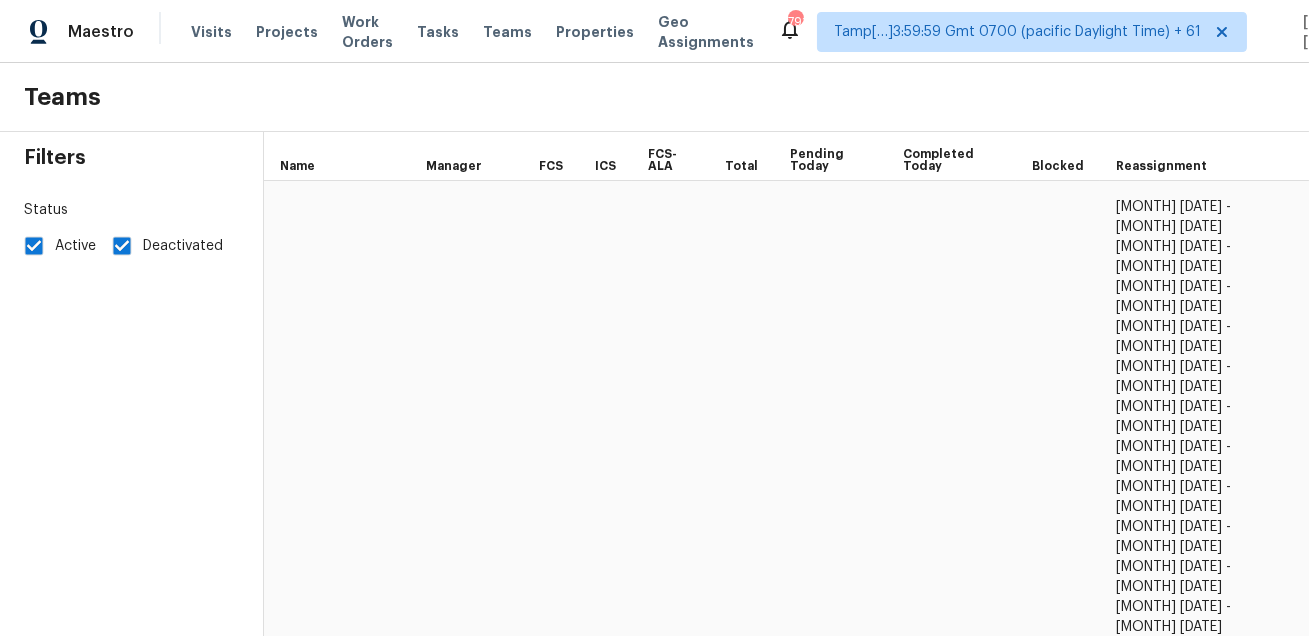 click on "Teams" at bounding box center [654, 97] 